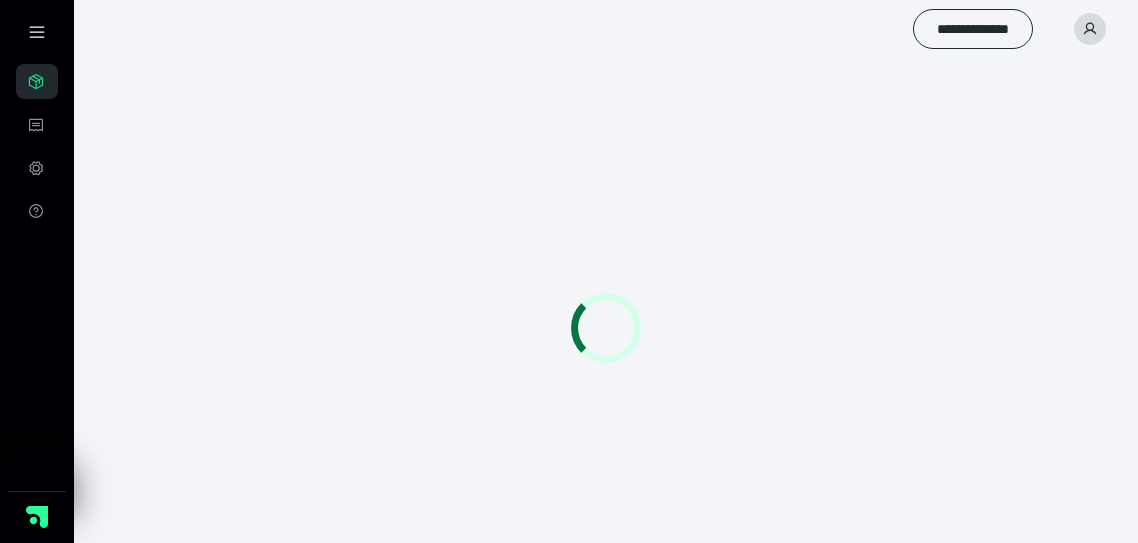 scroll, scrollTop: 0, scrollLeft: 0, axis: both 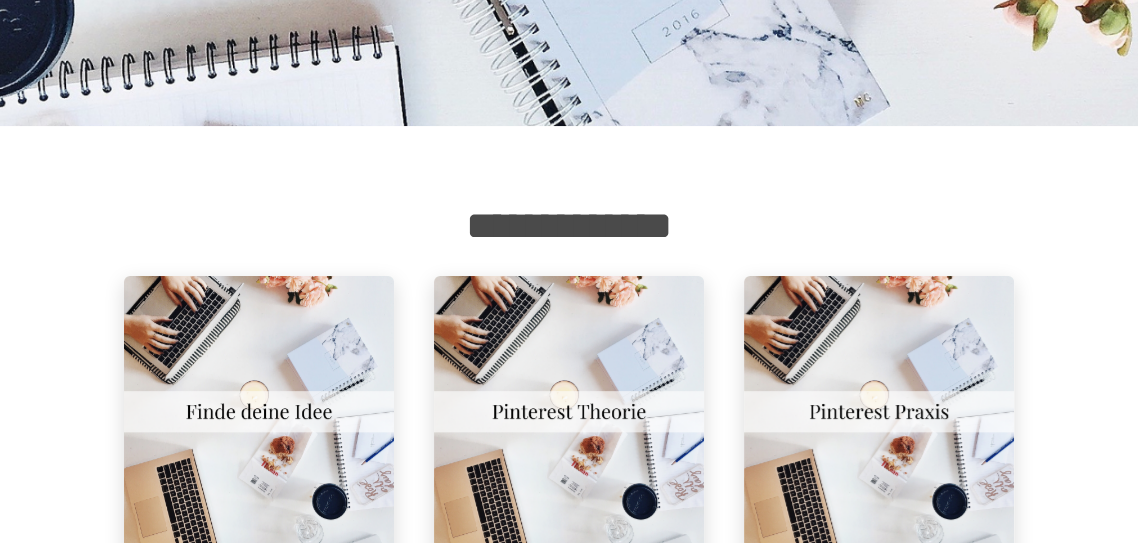 click at bounding box center (259, 411) 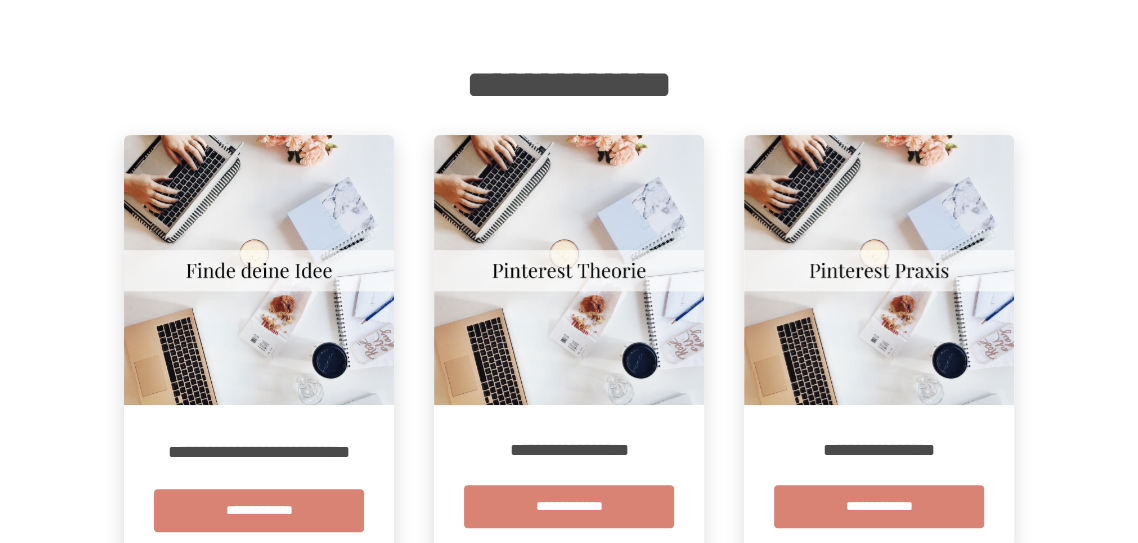 scroll, scrollTop: 296, scrollLeft: 0, axis: vertical 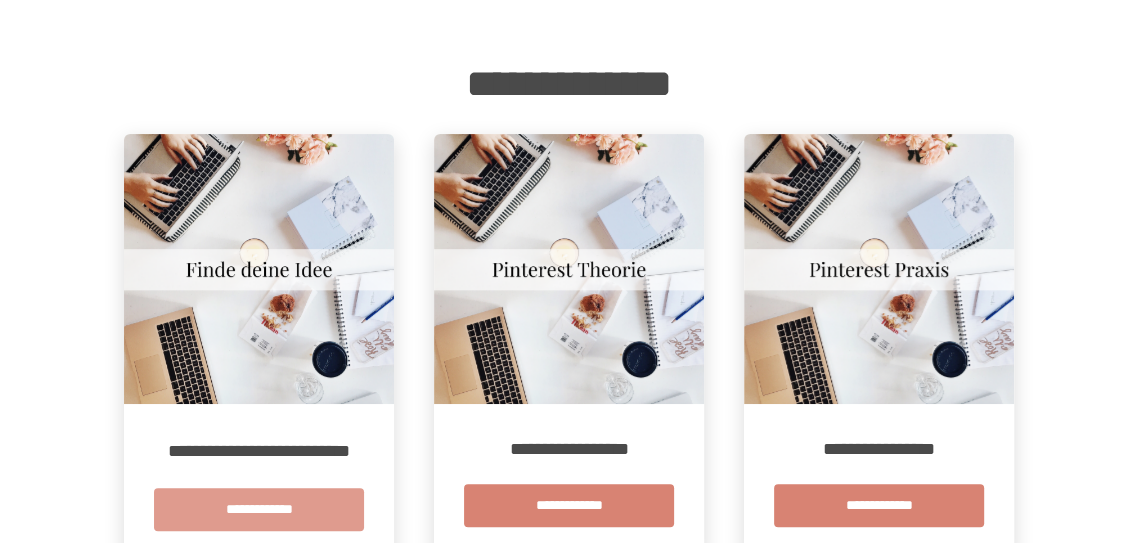 click on "**********" at bounding box center [259, 509] 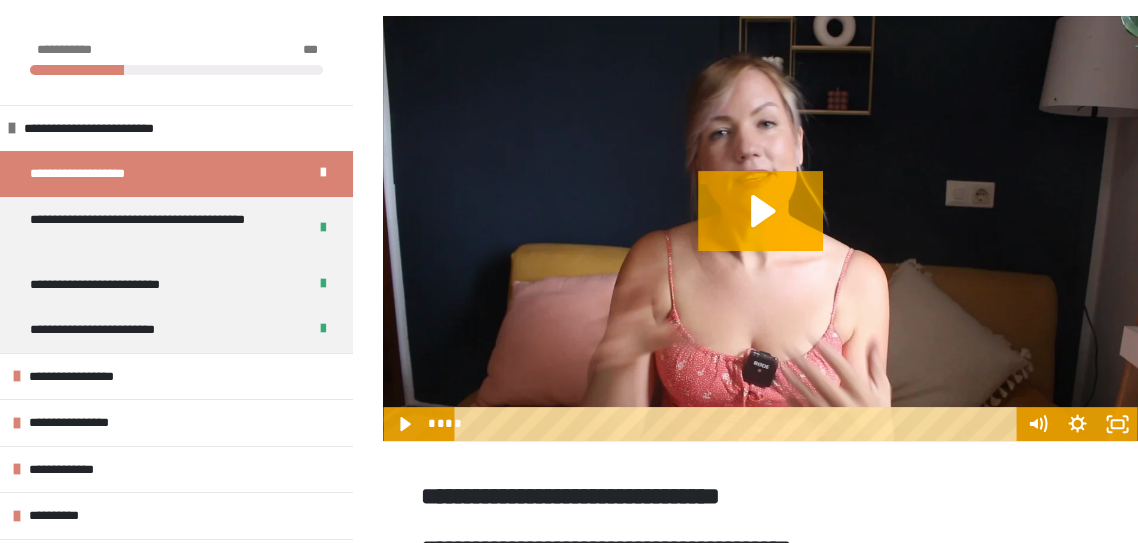 scroll, scrollTop: 293, scrollLeft: 0, axis: vertical 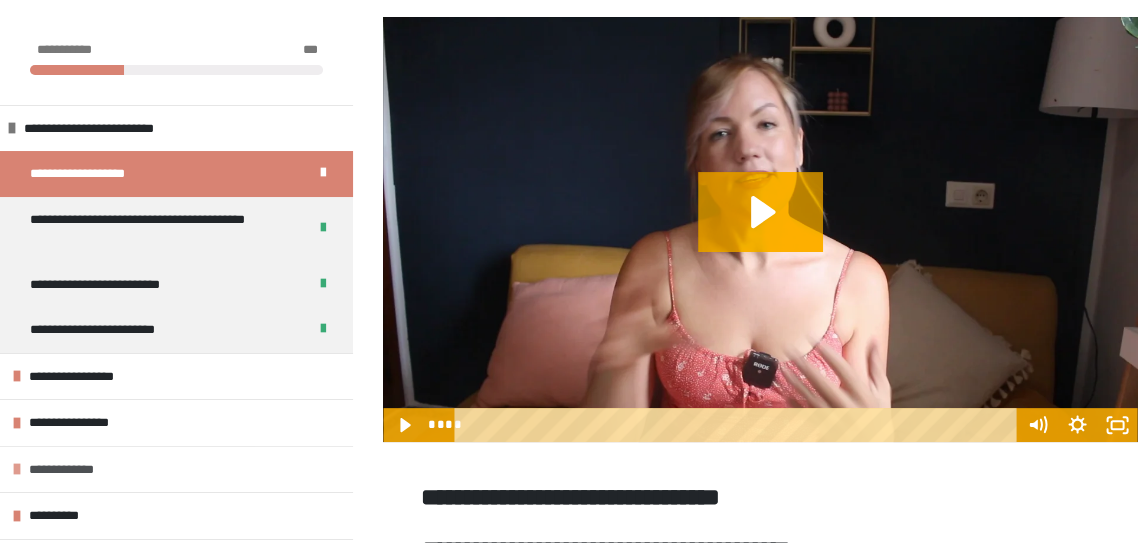 click on "**********" at bounding box center (176, 469) 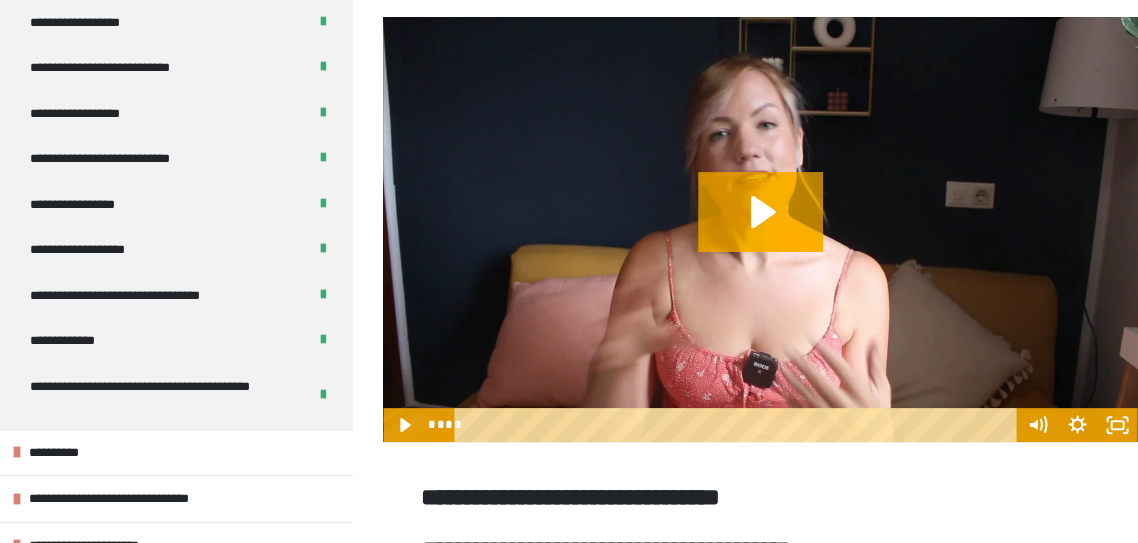 scroll, scrollTop: 539, scrollLeft: 0, axis: vertical 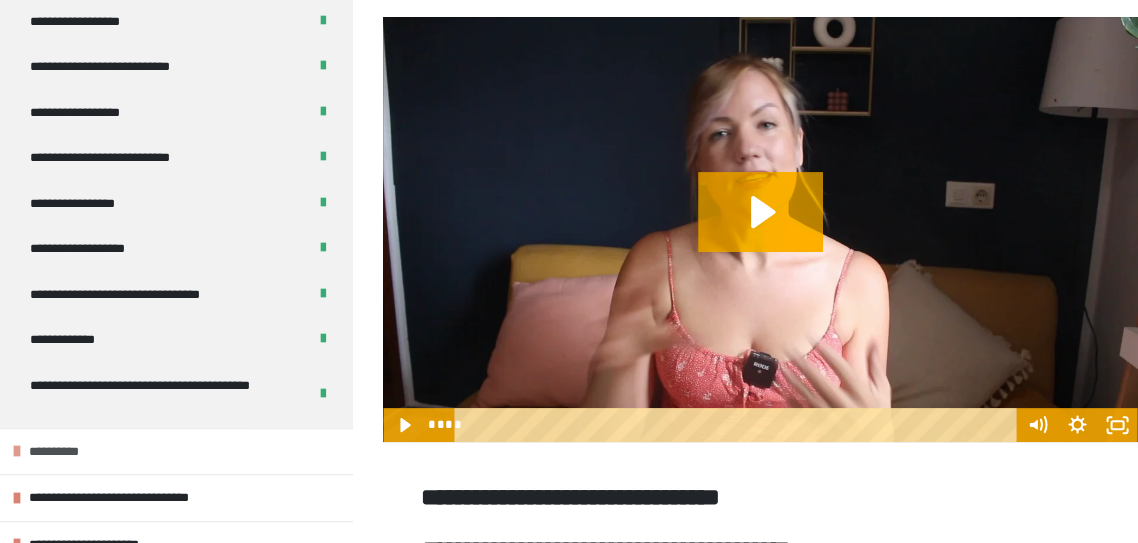 click on "**********" at bounding box center (176, 451) 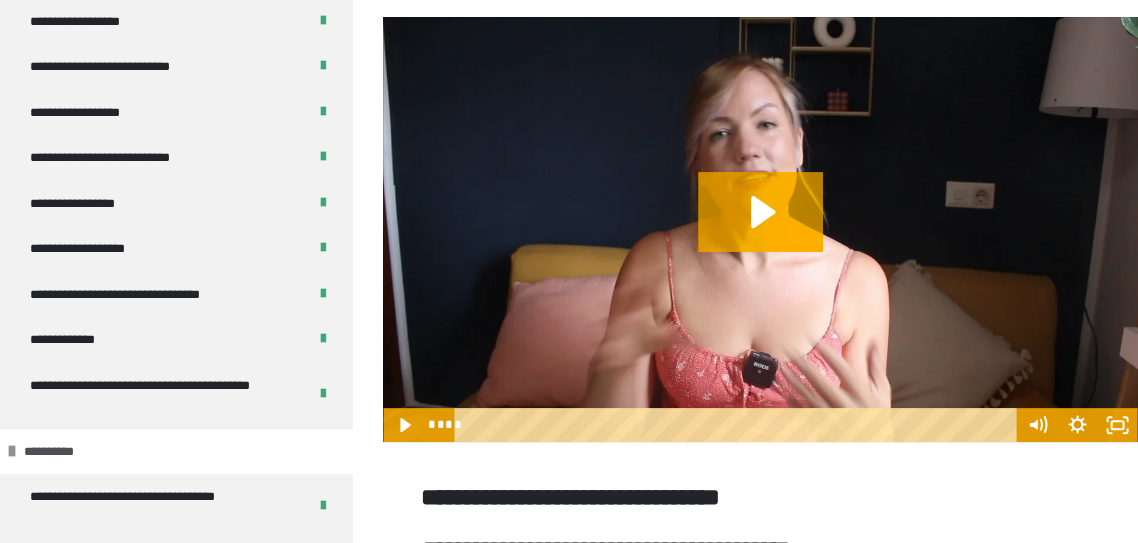 click on "**********" at bounding box center [176, 451] 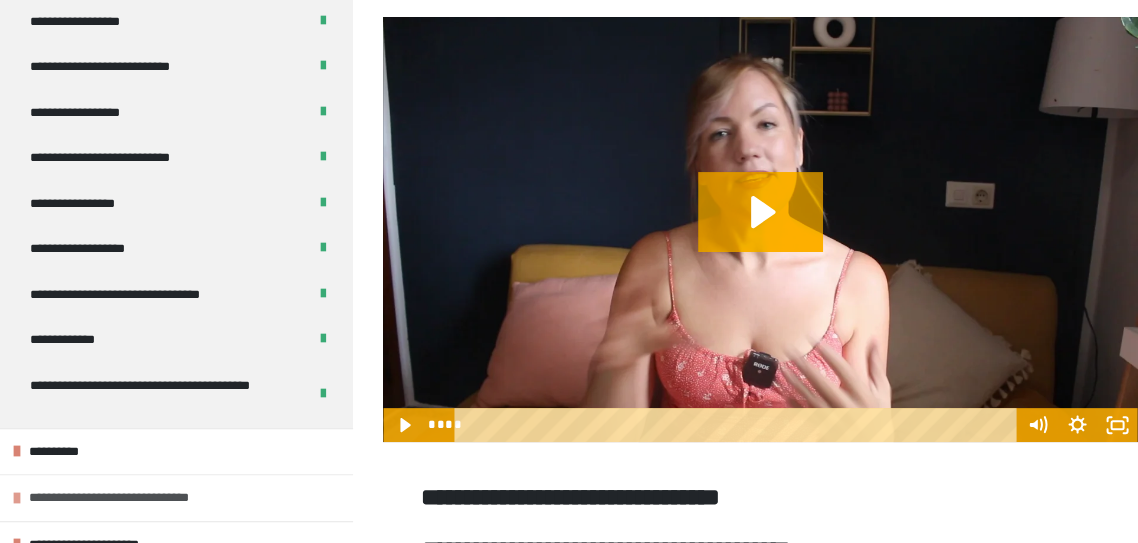 click on "**********" at bounding box center [135, 498] 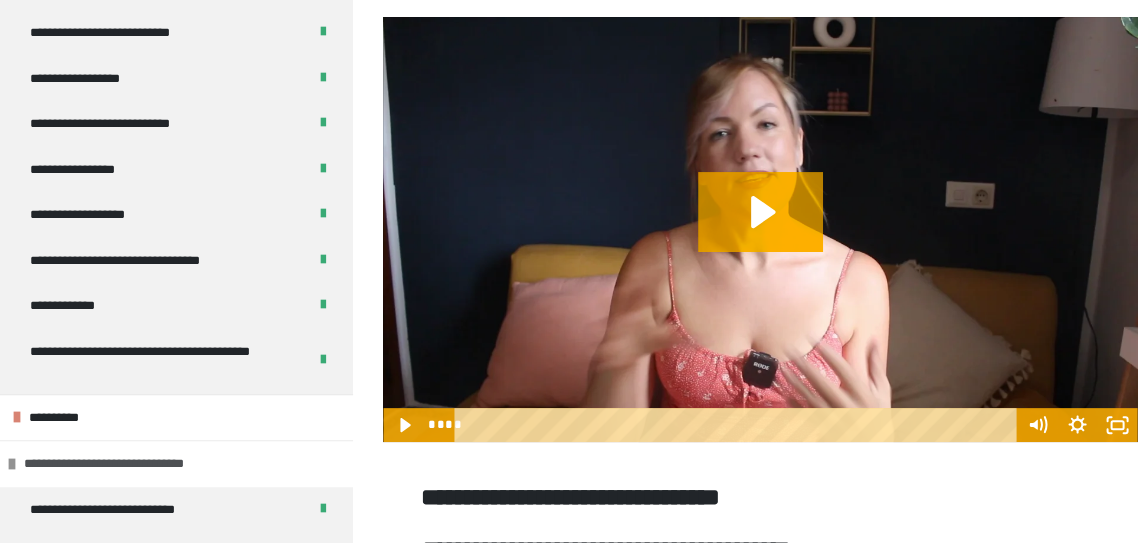 scroll, scrollTop: 604, scrollLeft: 0, axis: vertical 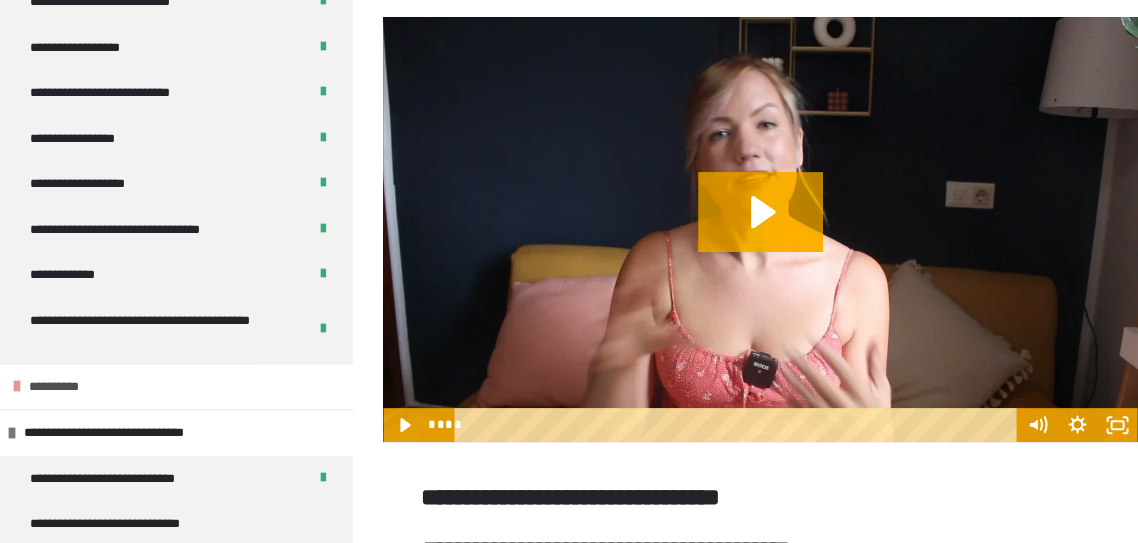 click on "**********" at bounding box center [176, 386] 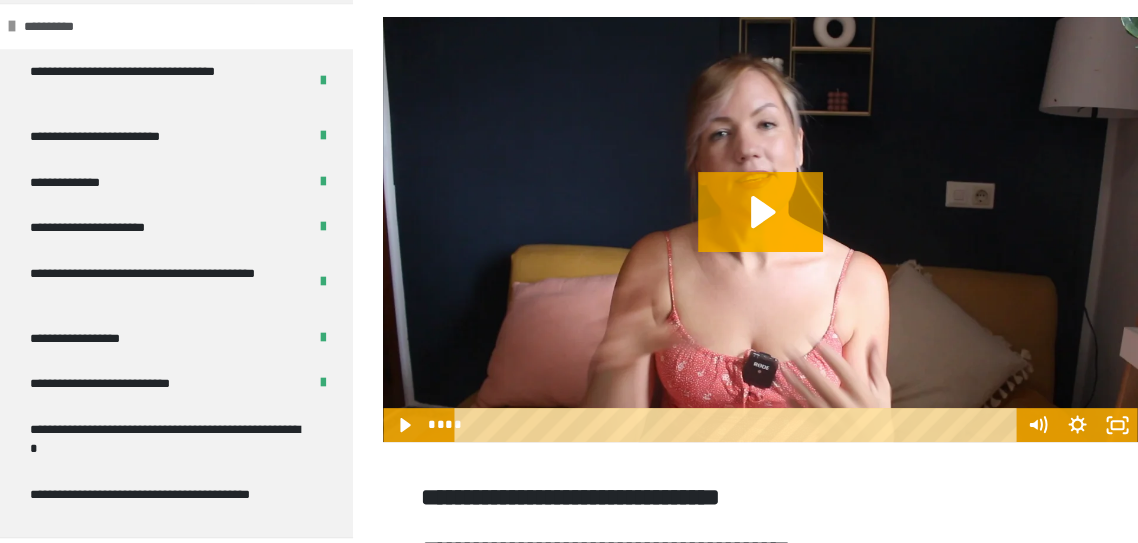 scroll, scrollTop: 970, scrollLeft: 0, axis: vertical 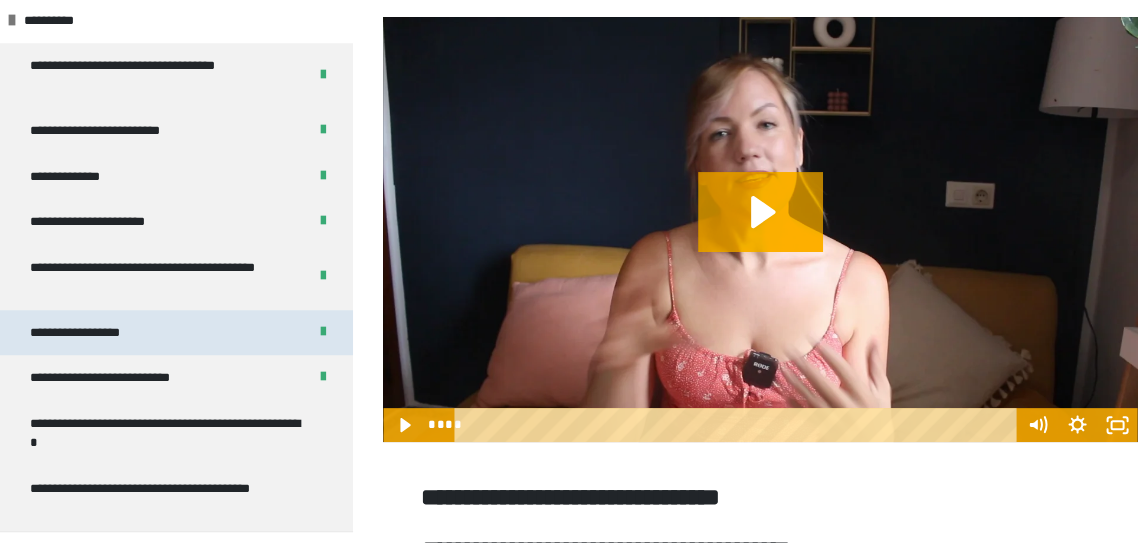 click on "**********" at bounding box center (176, 333) 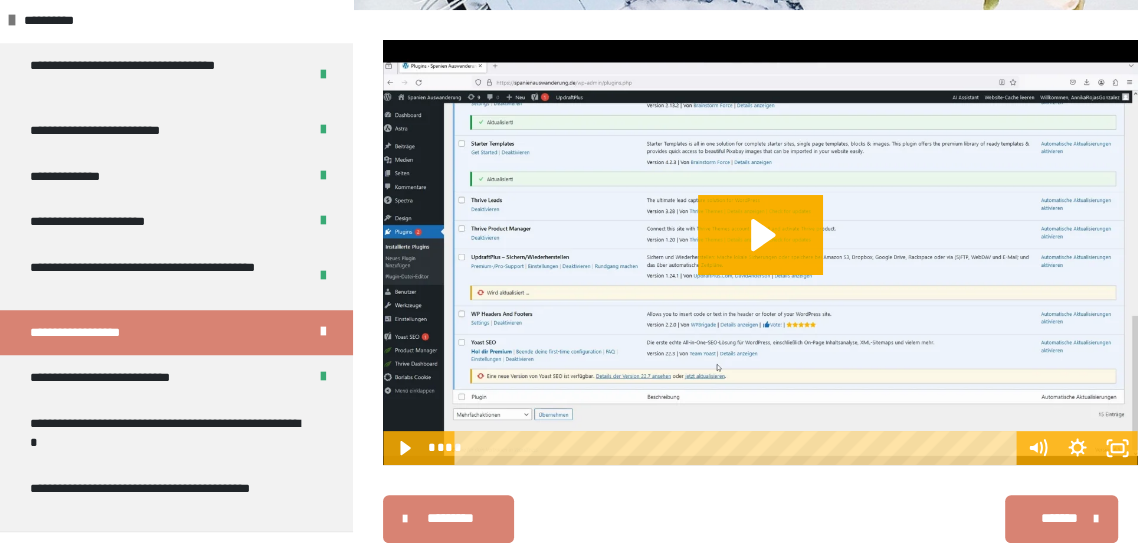 click 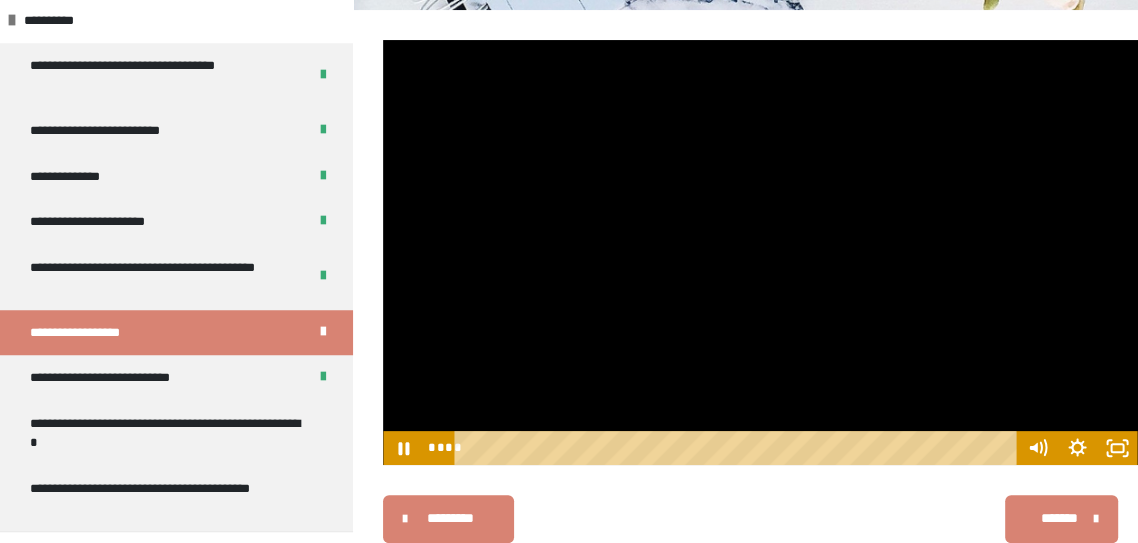 click 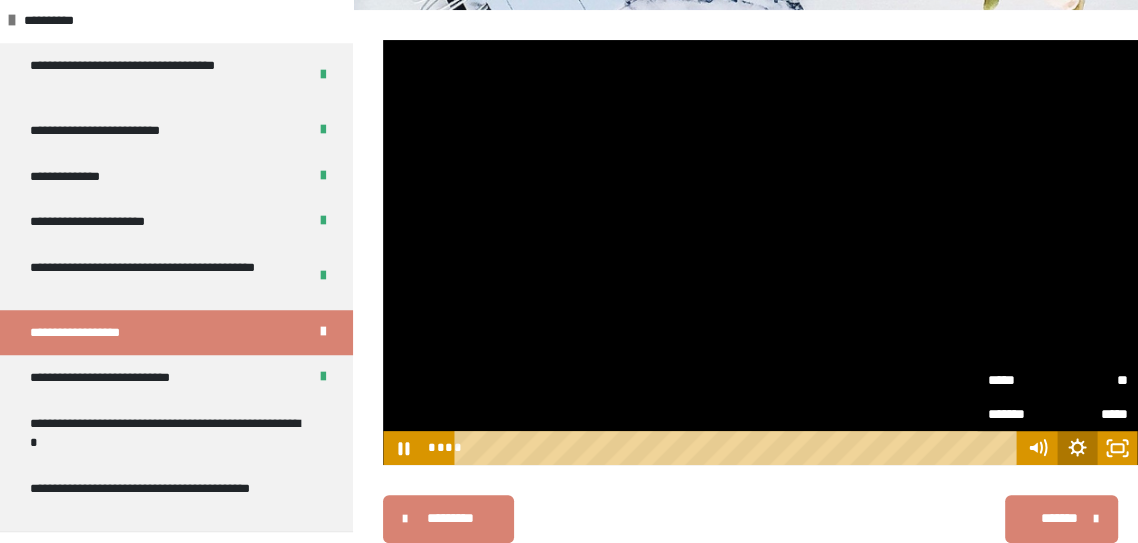 click at bounding box center (760, 252) 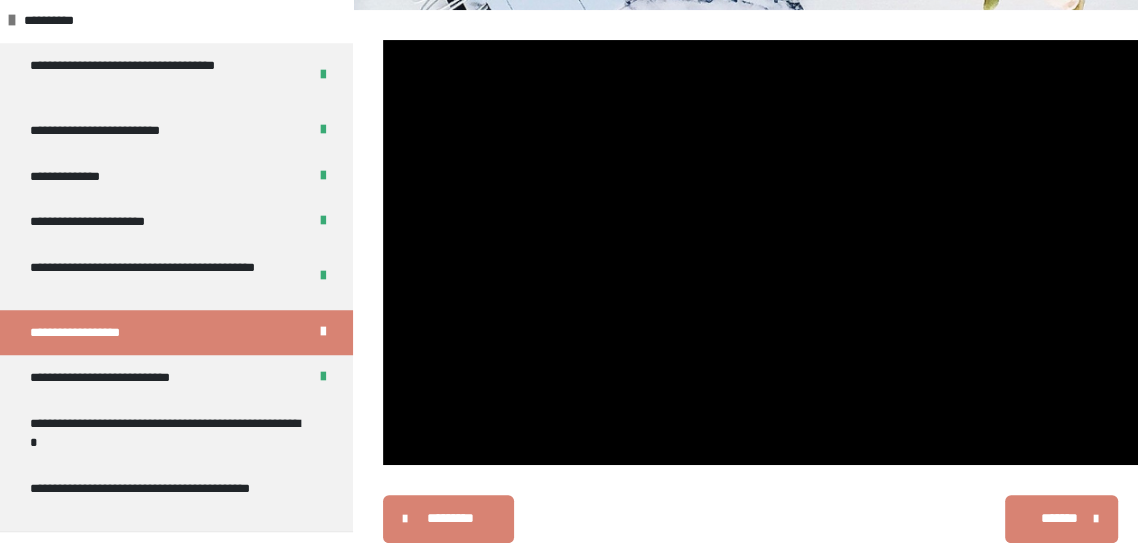 click at bounding box center (760, 252) 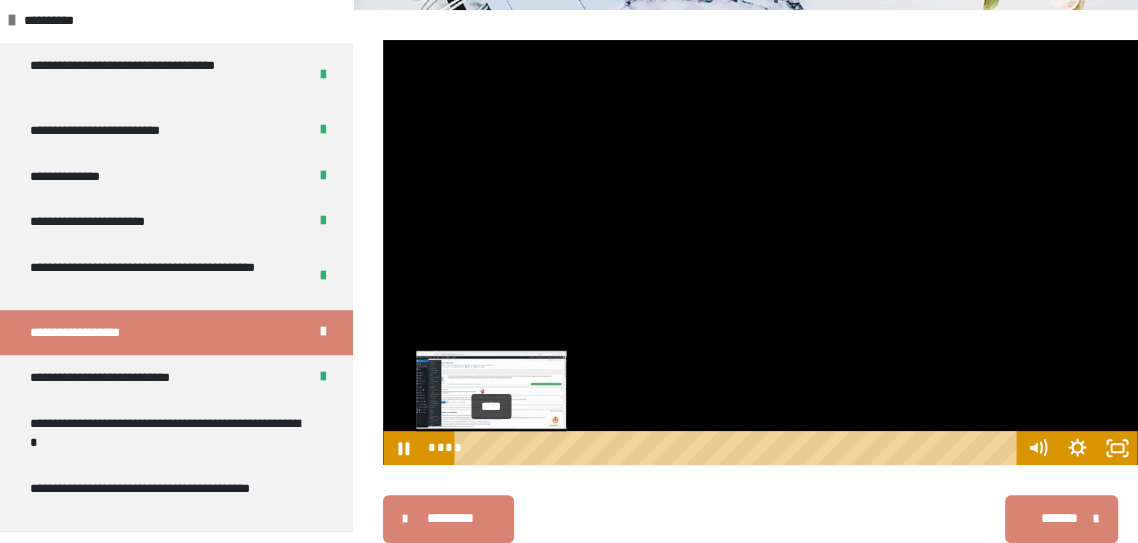click at bounding box center [760, 252] 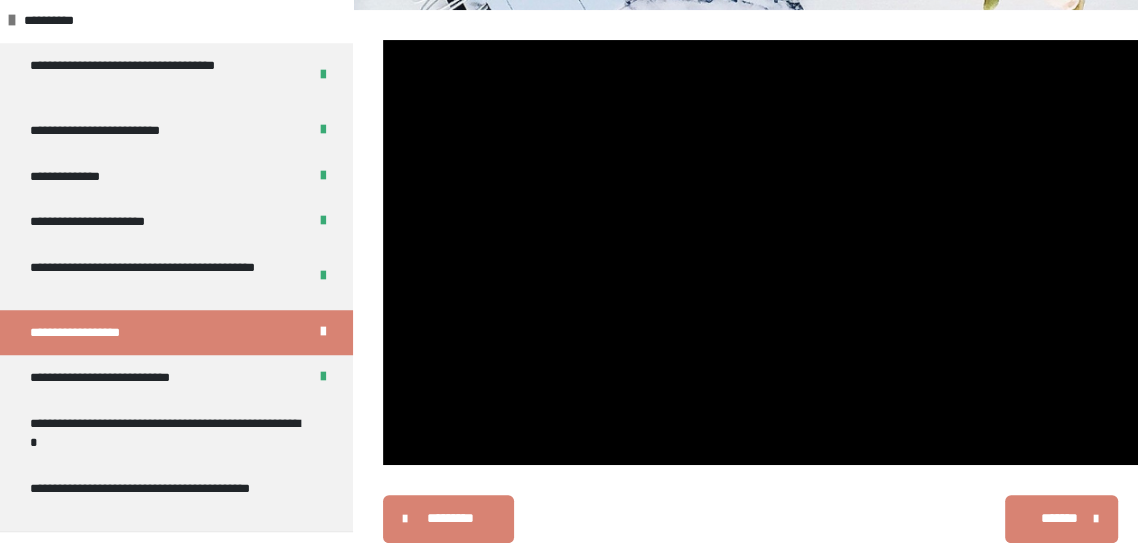 click at bounding box center (760, 252) 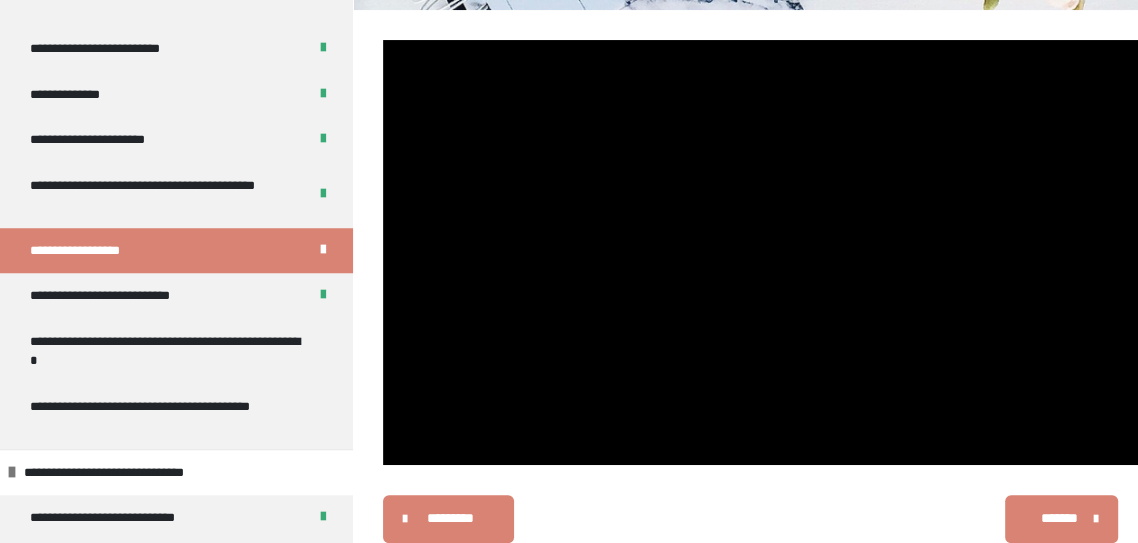 scroll, scrollTop: 1053, scrollLeft: 0, axis: vertical 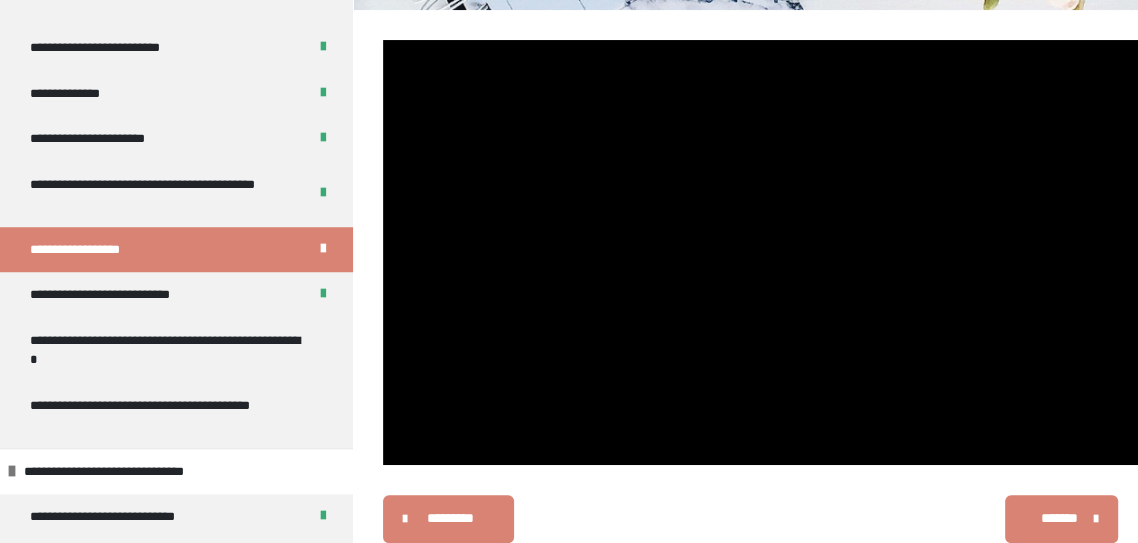 click at bounding box center (760, 252) 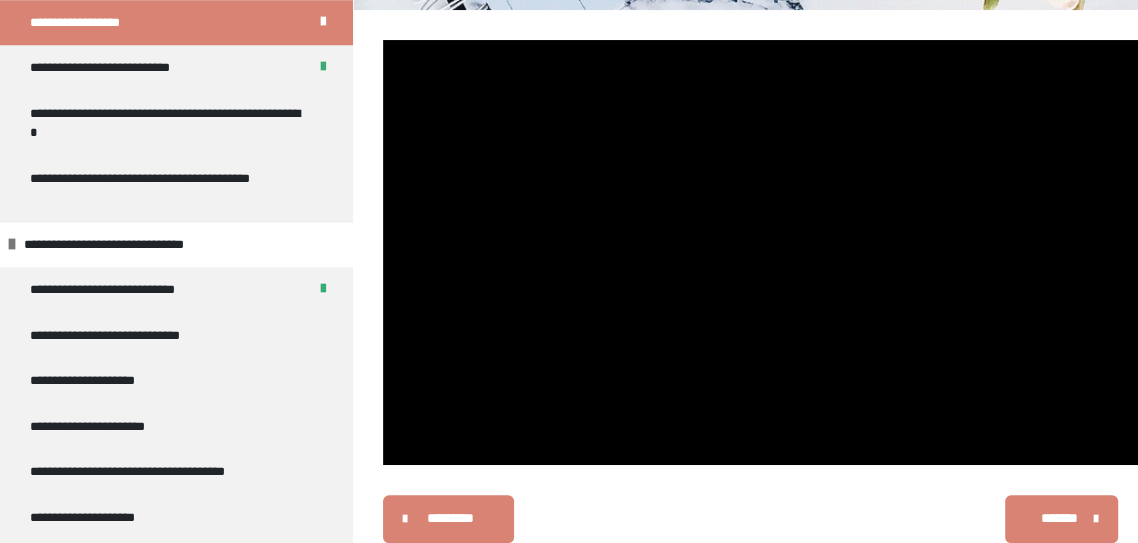 scroll, scrollTop: 1285, scrollLeft: 0, axis: vertical 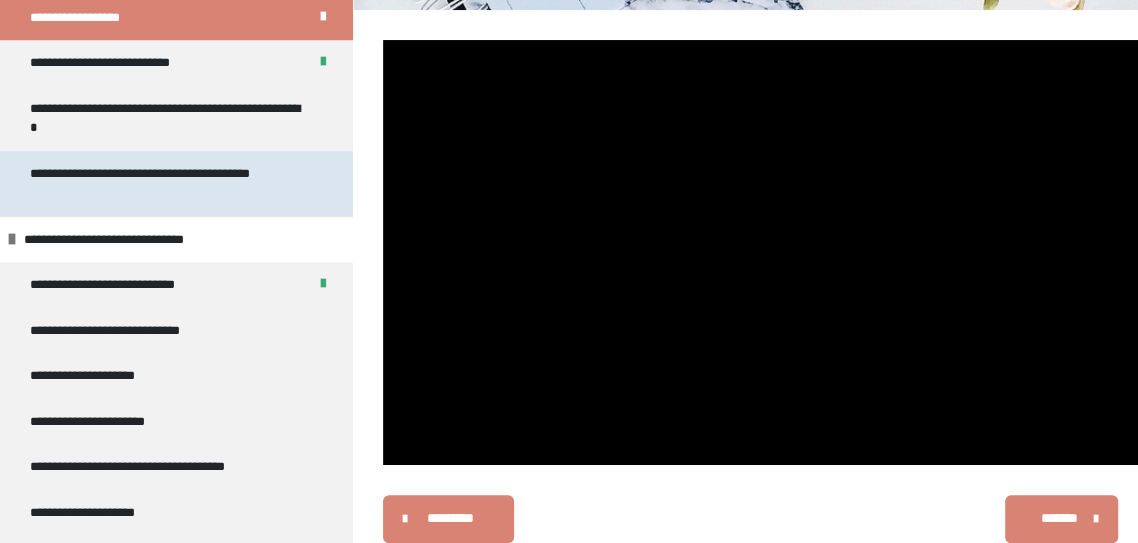 click on "**********" at bounding box center [176, 183] 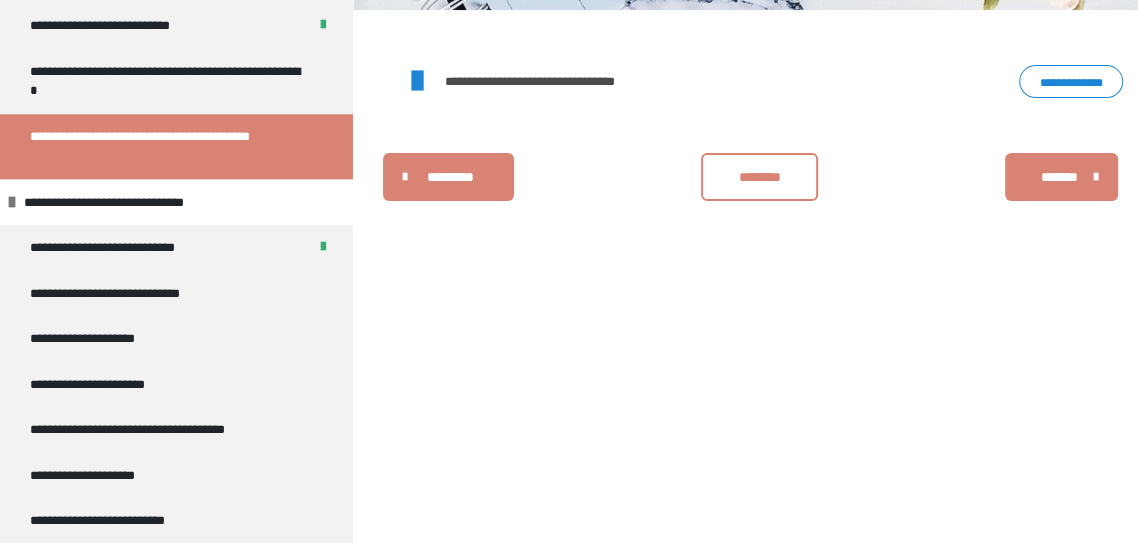 scroll, scrollTop: 1317, scrollLeft: 0, axis: vertical 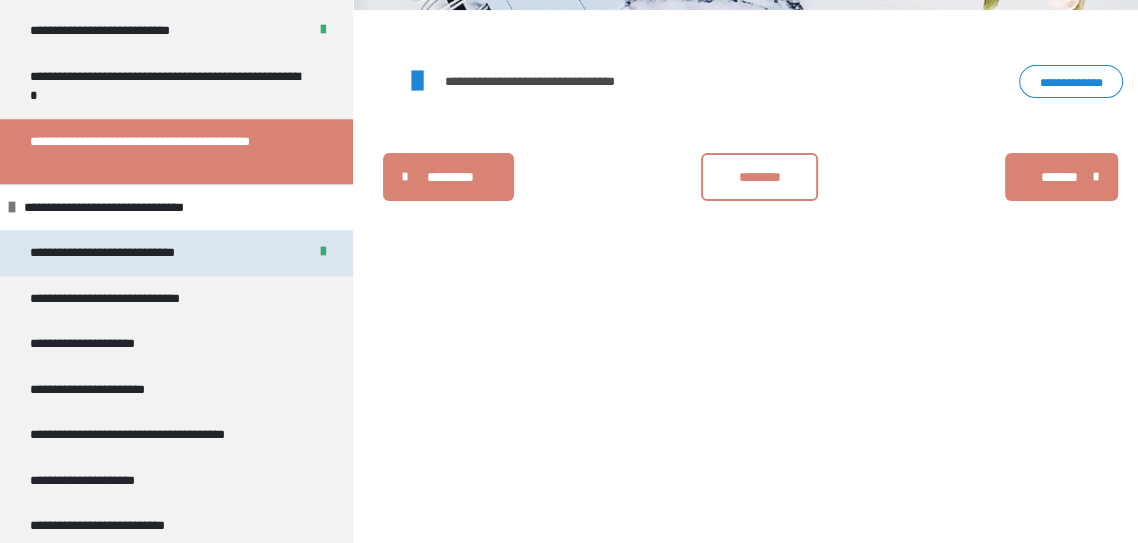 click on "**********" at bounding box center [131, 253] 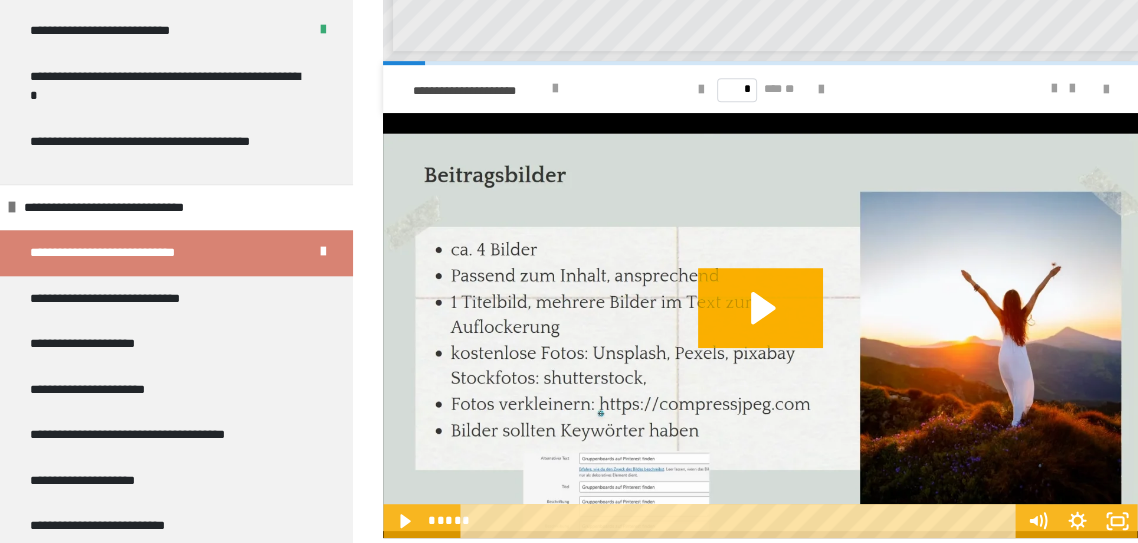 scroll, scrollTop: 695, scrollLeft: 0, axis: vertical 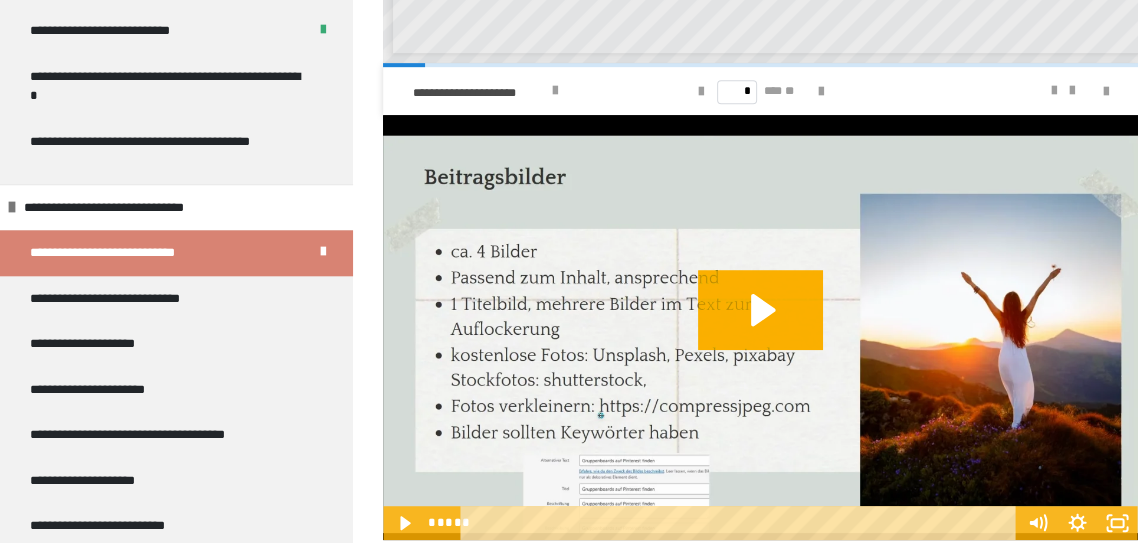 click 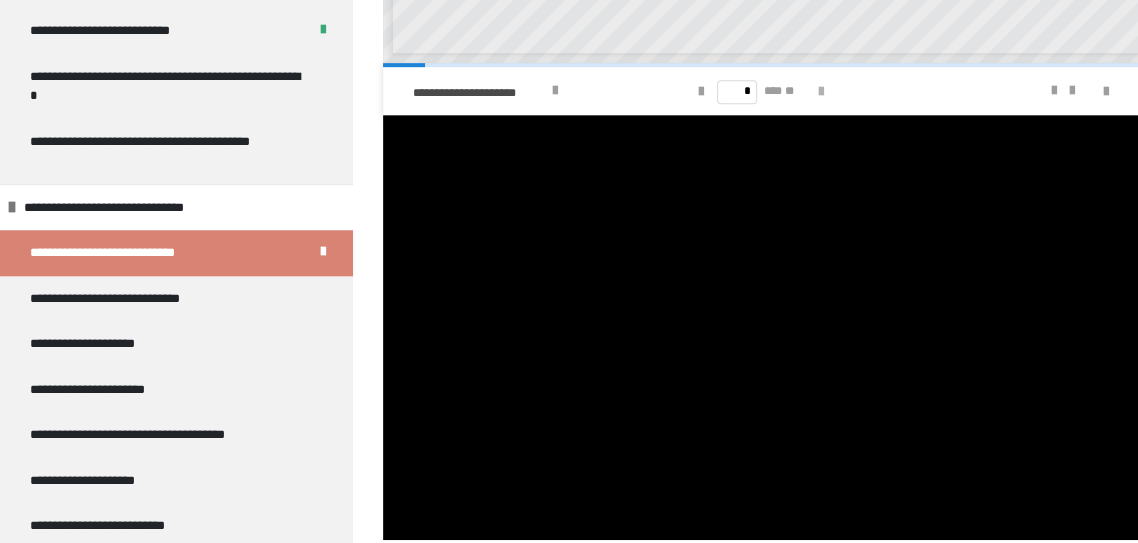 click at bounding box center [820, 92] 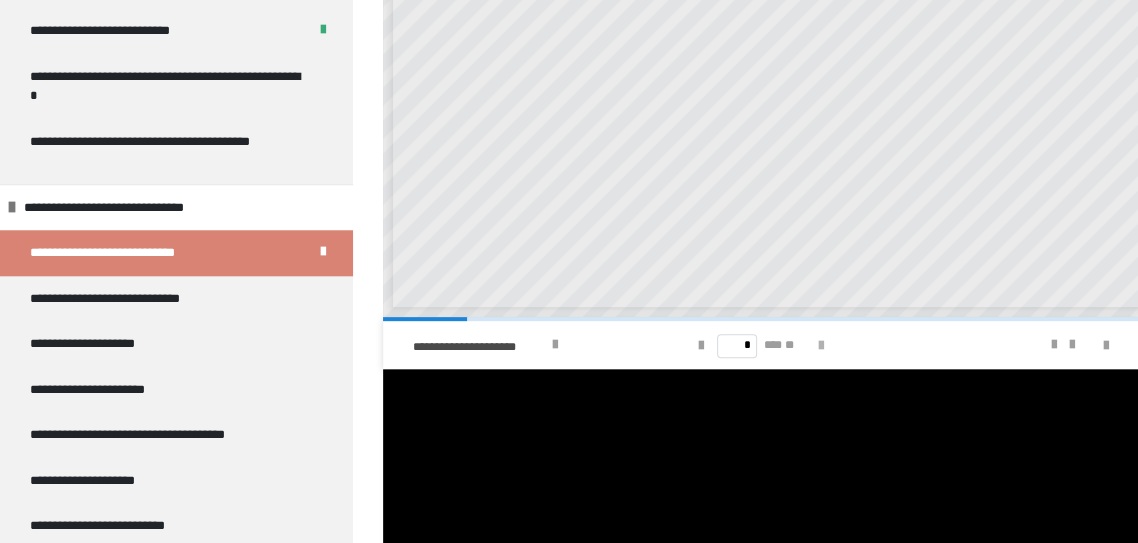 scroll, scrollTop: 440, scrollLeft: 0, axis: vertical 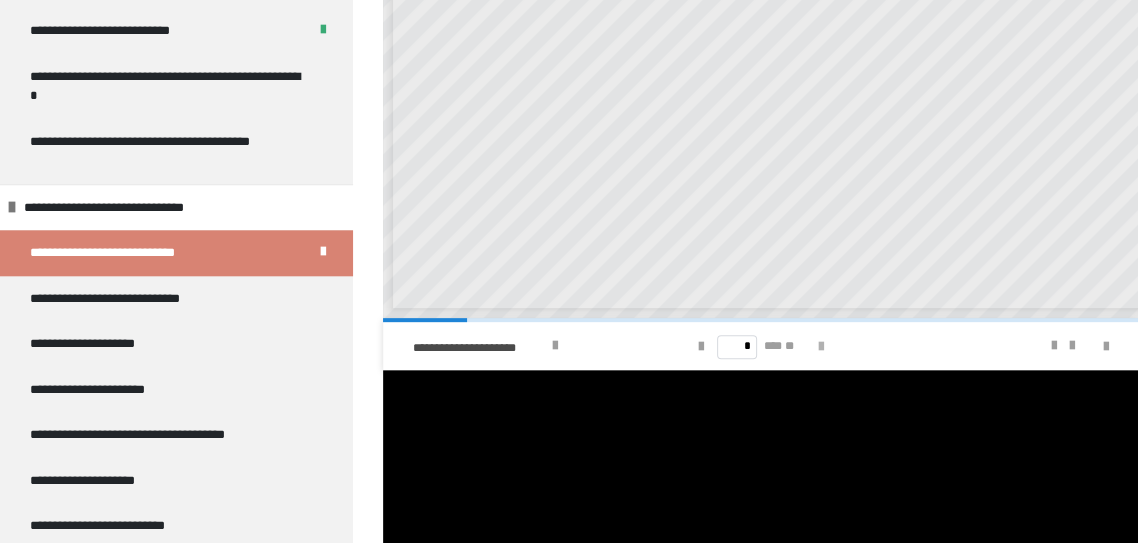 click at bounding box center (820, 347) 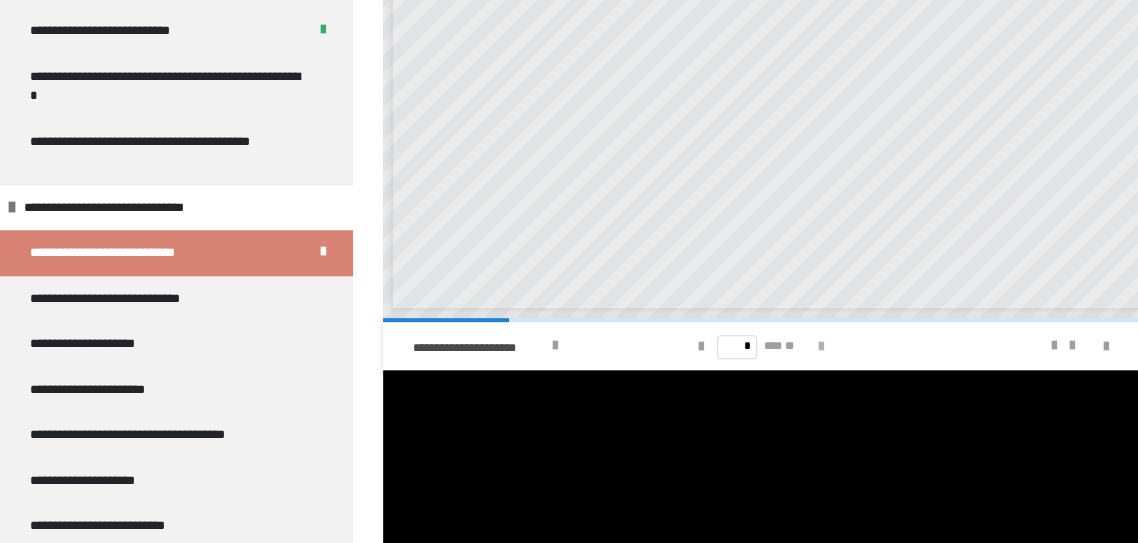 click at bounding box center [820, 347] 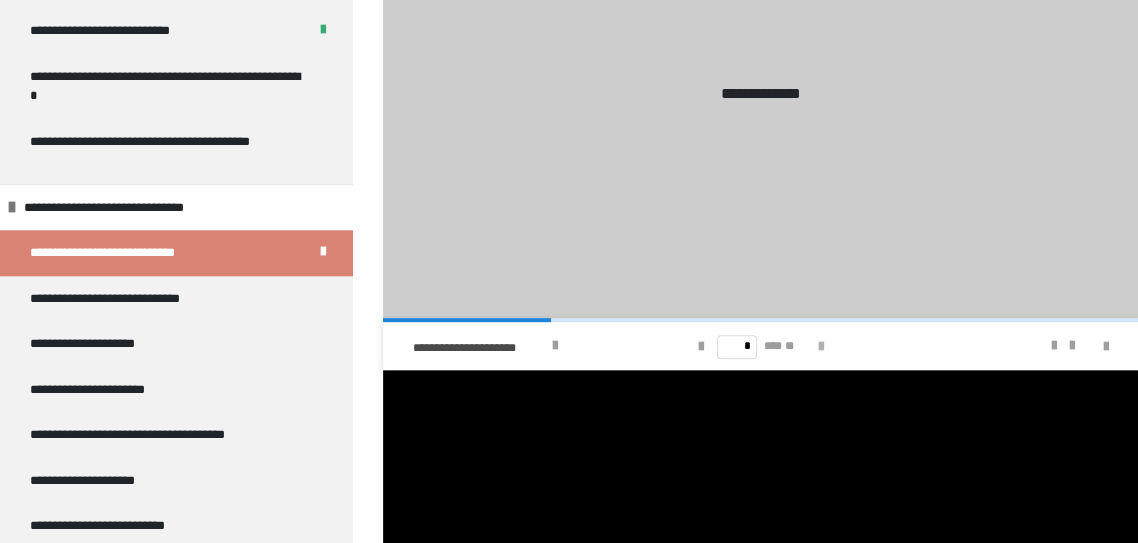 click at bounding box center (820, 347) 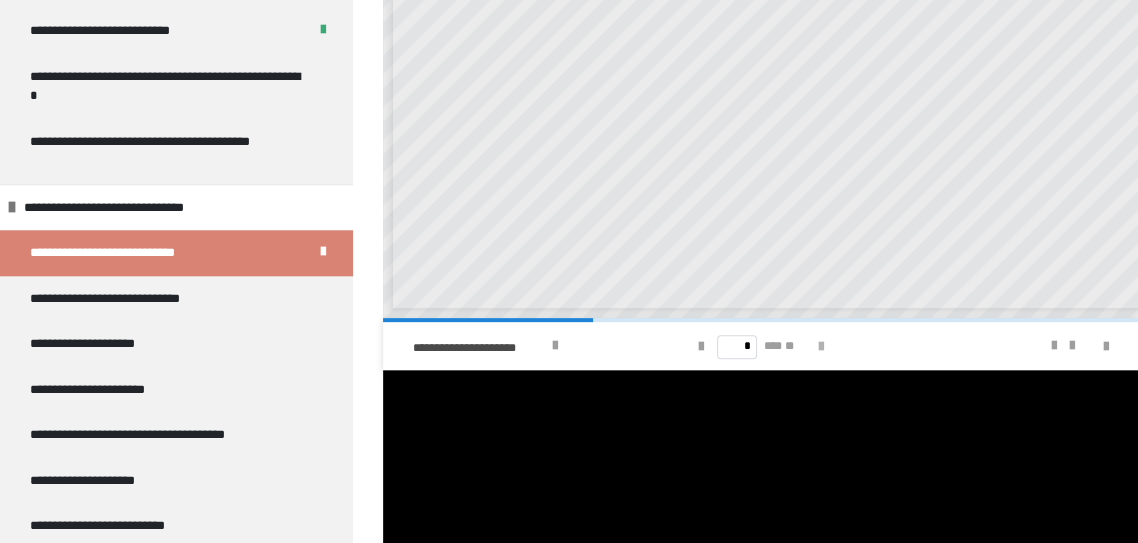 click at bounding box center (820, 347) 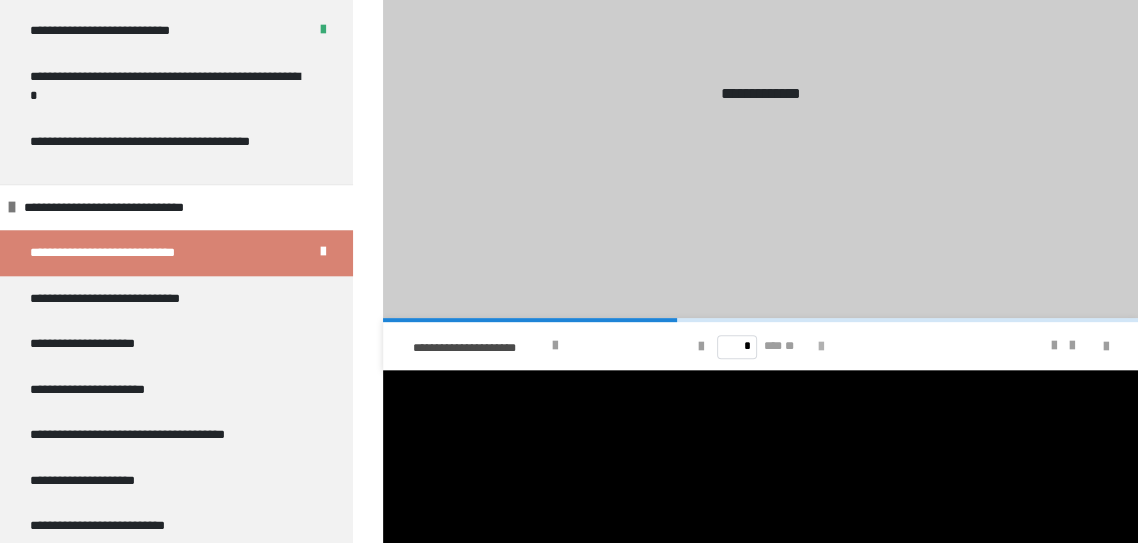 click at bounding box center [820, 347] 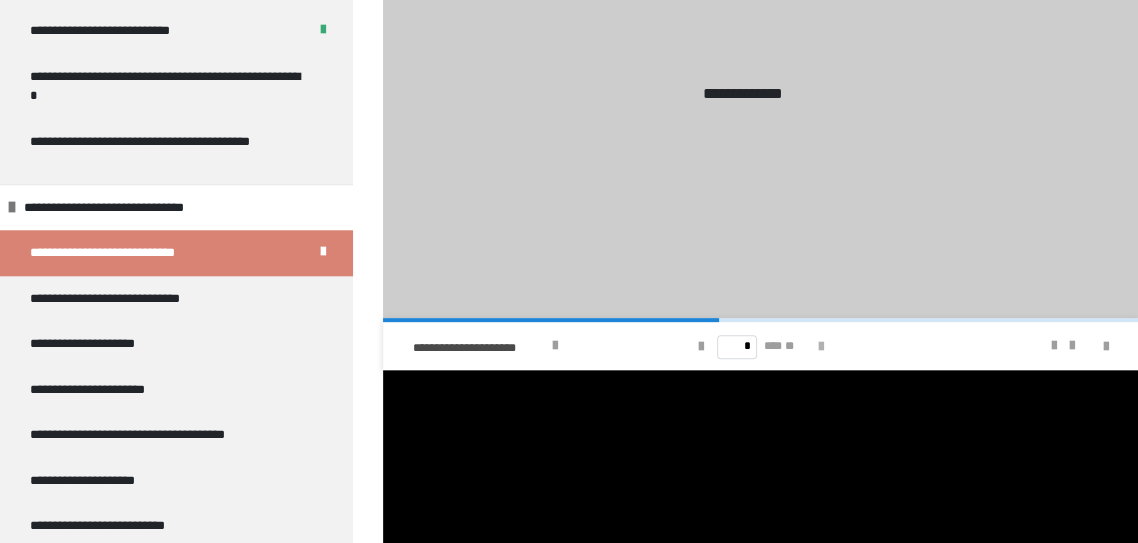click at bounding box center [820, 347] 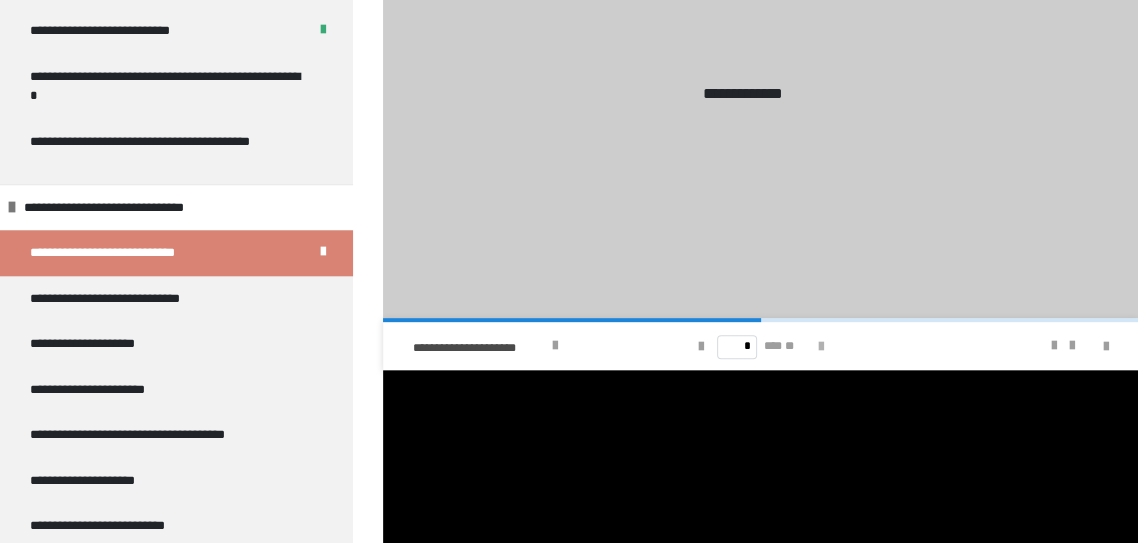 click at bounding box center [820, 347] 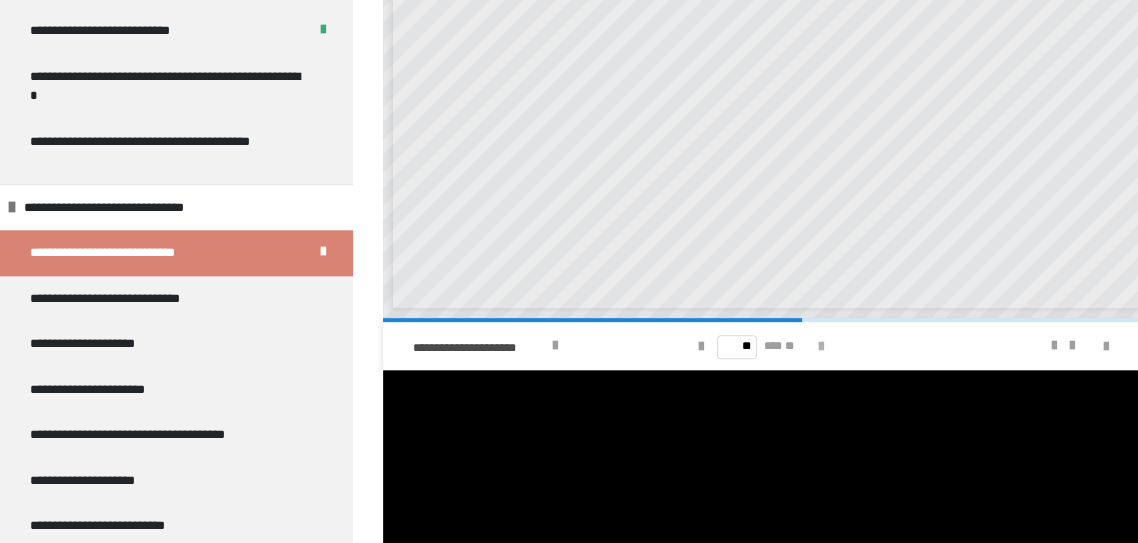 click at bounding box center [820, 347] 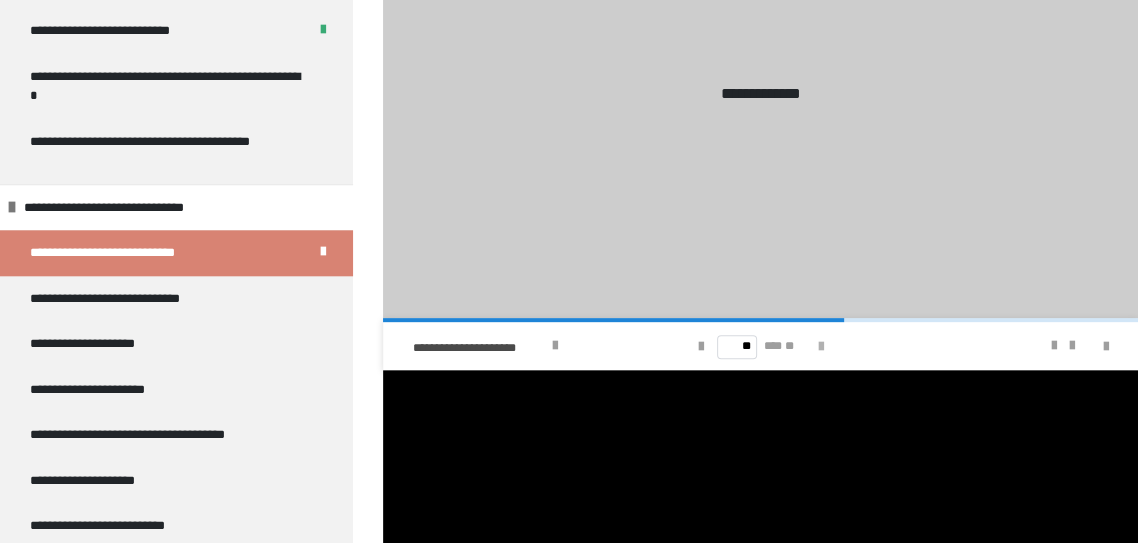 click at bounding box center (820, 347) 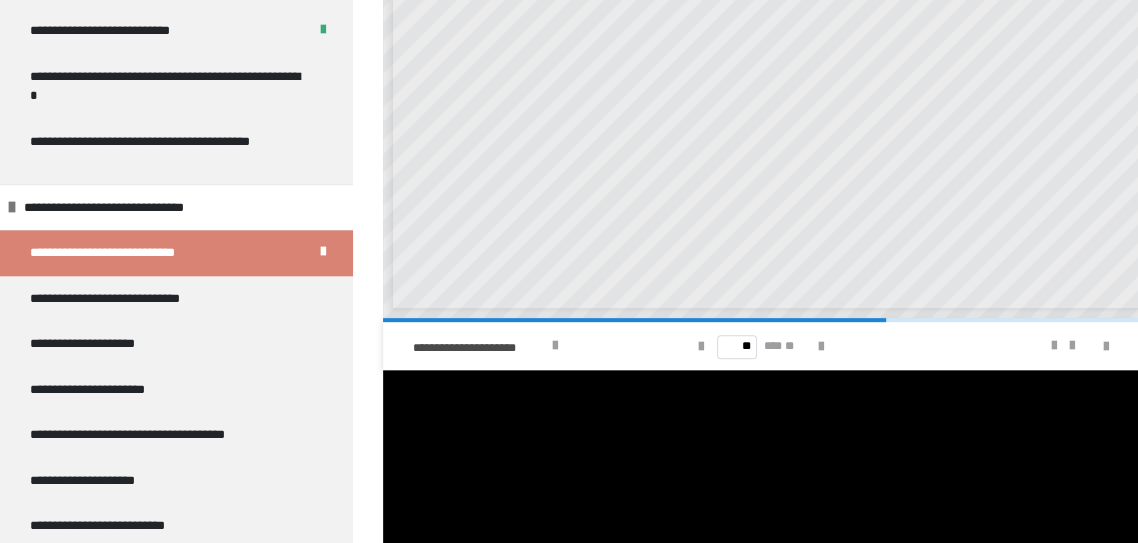 click on "** *** **" at bounding box center [761, 346] 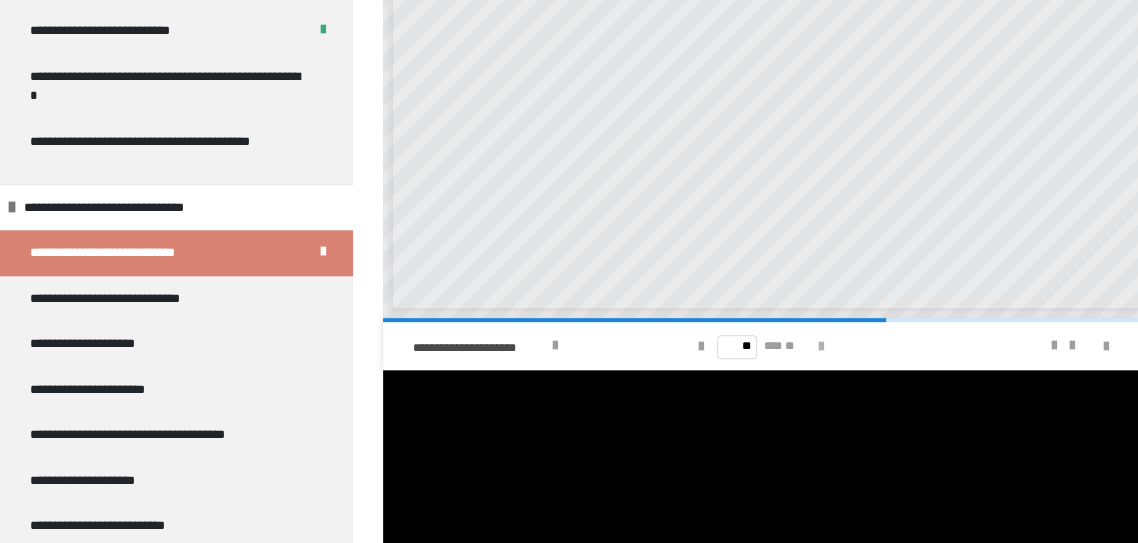 click at bounding box center (820, 347) 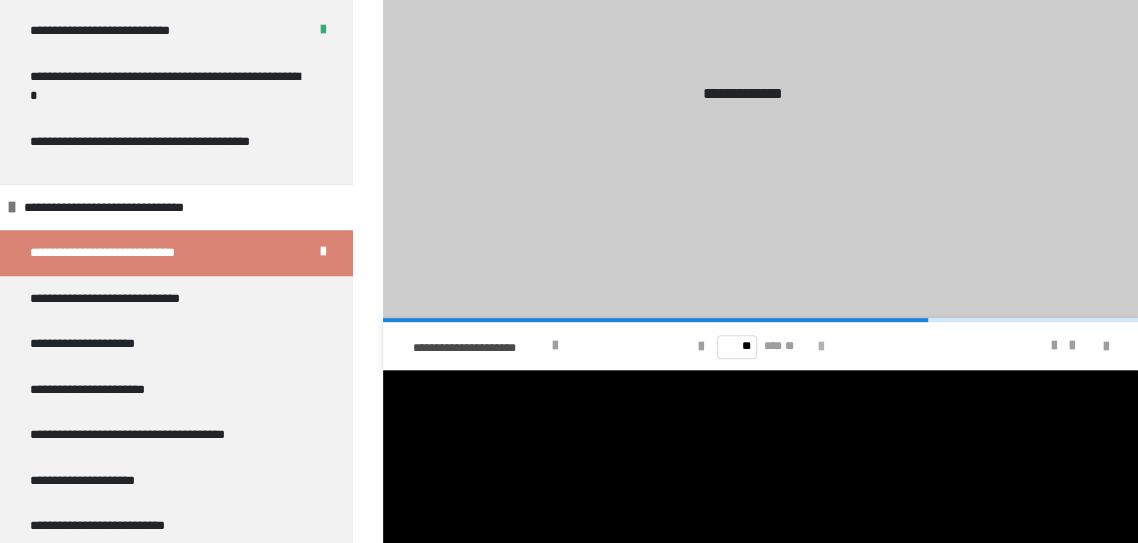 click at bounding box center (820, 346) 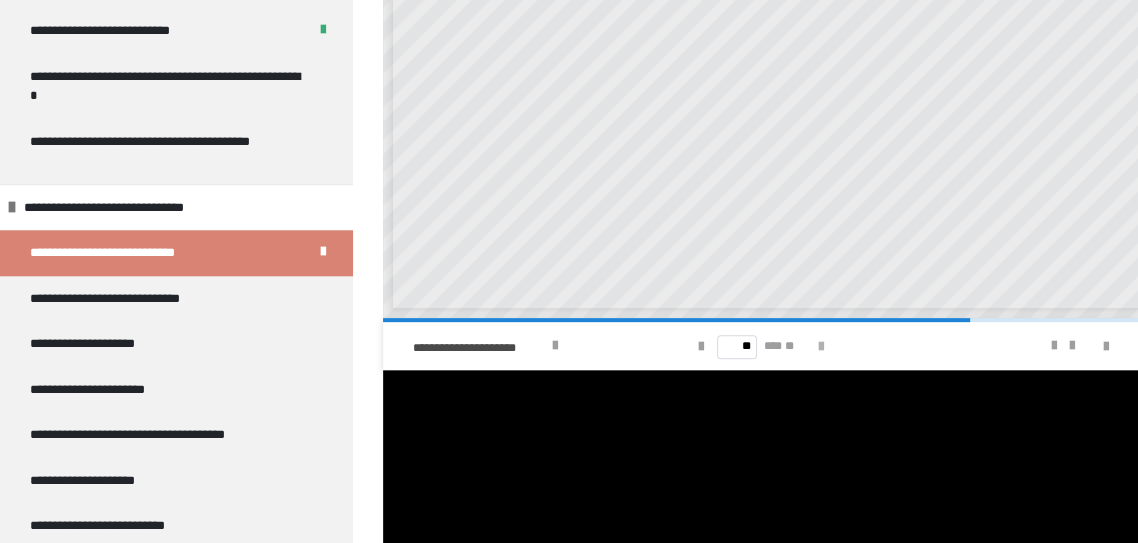 click at bounding box center [820, 347] 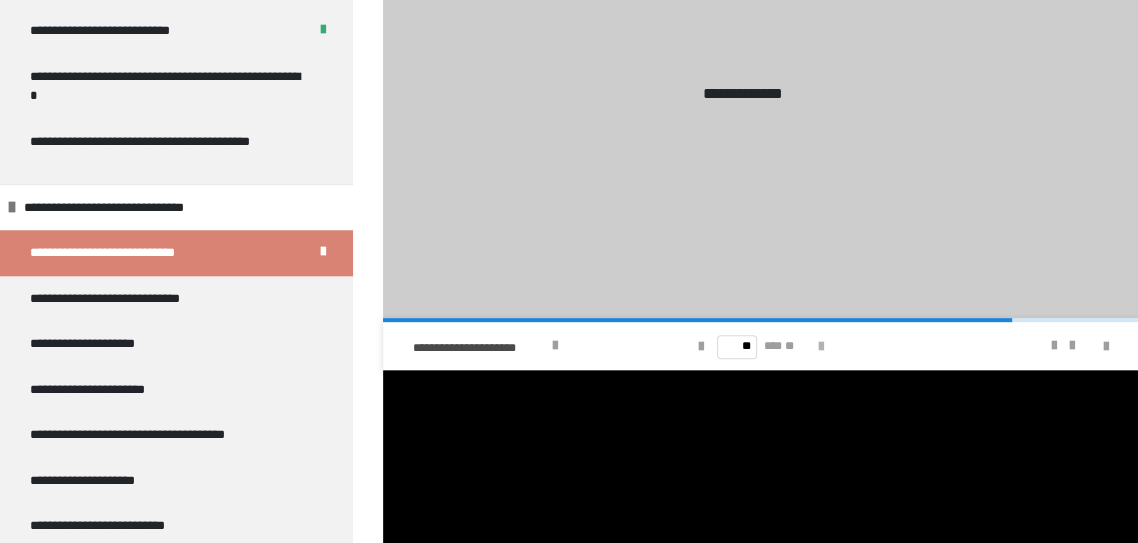 click at bounding box center (820, 347) 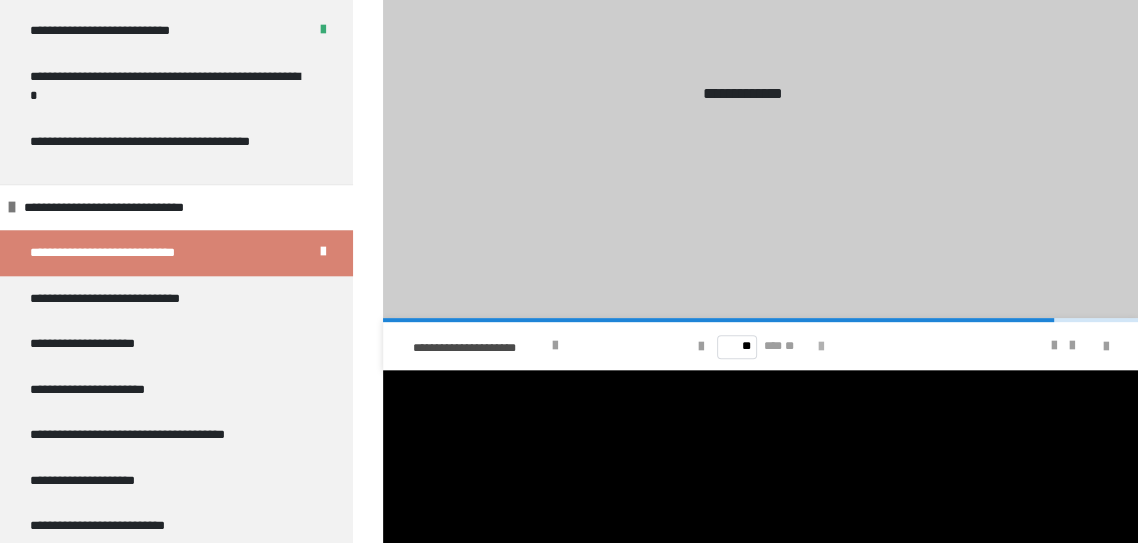 click at bounding box center [820, 347] 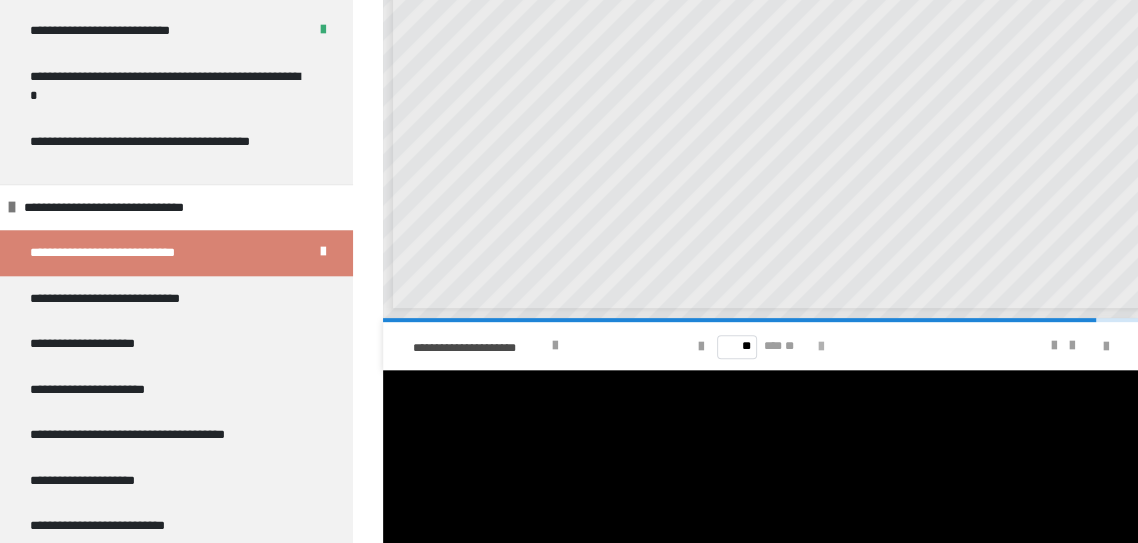 click at bounding box center [820, 347] 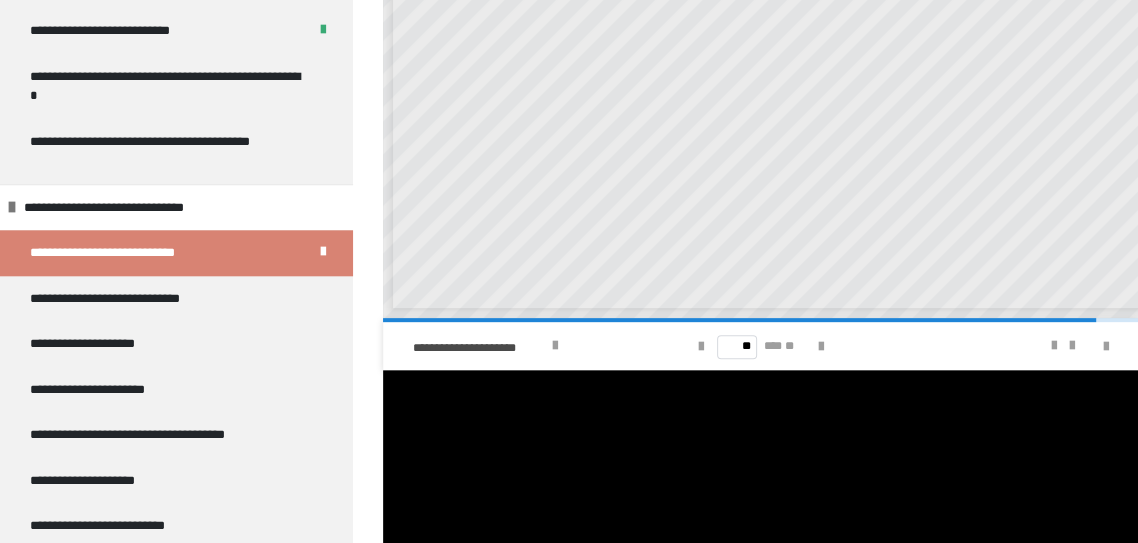 click on "** *** **" at bounding box center [761, 346] 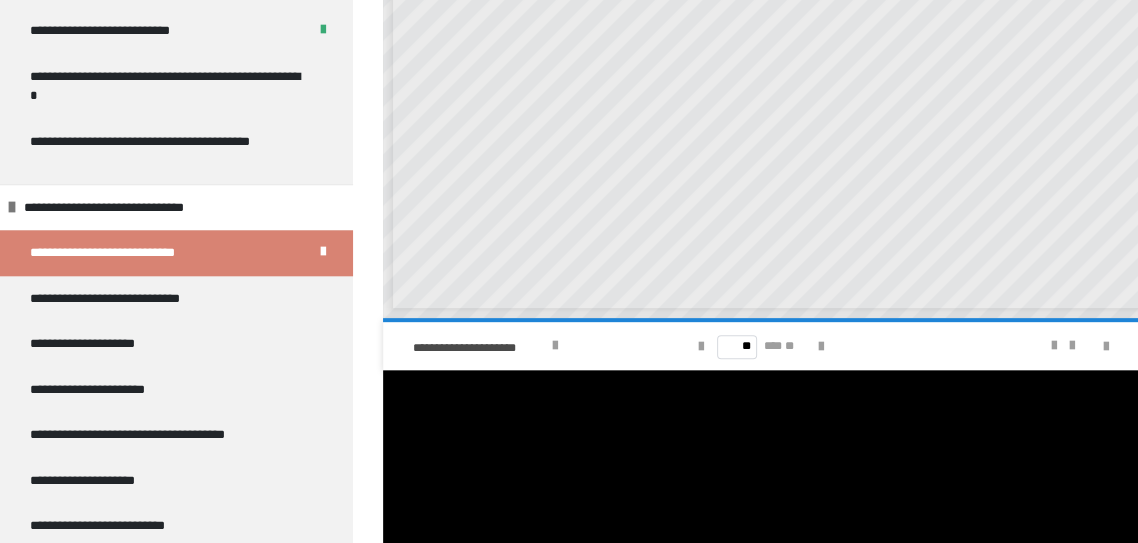 click on "** *** **" at bounding box center (761, 346) 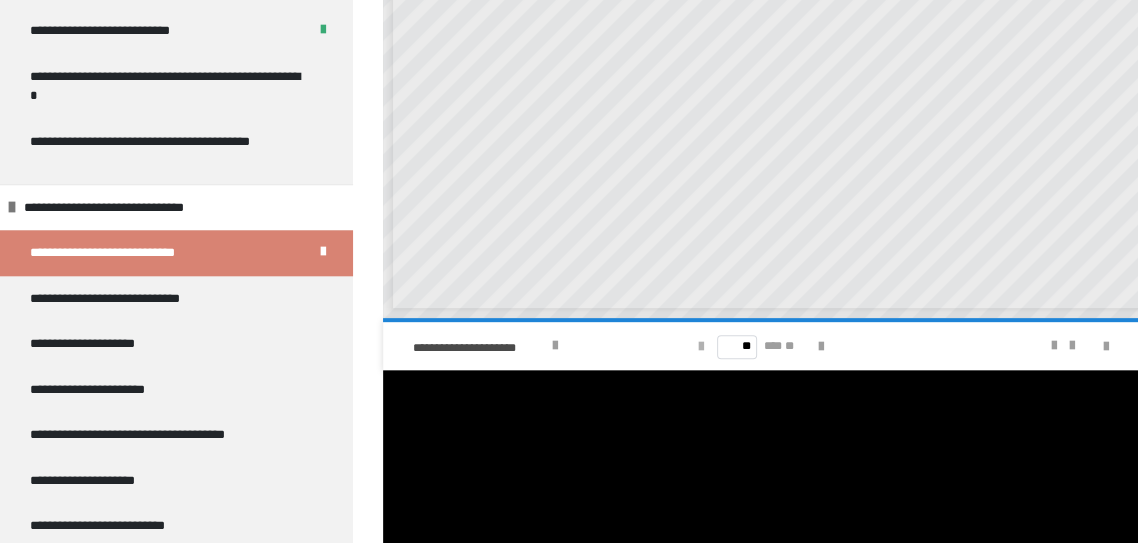 click at bounding box center [701, 347] 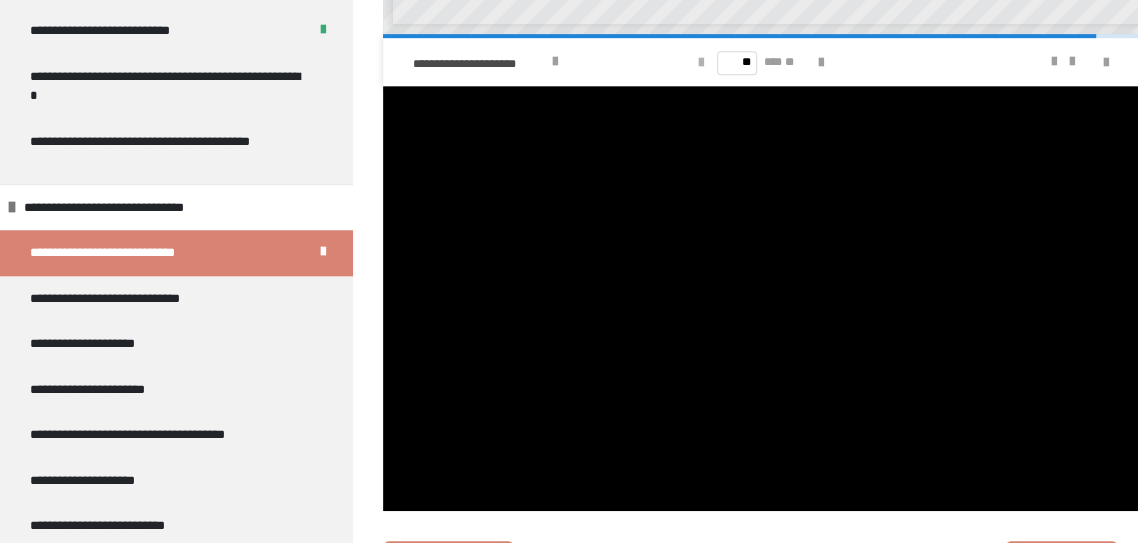 scroll, scrollTop: 723, scrollLeft: 0, axis: vertical 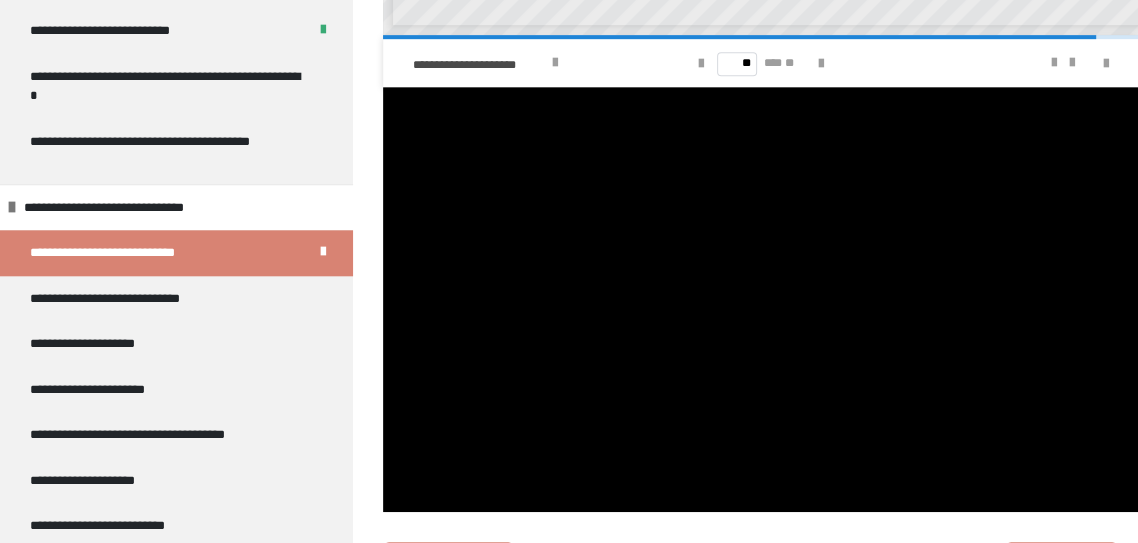 click at bounding box center [760, 299] 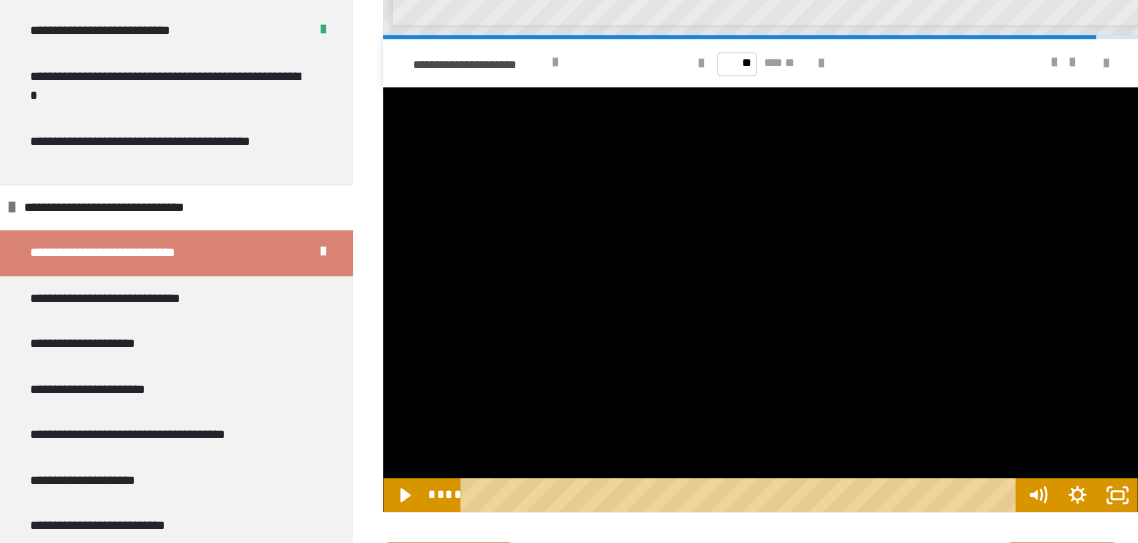 click at bounding box center (760, 299) 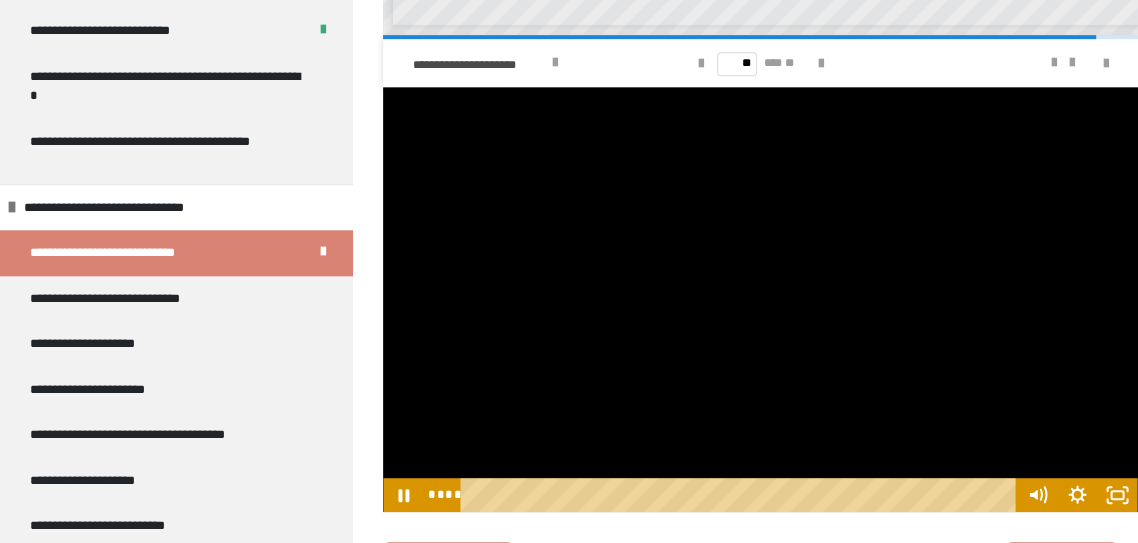 click 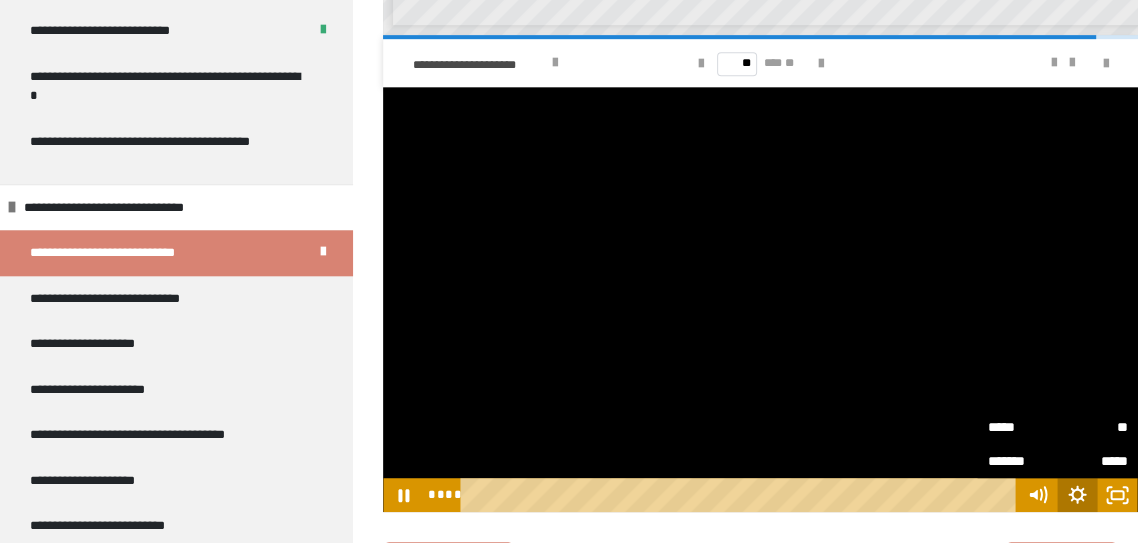 click on "**" at bounding box center (1093, 427) 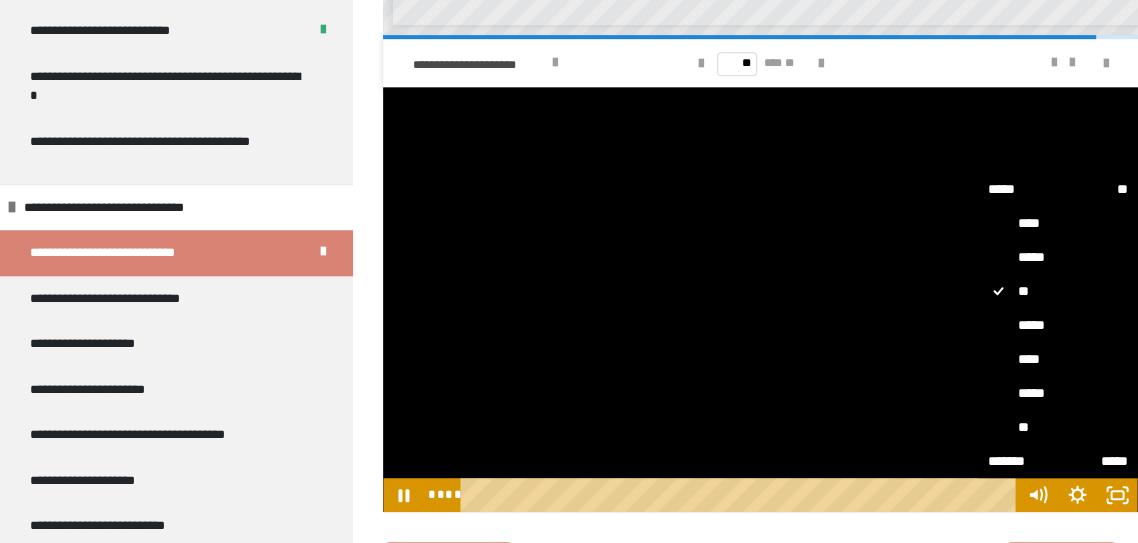 click on "*****" at bounding box center (1058, 325) 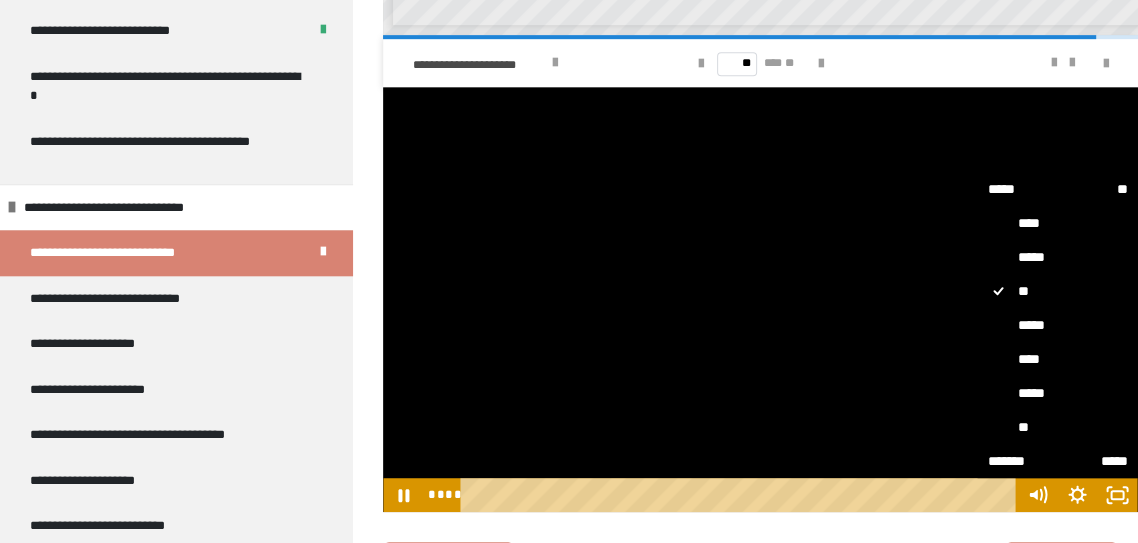 click on "*****" at bounding box center [978, 308] 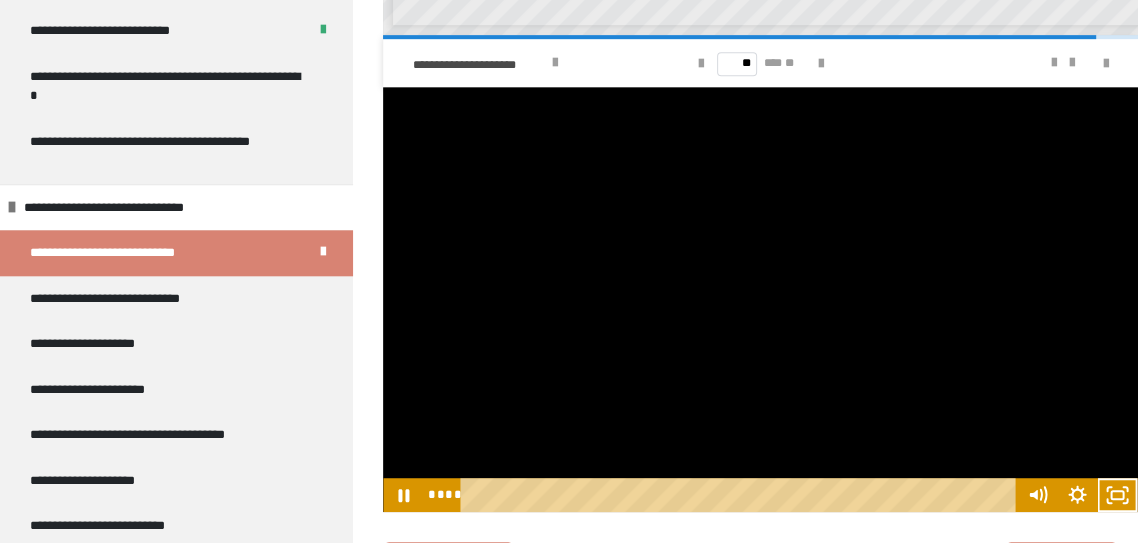click at bounding box center [760, 299] 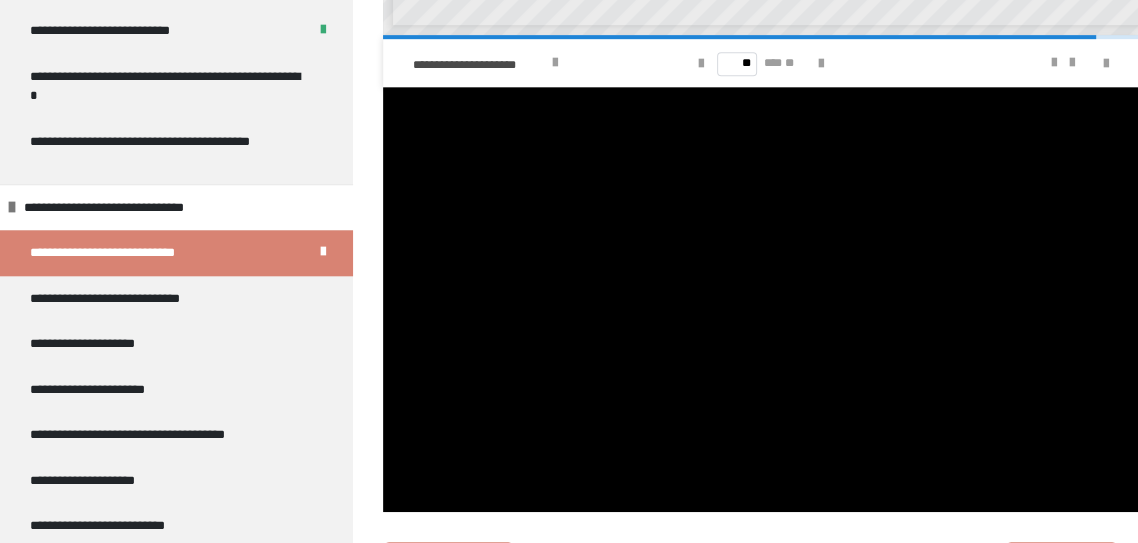 click at bounding box center (760, 299) 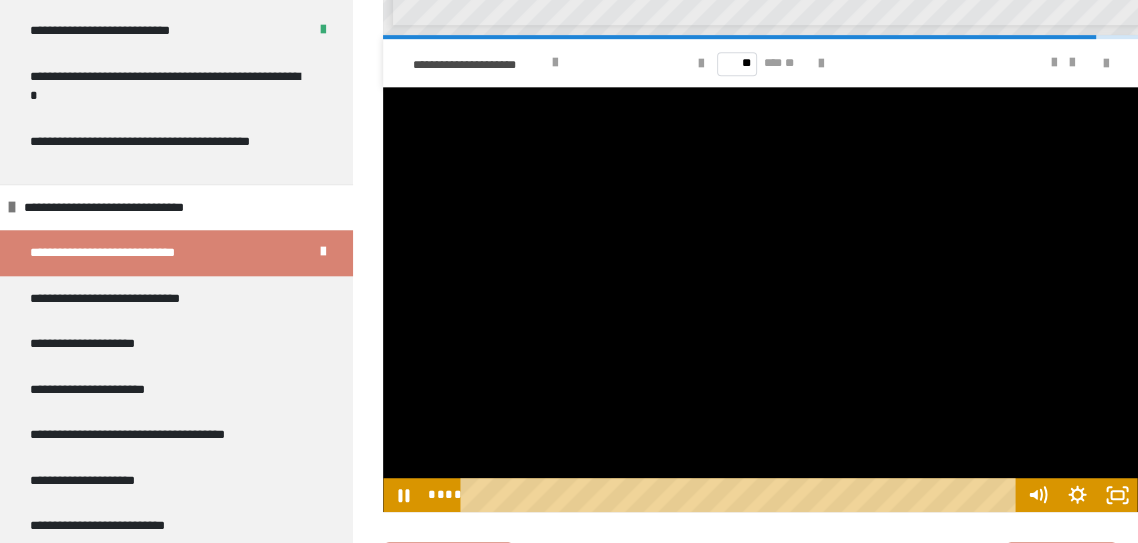 scroll, scrollTop: 750, scrollLeft: 0, axis: vertical 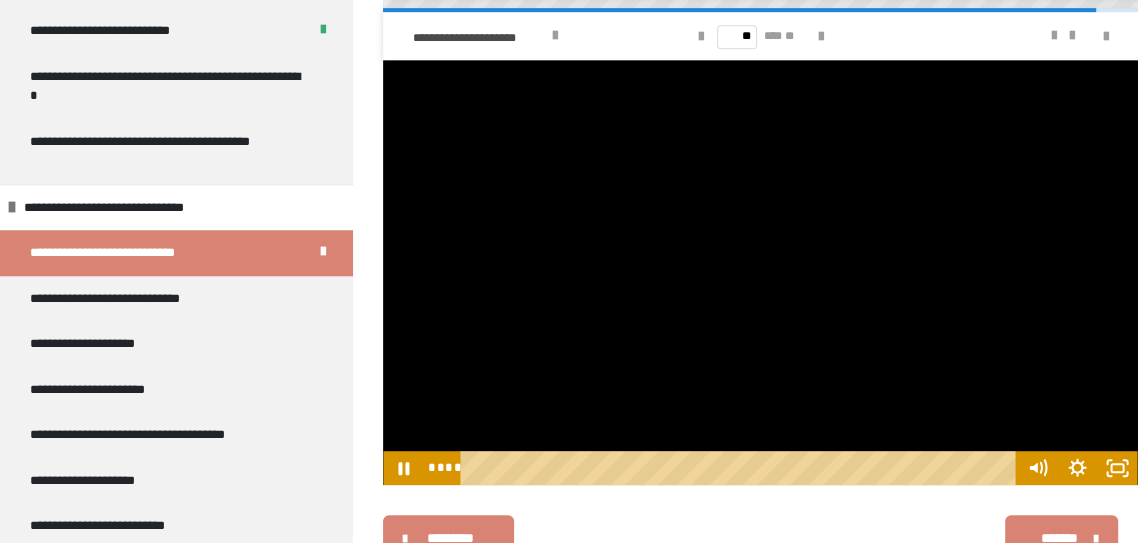 click at bounding box center (760, 272) 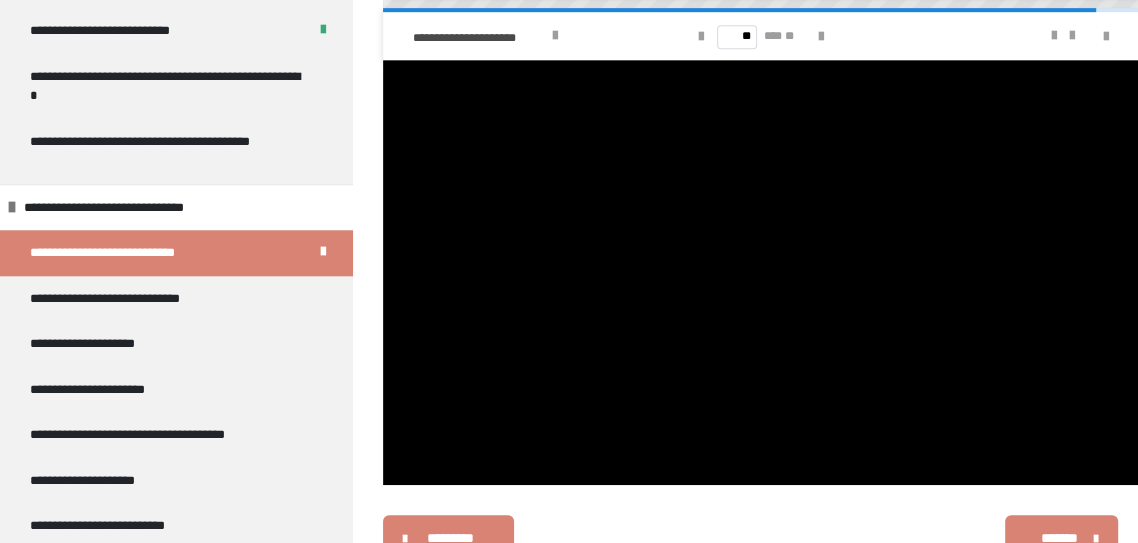 click at bounding box center (760, 272) 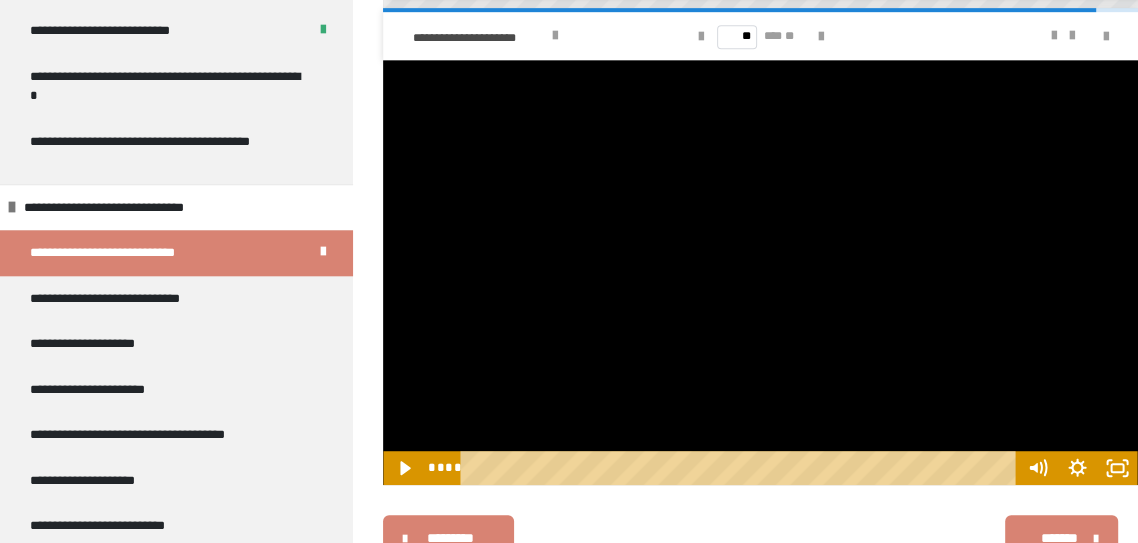 click at bounding box center [760, 272] 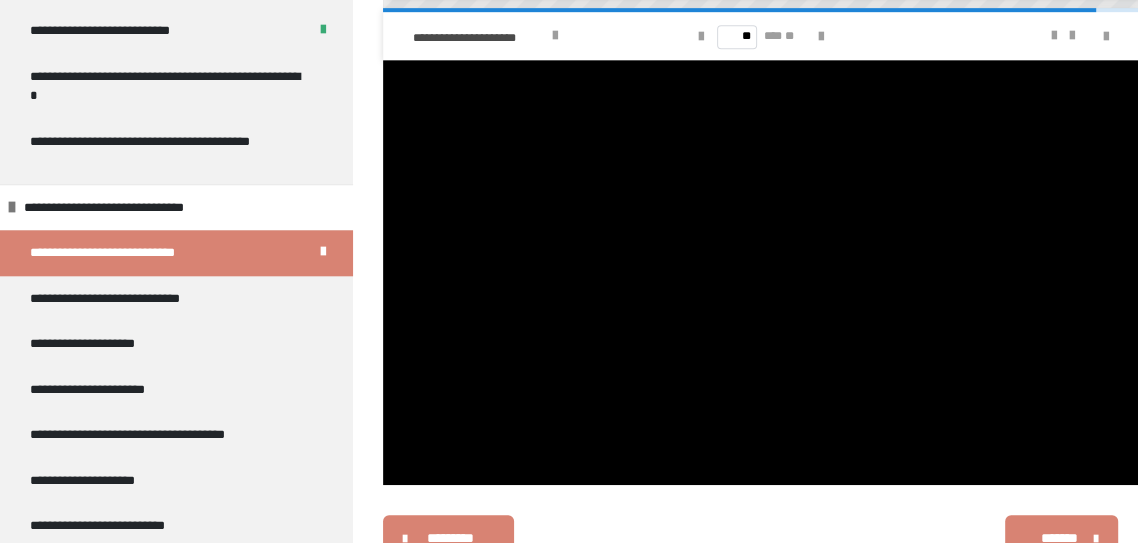 click at bounding box center (760, 272) 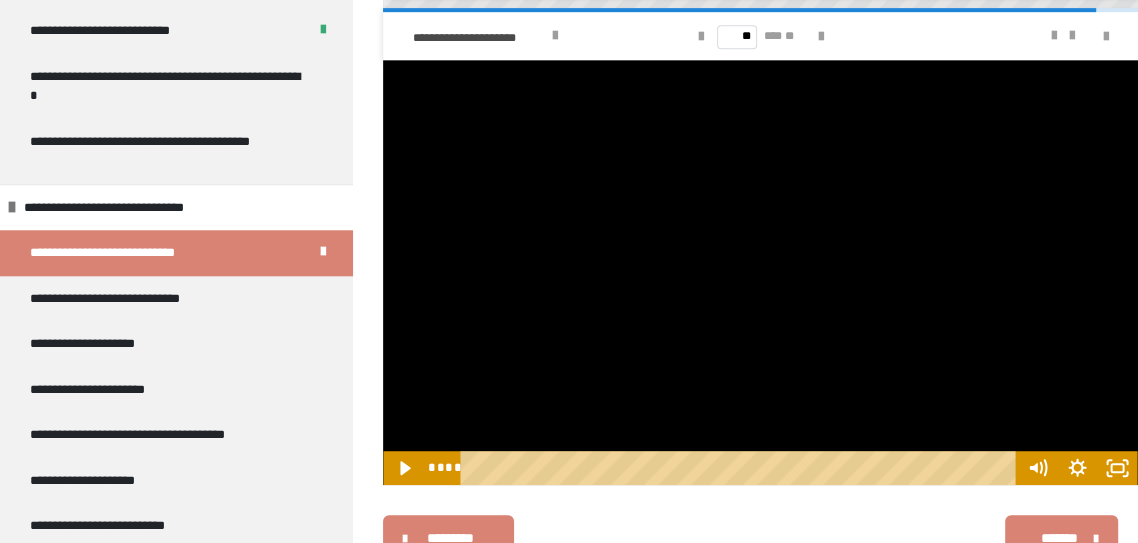 click at bounding box center [760, 272] 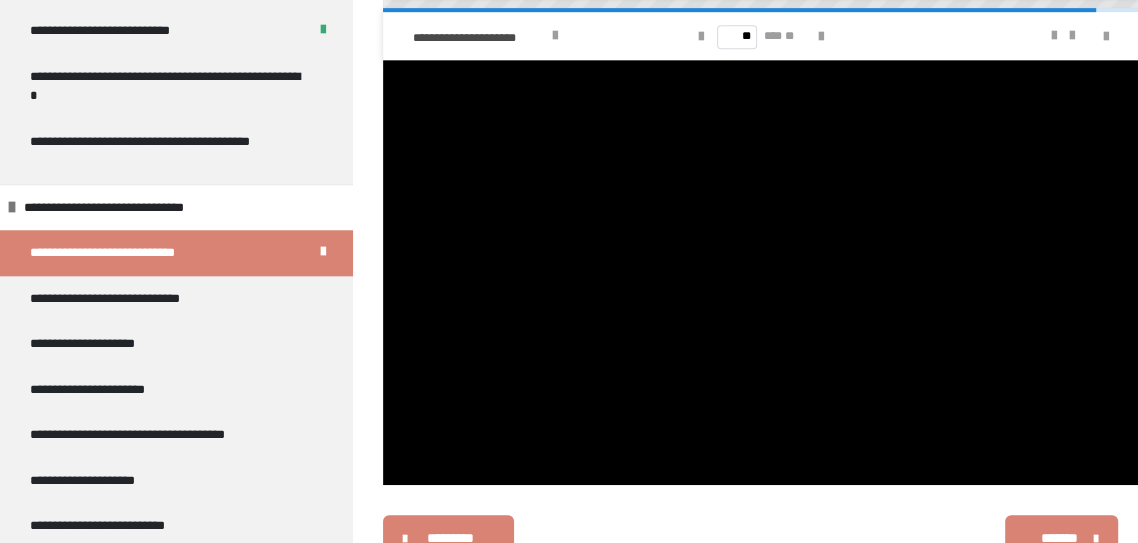 click at bounding box center [760, 272] 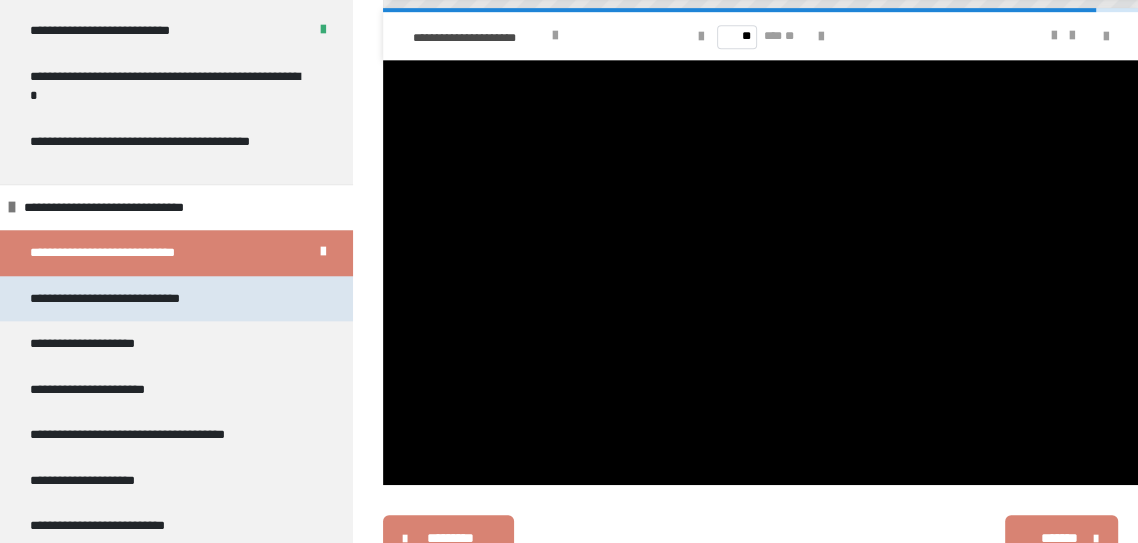 click on "**********" at bounding box center [134, 299] 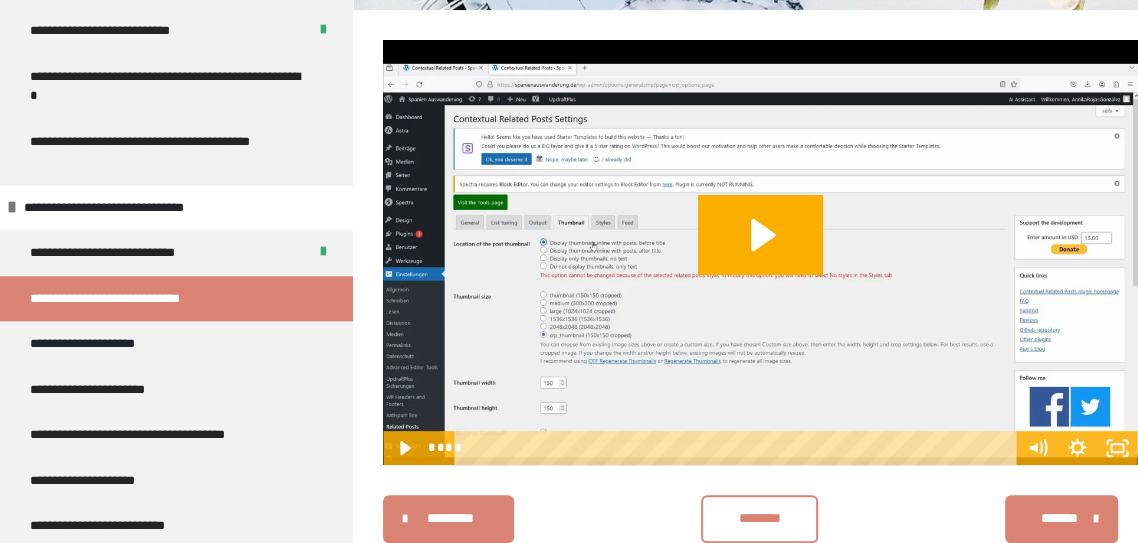 click 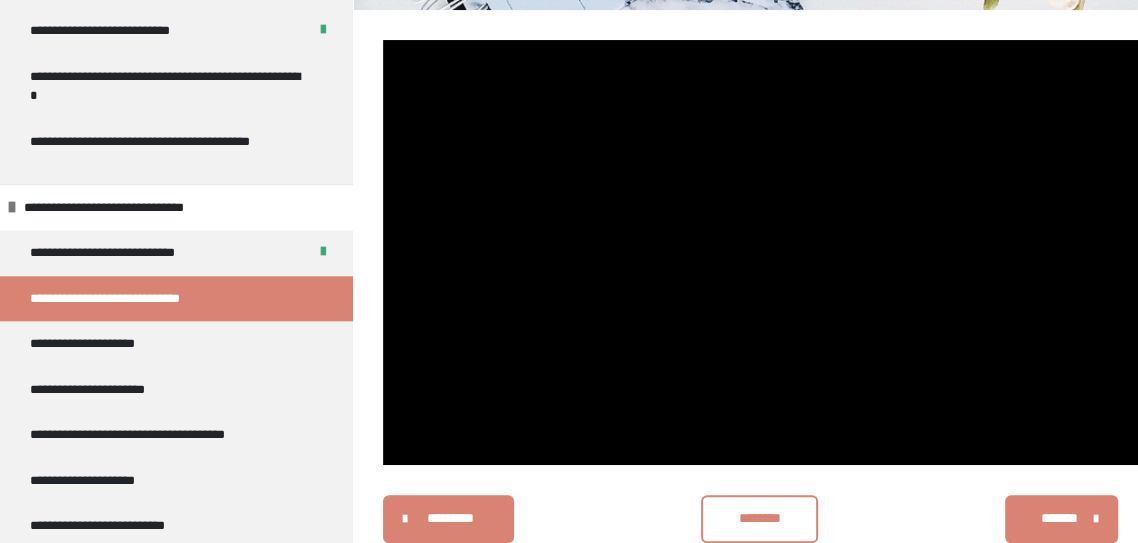 click at bounding box center [760, 252] 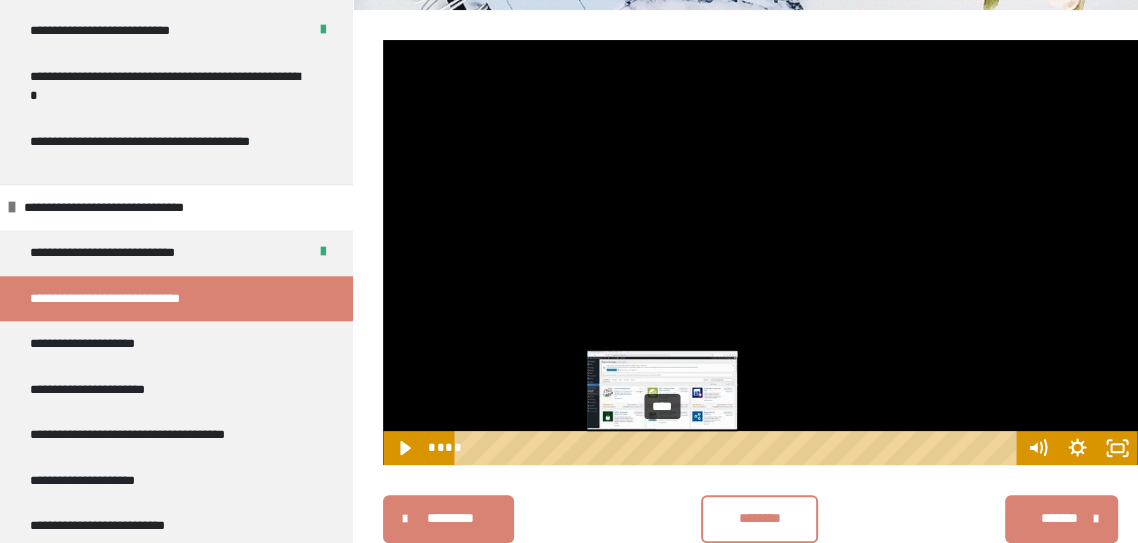 click at bounding box center [760, 252] 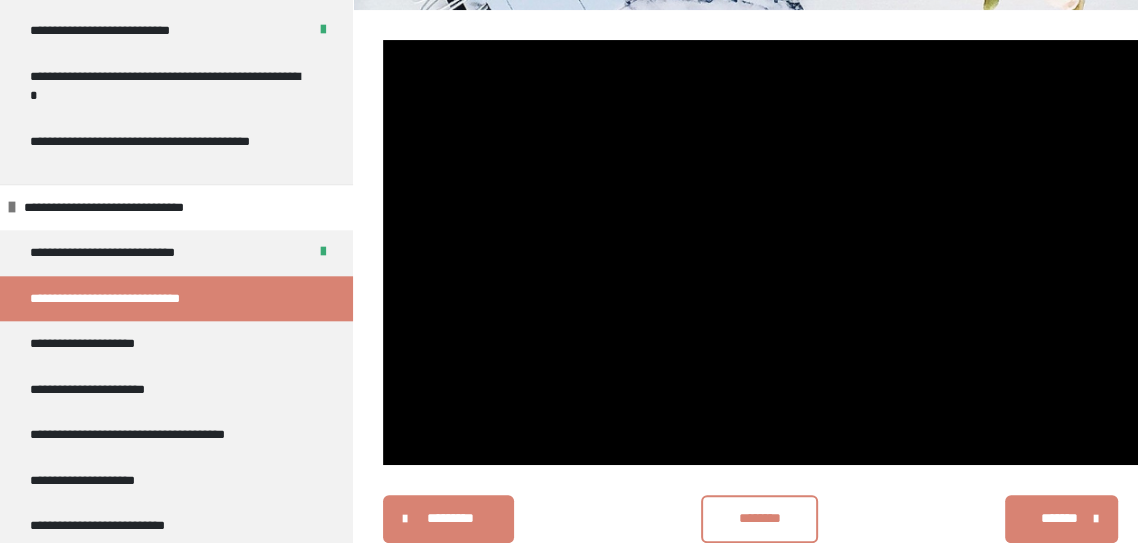 click at bounding box center (760, 252) 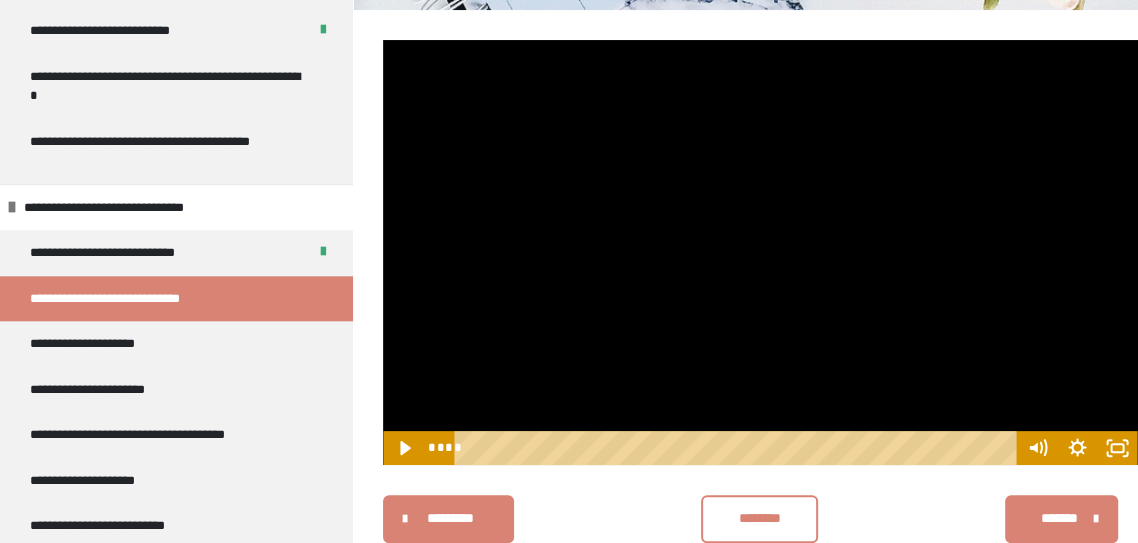 click at bounding box center [760, 252] 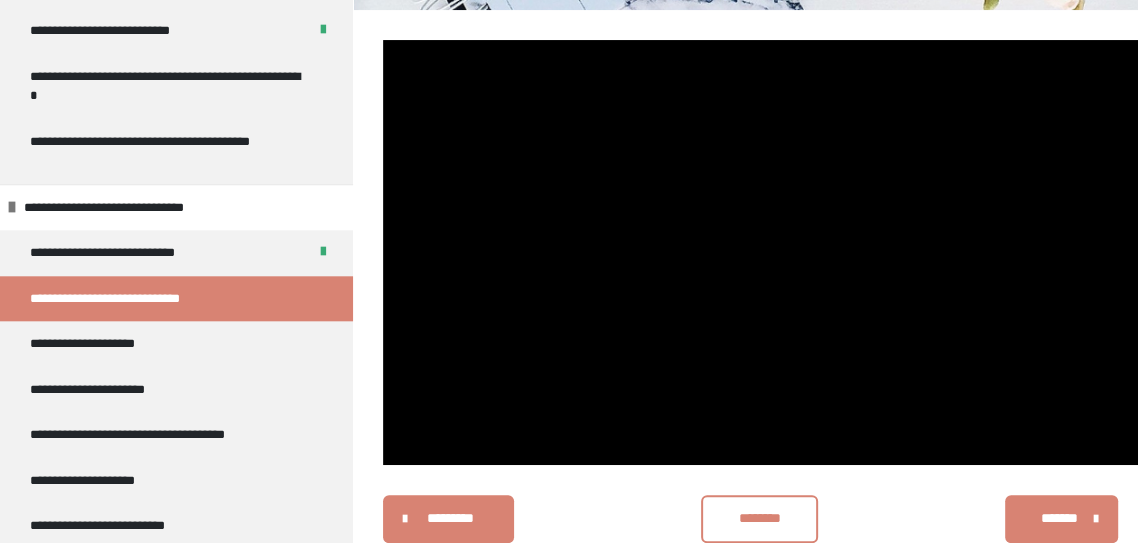 click at bounding box center [760, 252] 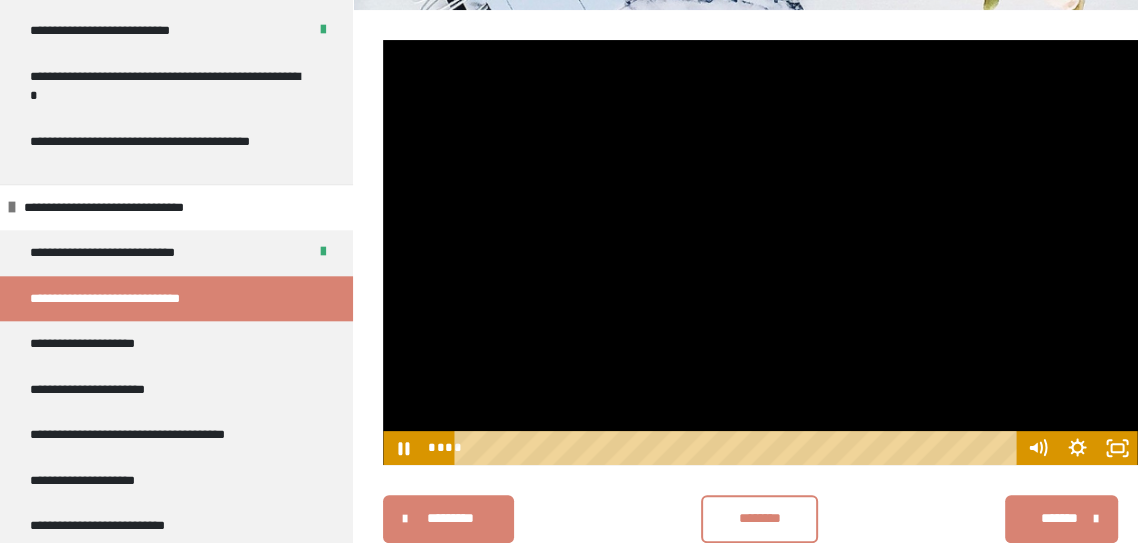 click on "****" at bounding box center (739, 448) 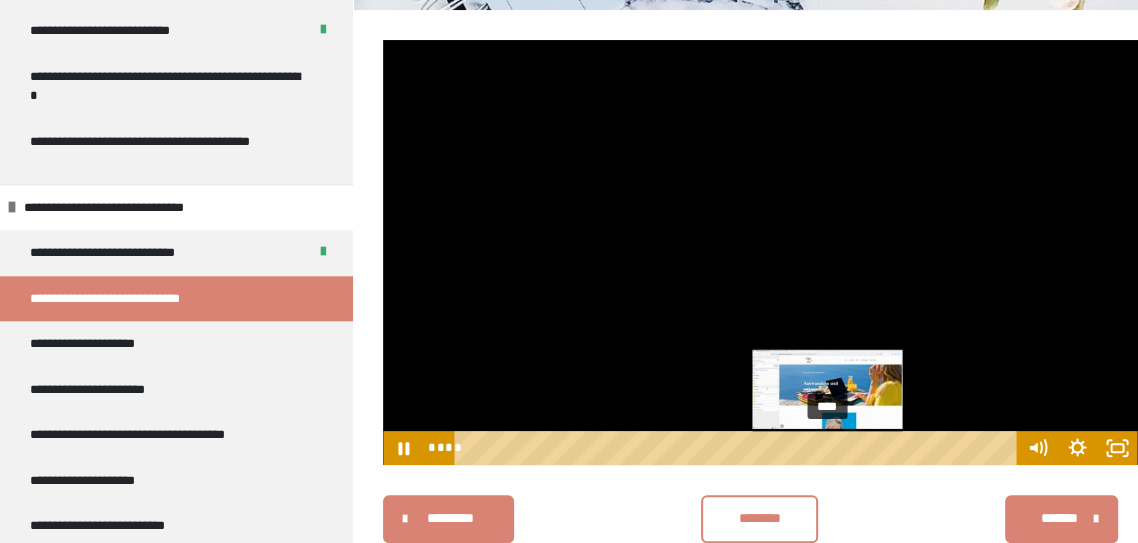 click at bounding box center (760, 252) 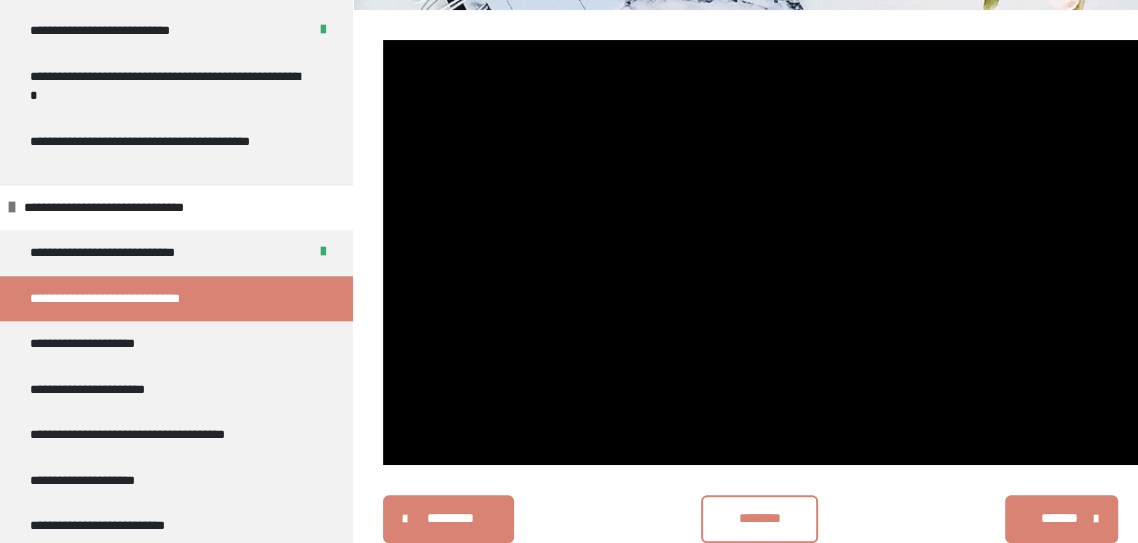 click at bounding box center [760, 252] 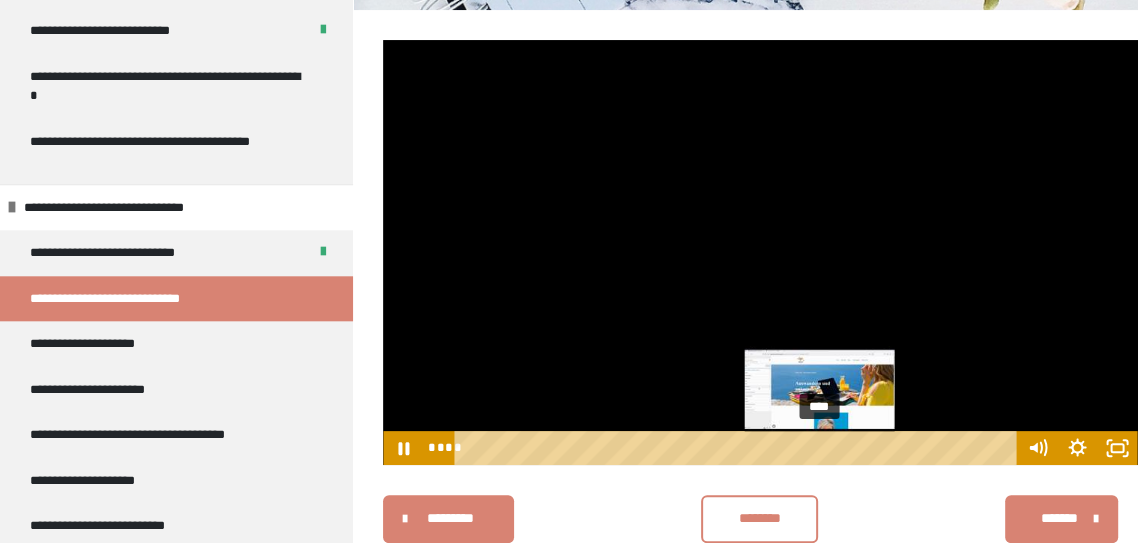 click on "********* ******** *******" at bounding box center [760, 519] 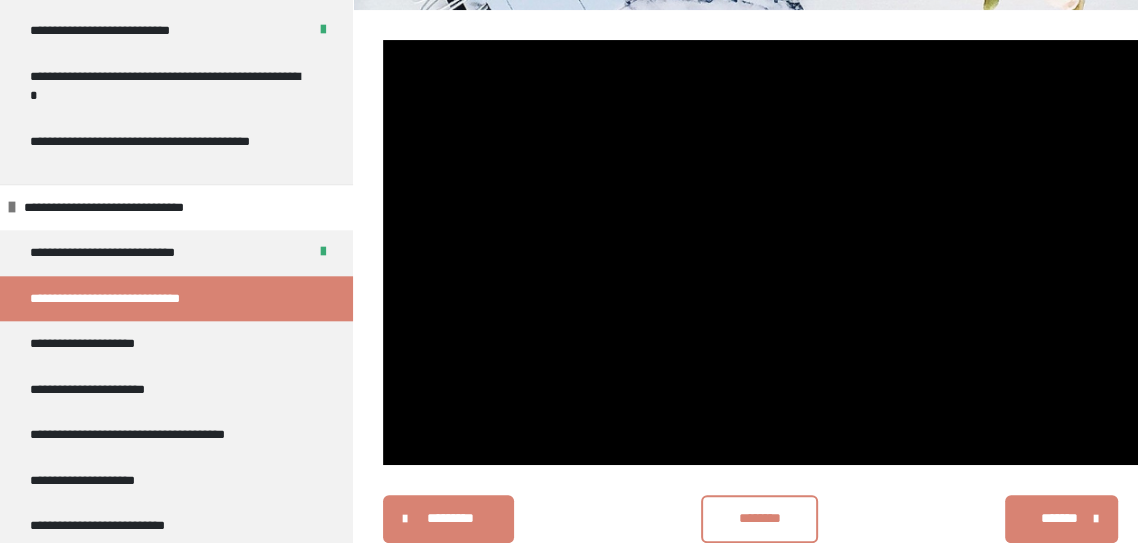 click at bounding box center [760, 252] 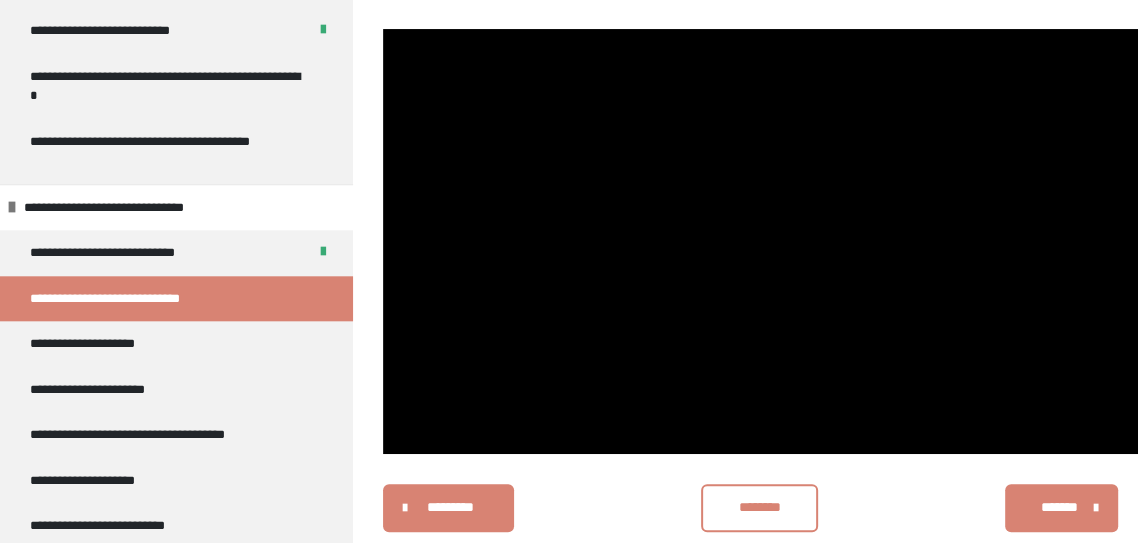 click on "********" at bounding box center [759, 507] 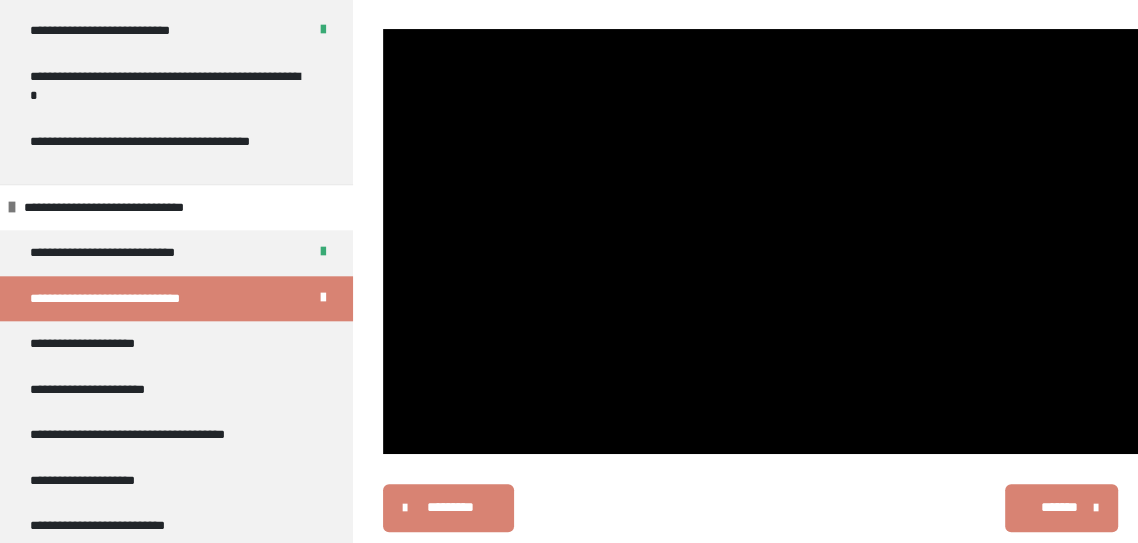 click on "********* ******** *******" at bounding box center [760, 508] 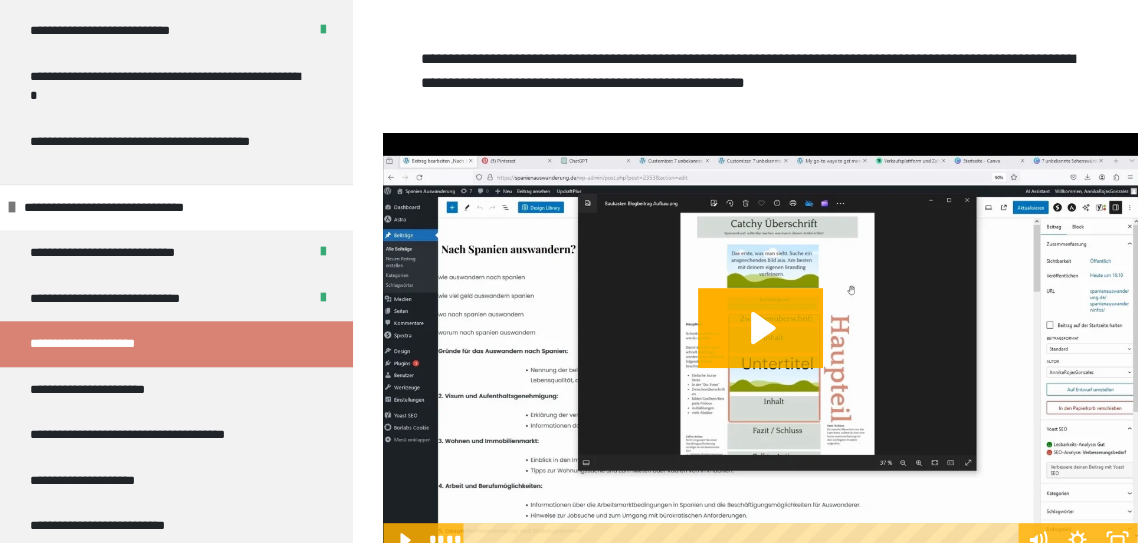 scroll, scrollTop: 434, scrollLeft: 0, axis: vertical 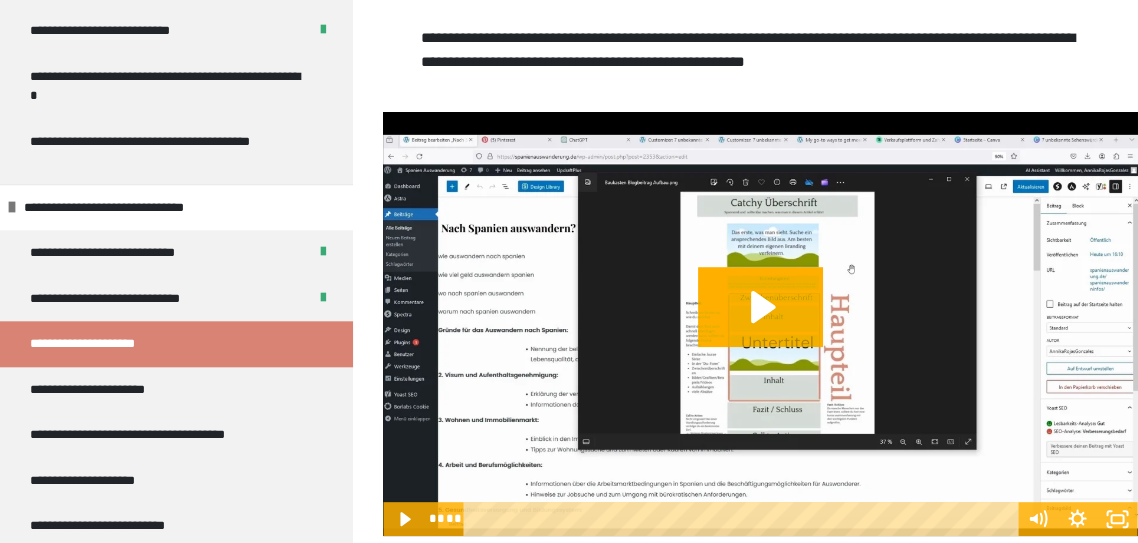 click 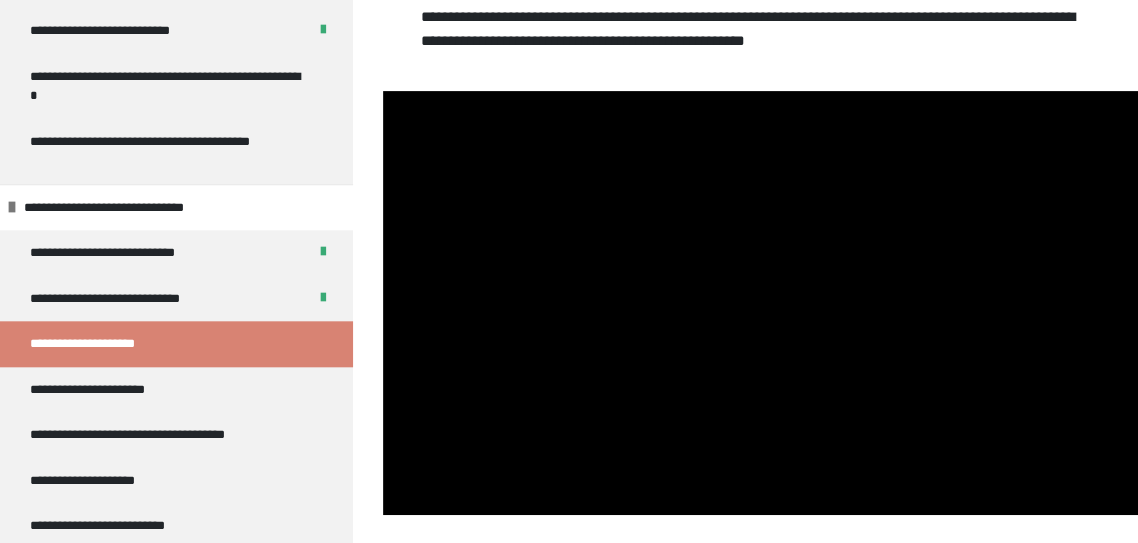 scroll, scrollTop: 492, scrollLeft: 0, axis: vertical 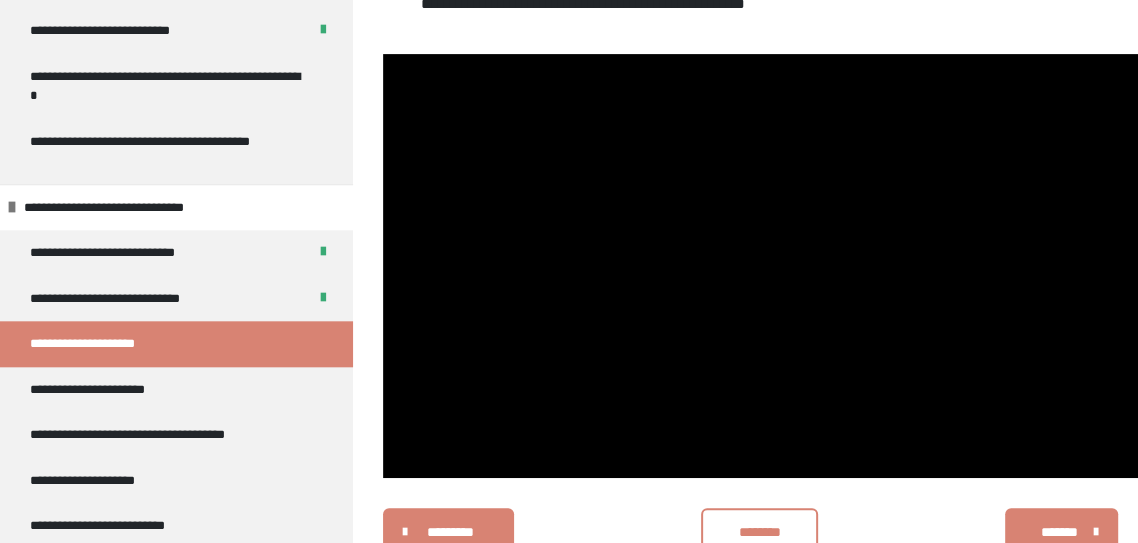 click at bounding box center [760, 266] 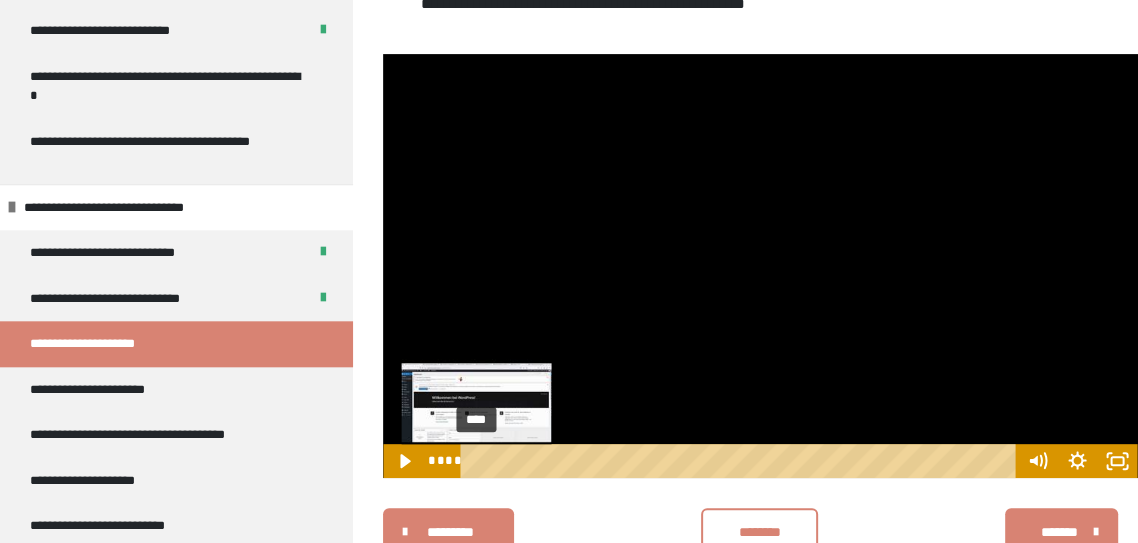 click on "****" at bounding box center (742, 461) 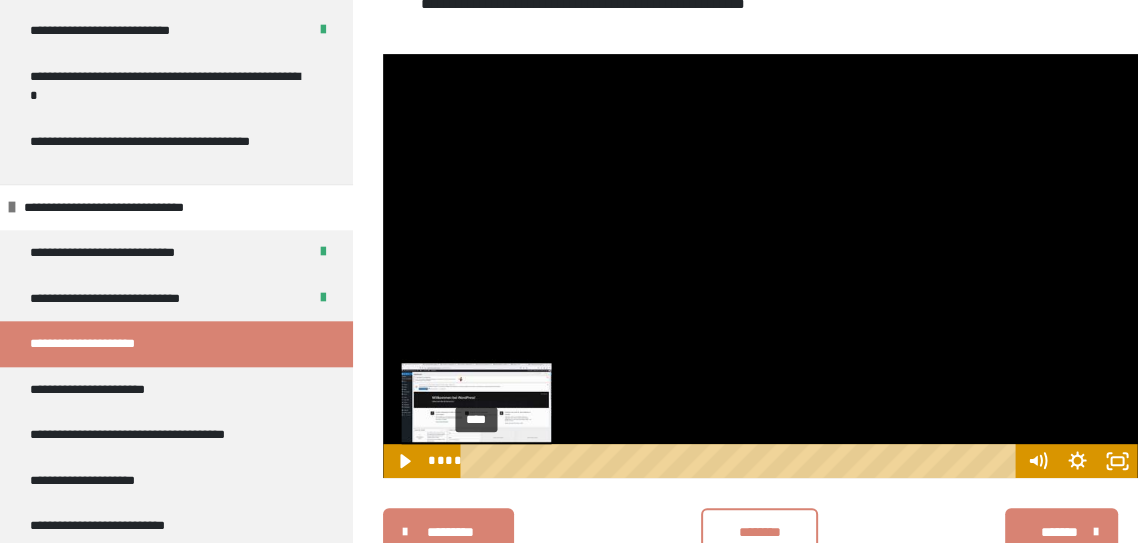 click at bounding box center [760, 266] 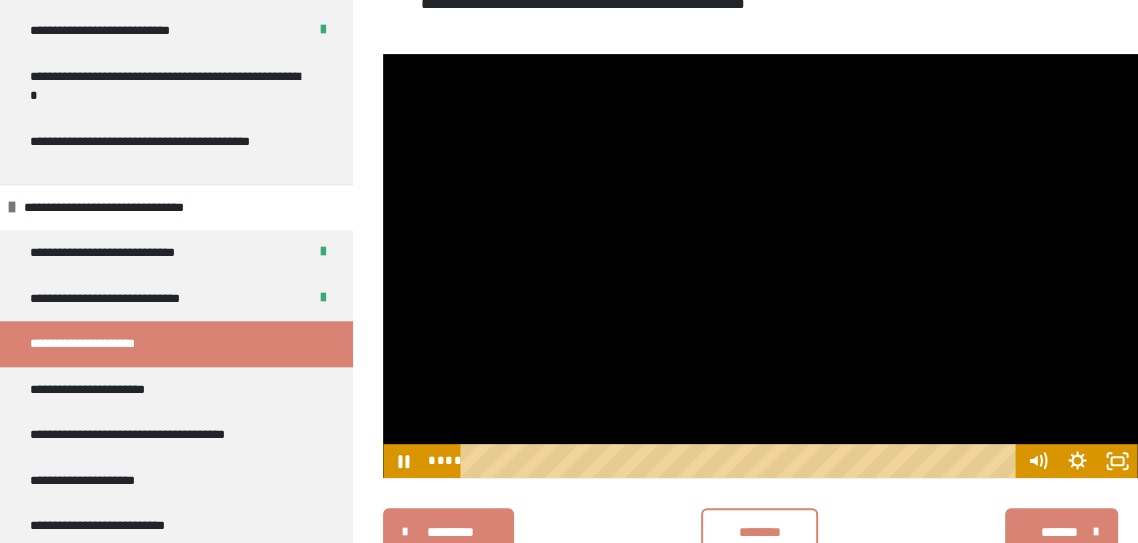 click 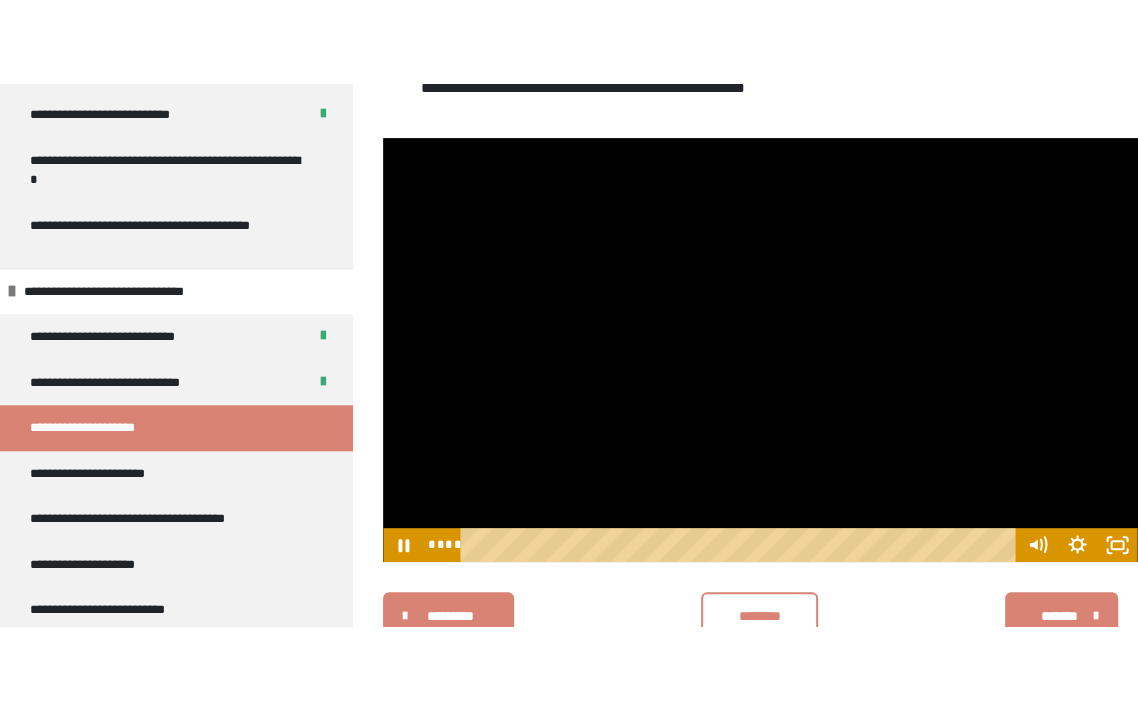 scroll, scrollTop: 436, scrollLeft: 0, axis: vertical 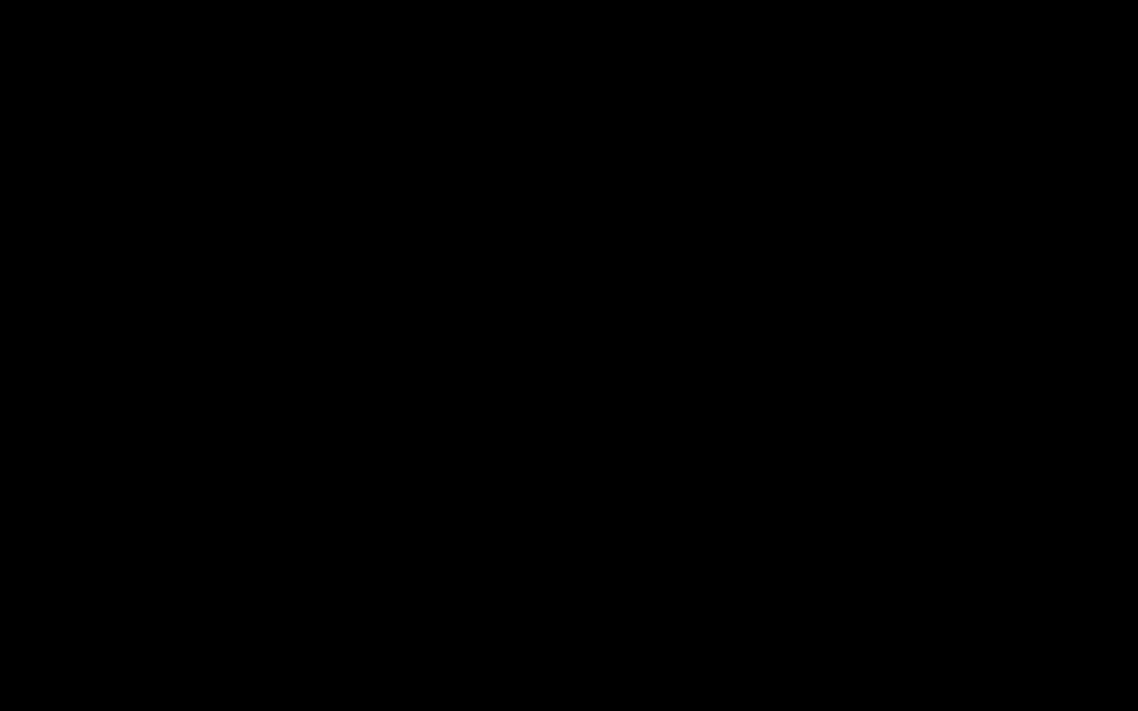 click at bounding box center (569, 355) 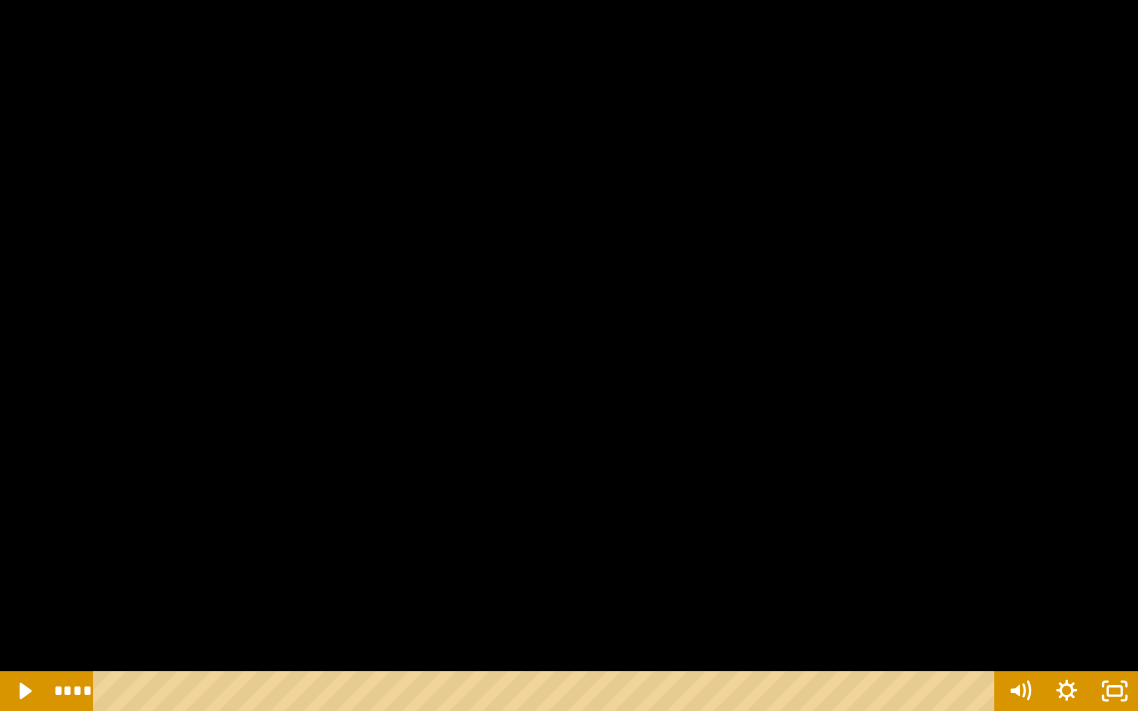 click at bounding box center [569, 355] 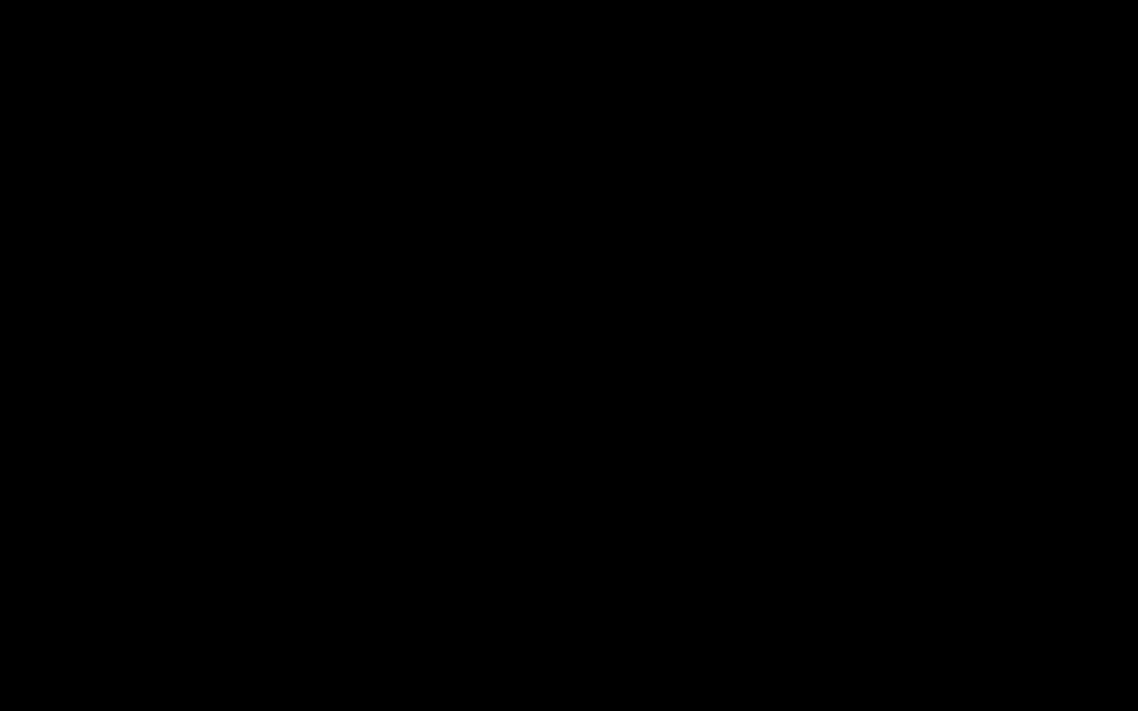 click at bounding box center [569, 355] 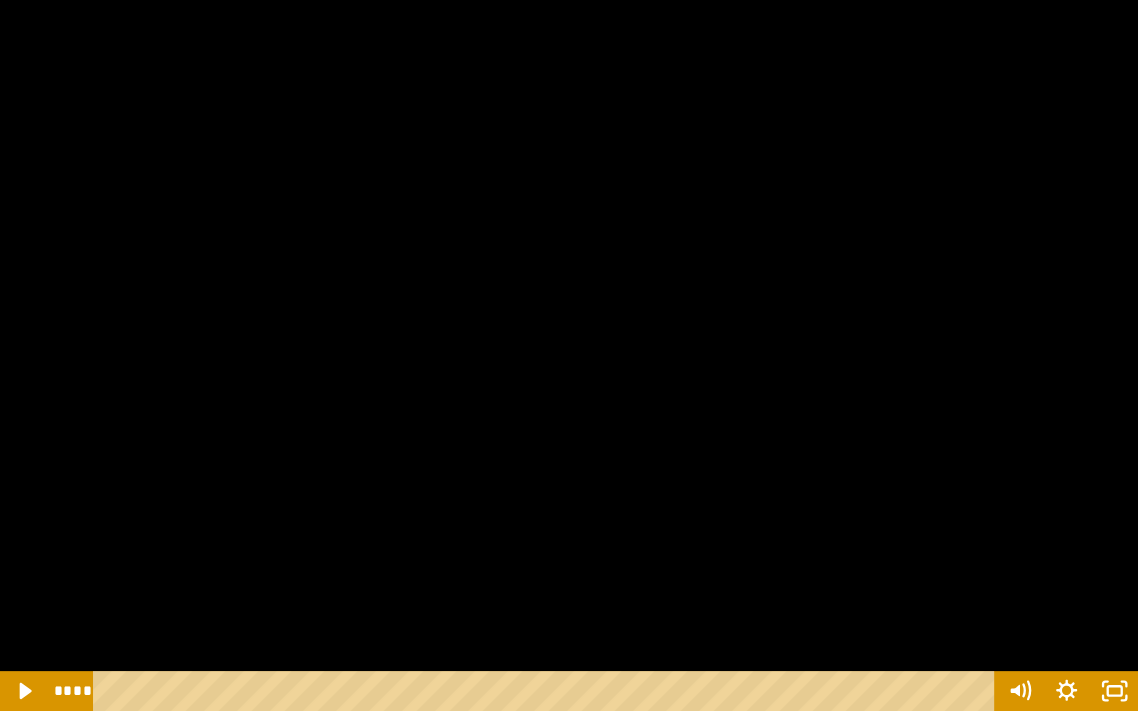 click at bounding box center (569, 355) 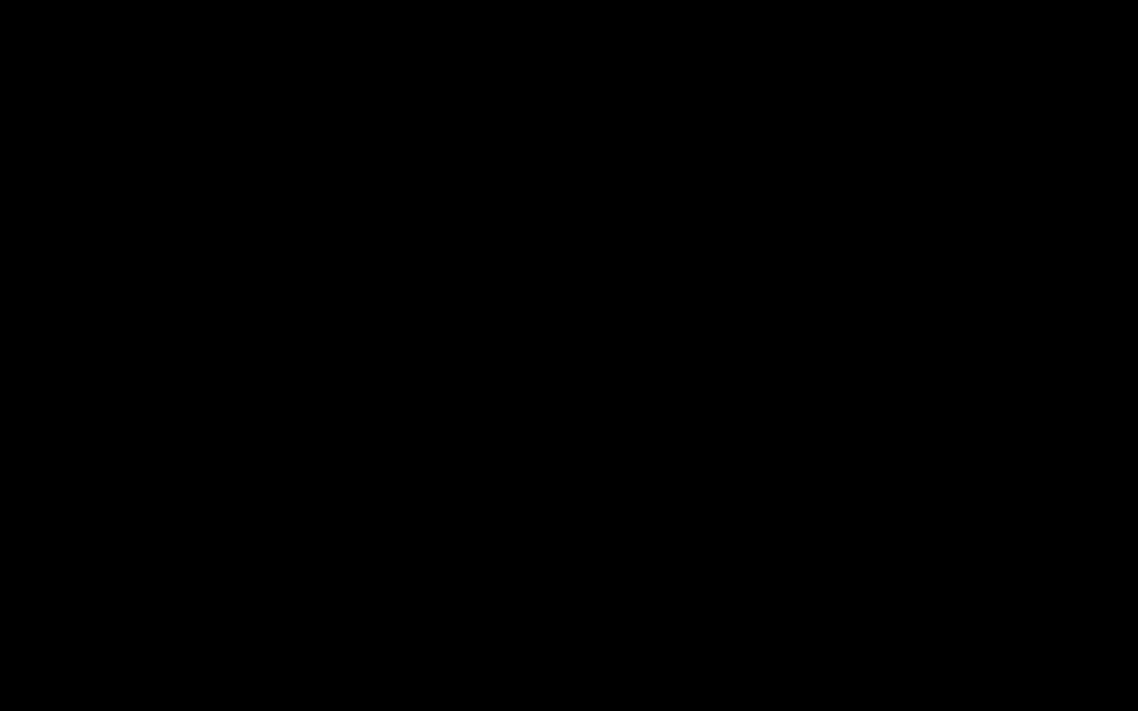 click at bounding box center (569, 355) 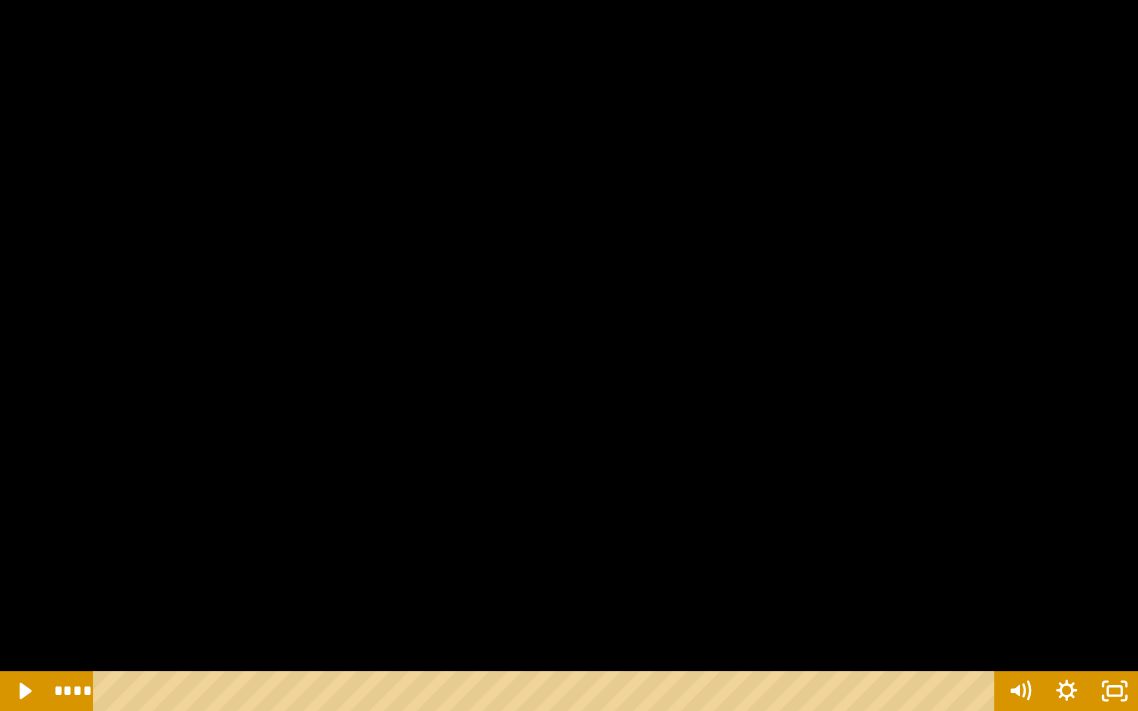 click at bounding box center [569, 355] 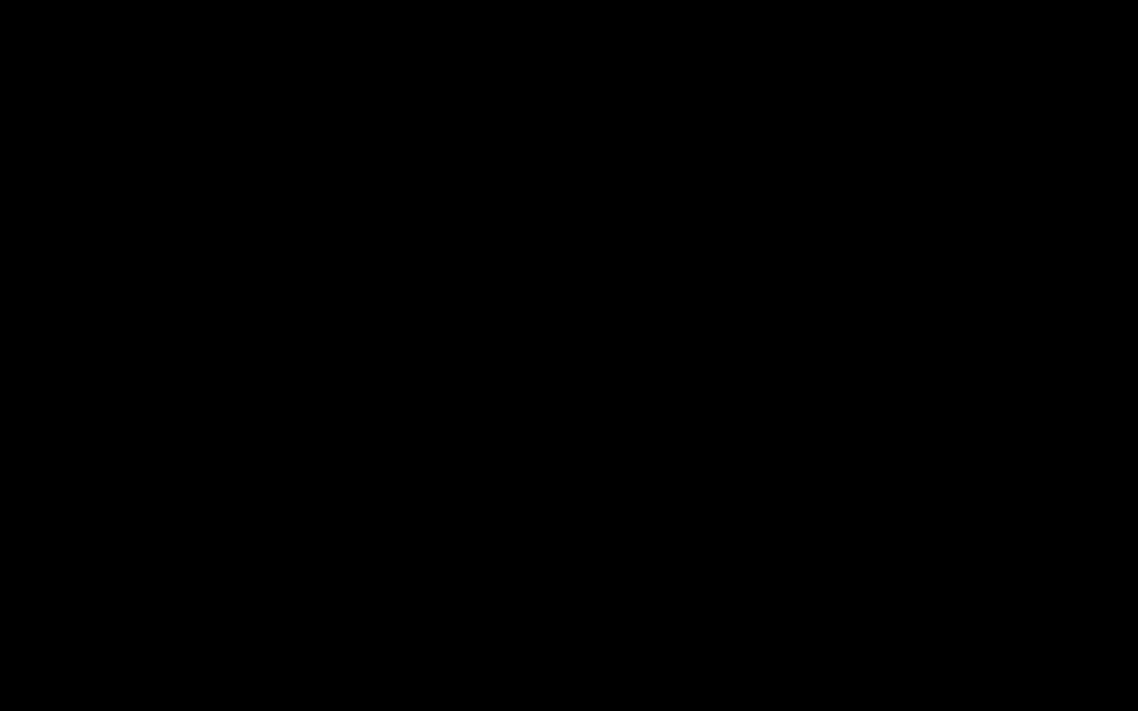 click at bounding box center (569, 355) 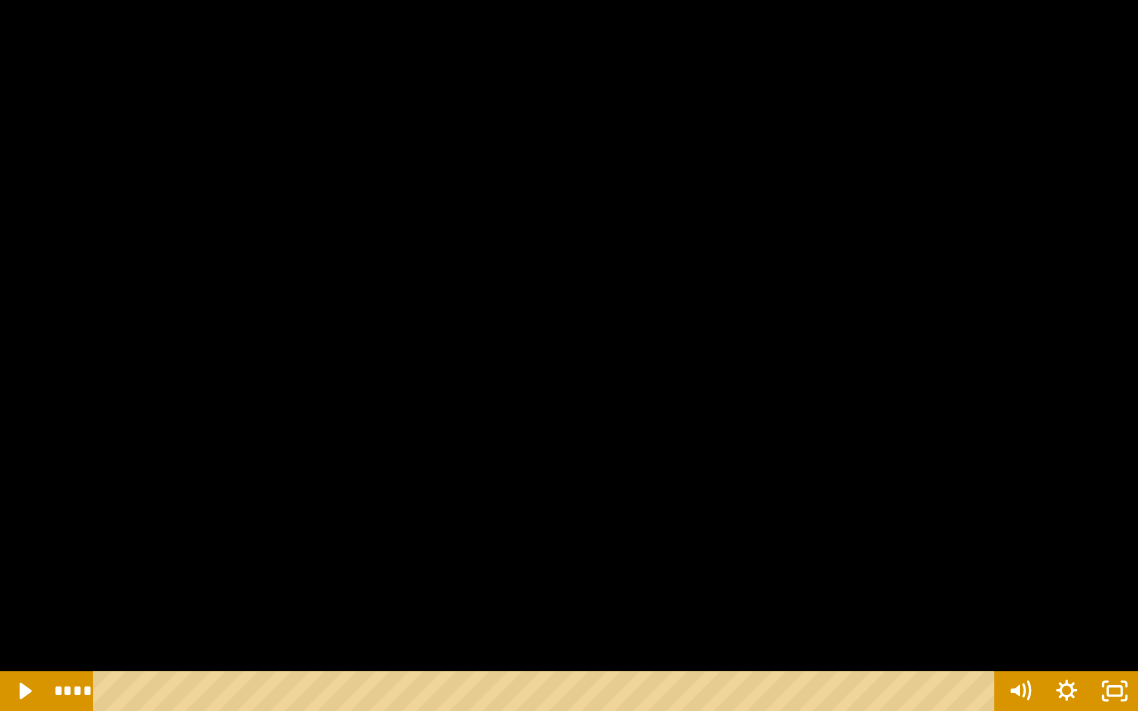 click at bounding box center [569, 355] 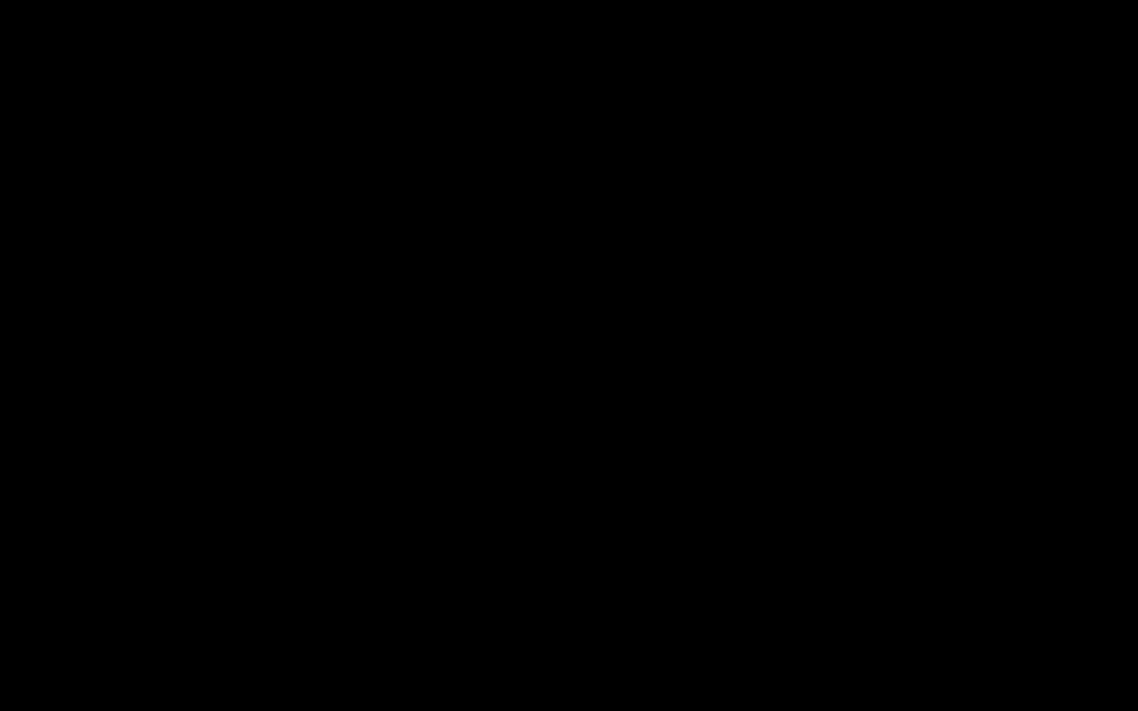 click at bounding box center [569, 355] 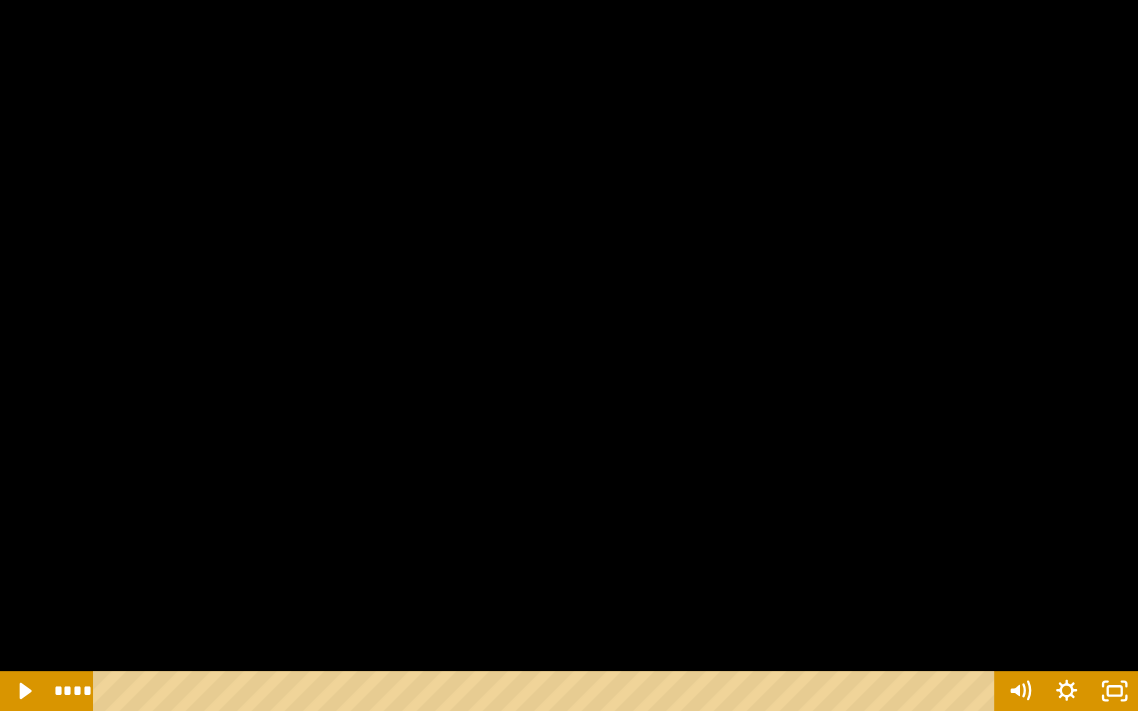 click at bounding box center (569, 355) 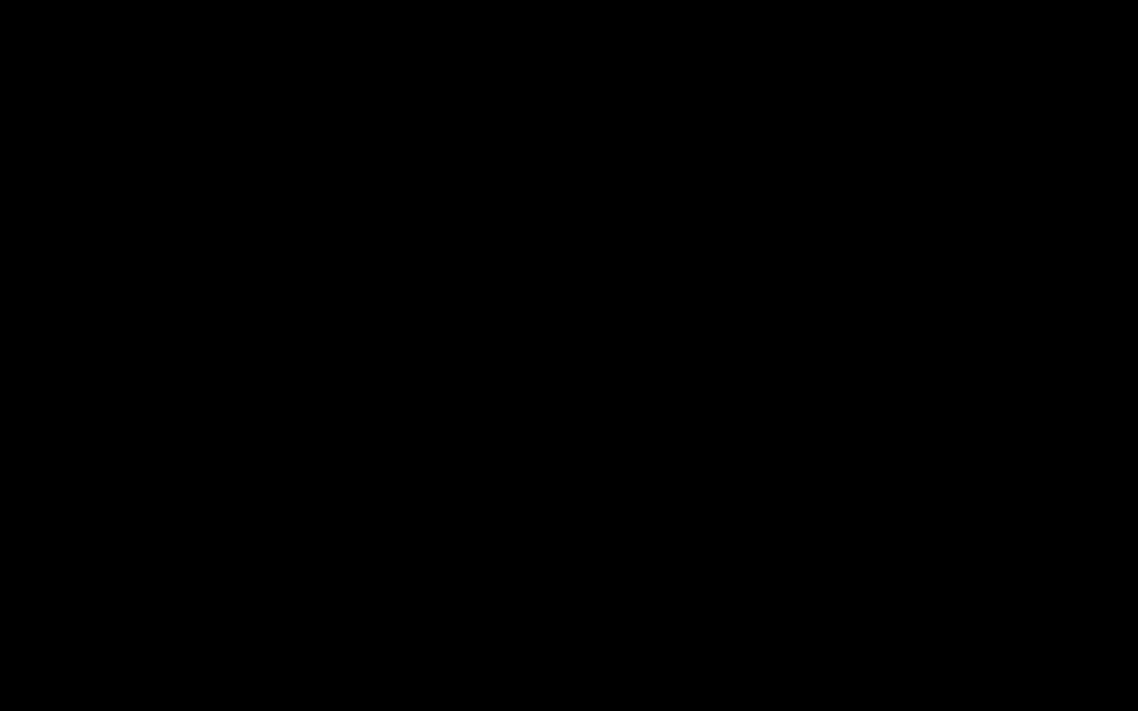 click at bounding box center [569, 355] 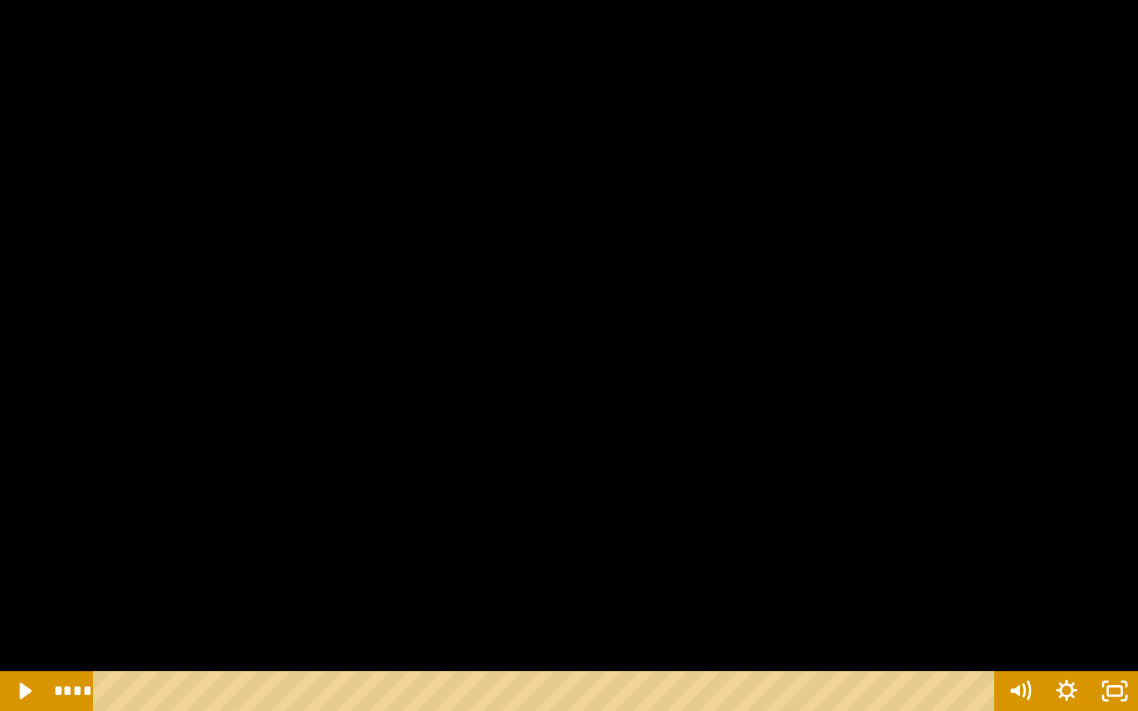 click at bounding box center (569, 355) 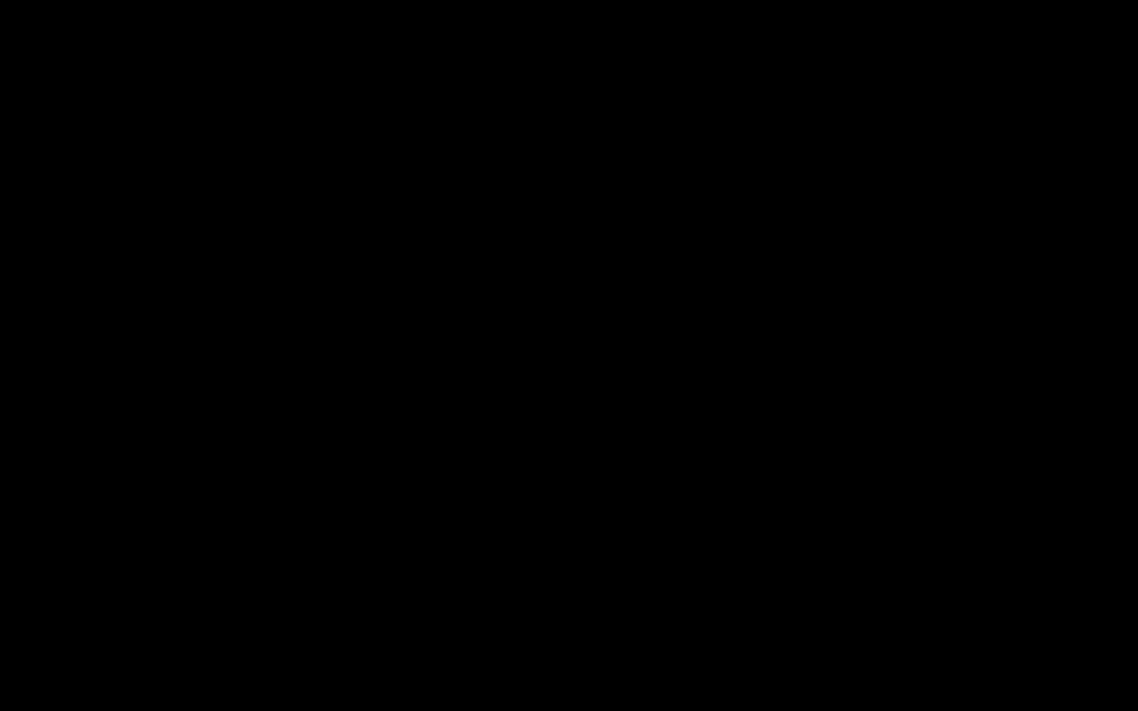 click at bounding box center (569, 355) 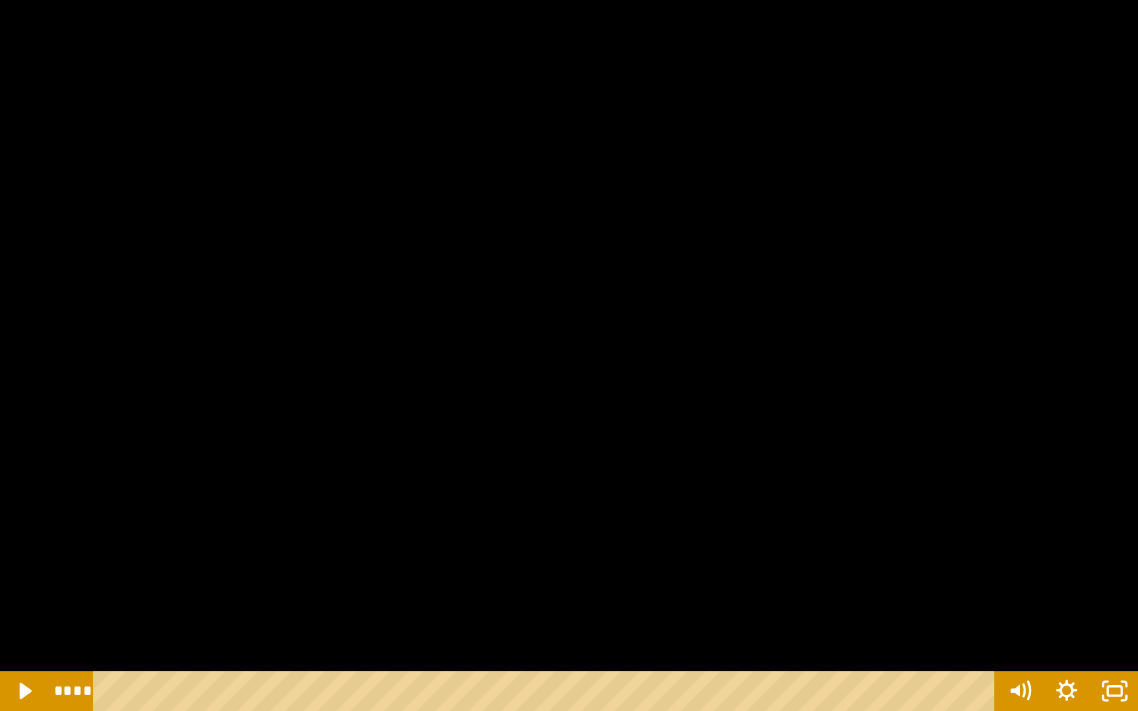 click at bounding box center (569, 355) 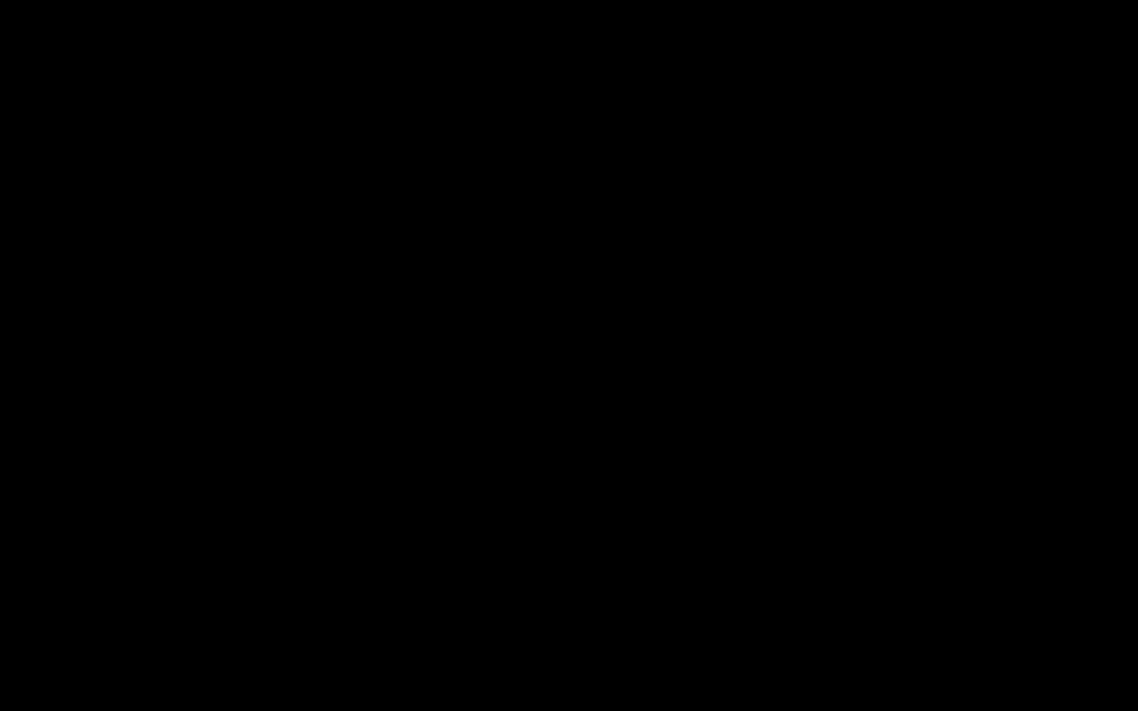 click at bounding box center (569, 355) 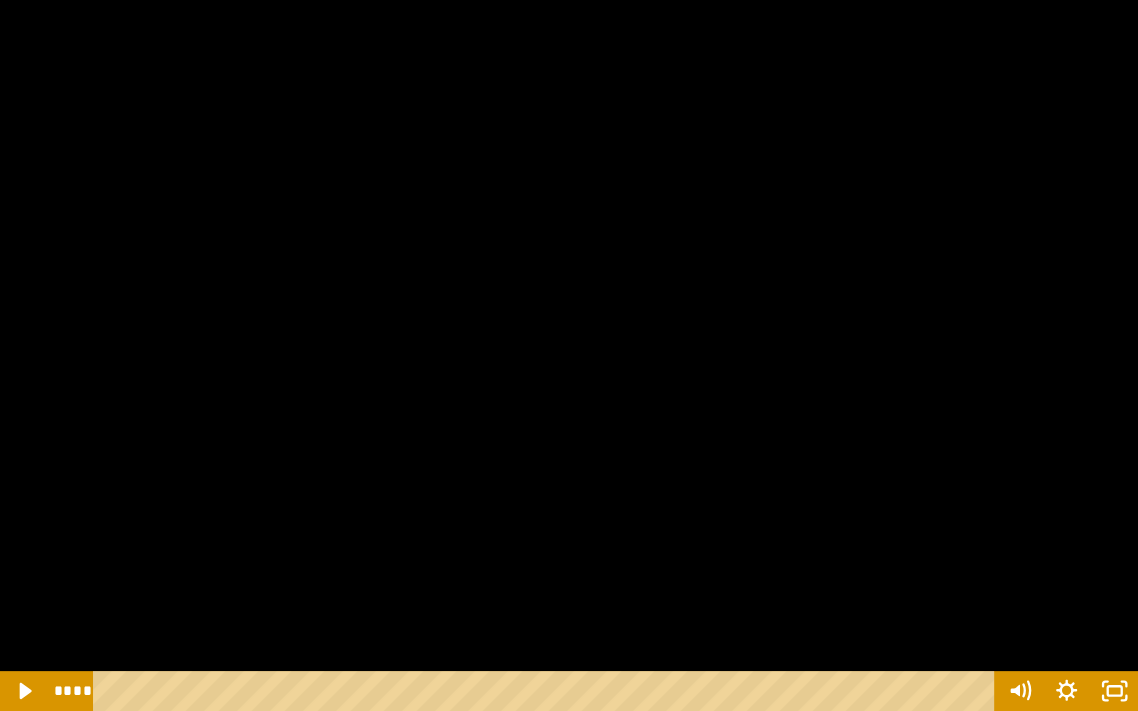 click at bounding box center [569, 355] 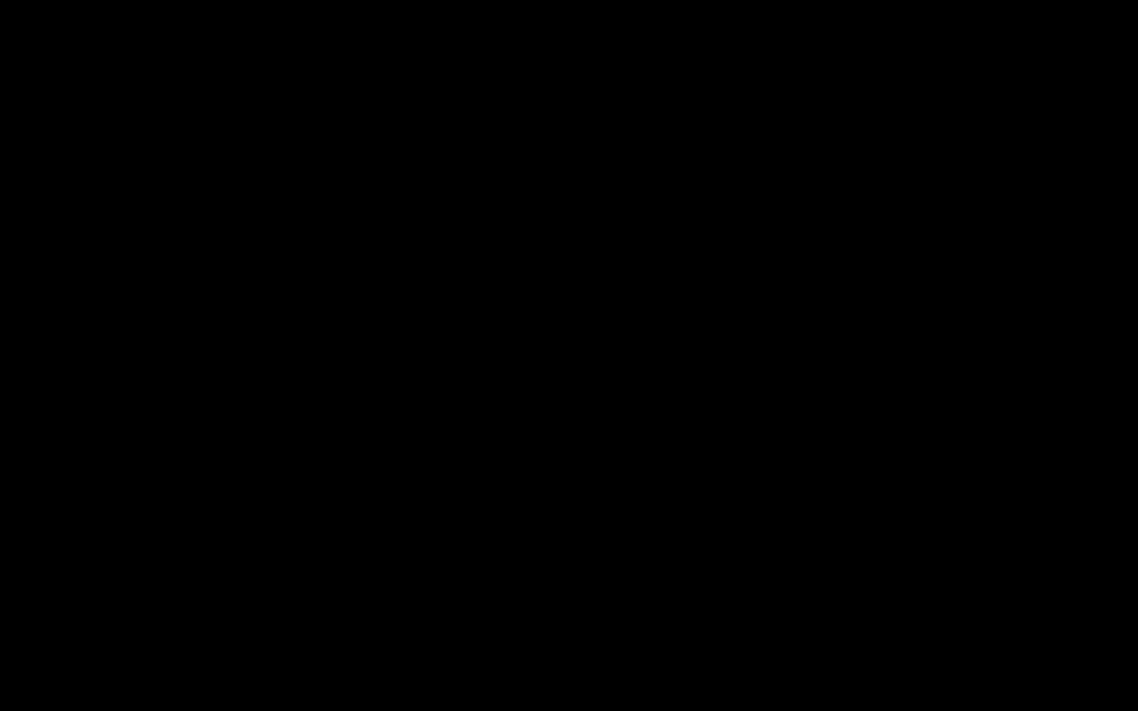 click at bounding box center [569, 355] 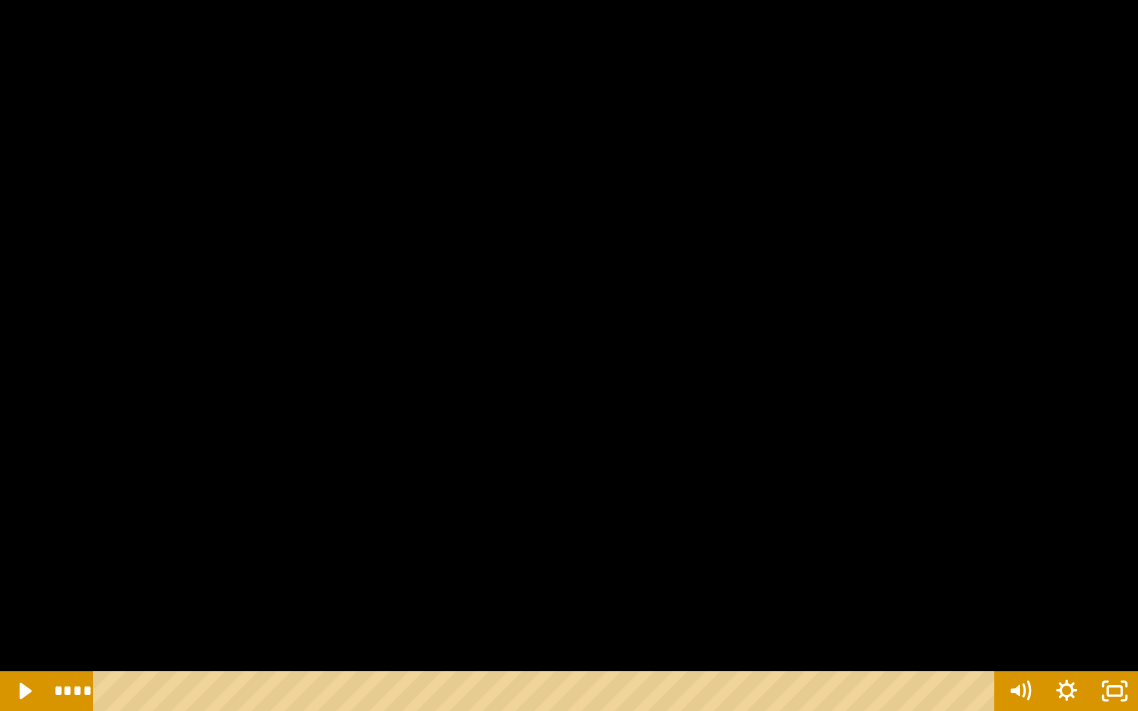 click on "****" at bounding box center (547, 691) 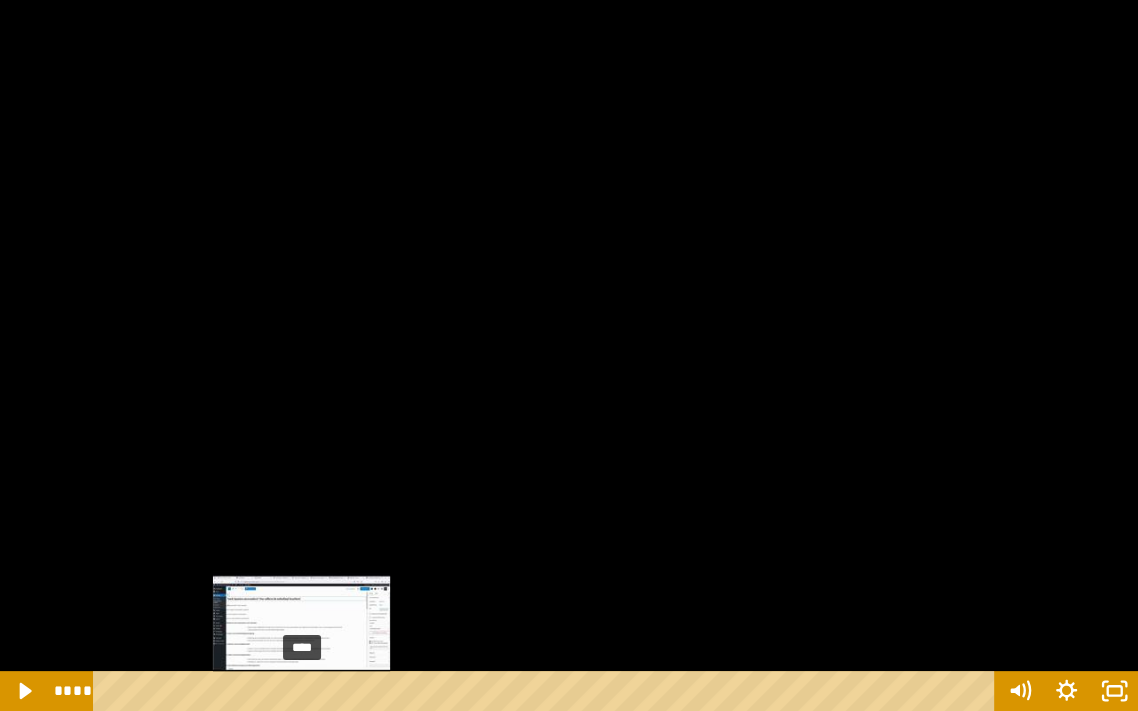 click at bounding box center (569, 355) 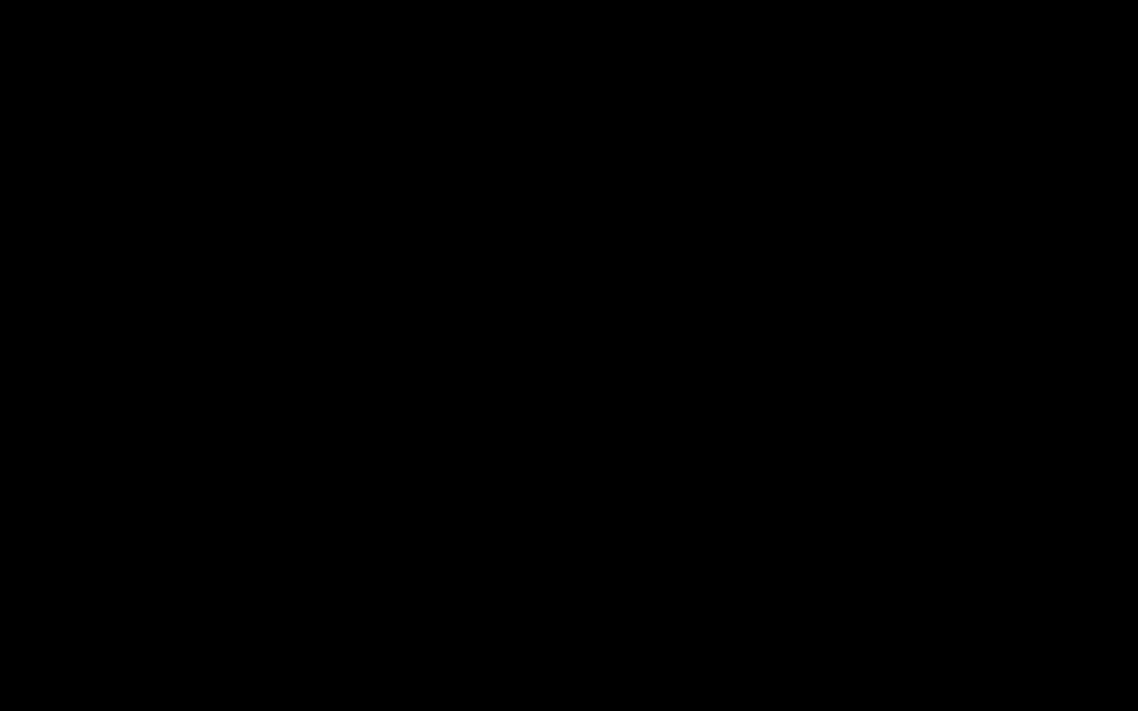 click at bounding box center [569, 355] 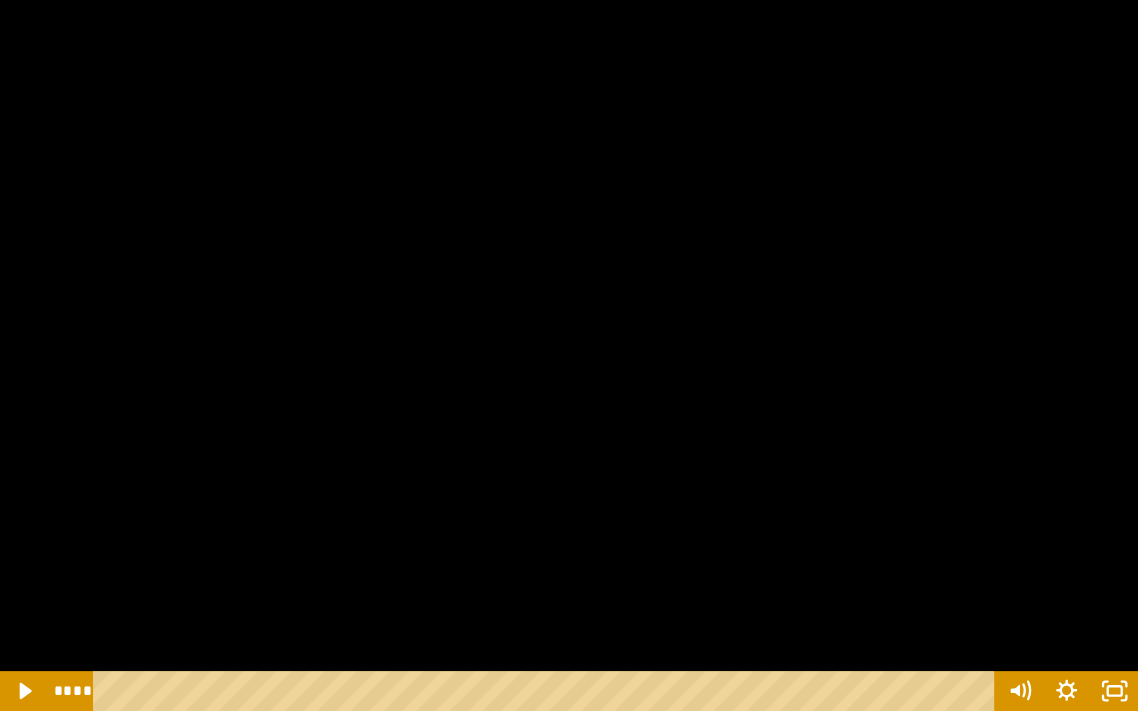 click at bounding box center [569, 355] 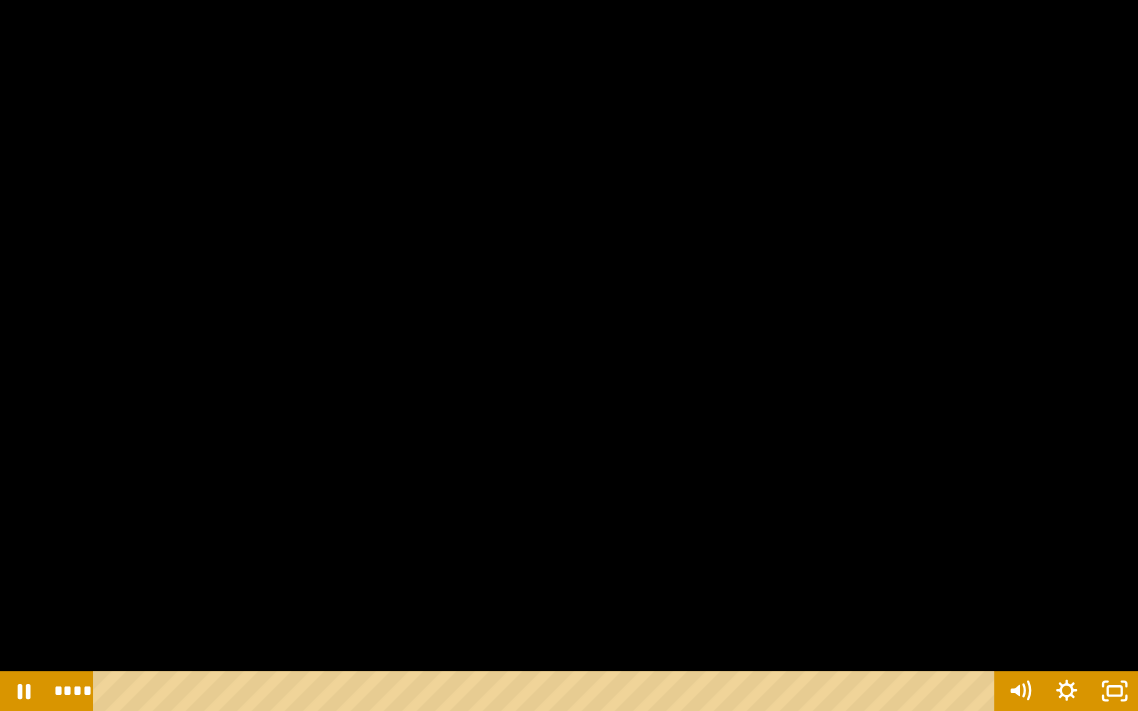 click at bounding box center (569, 355) 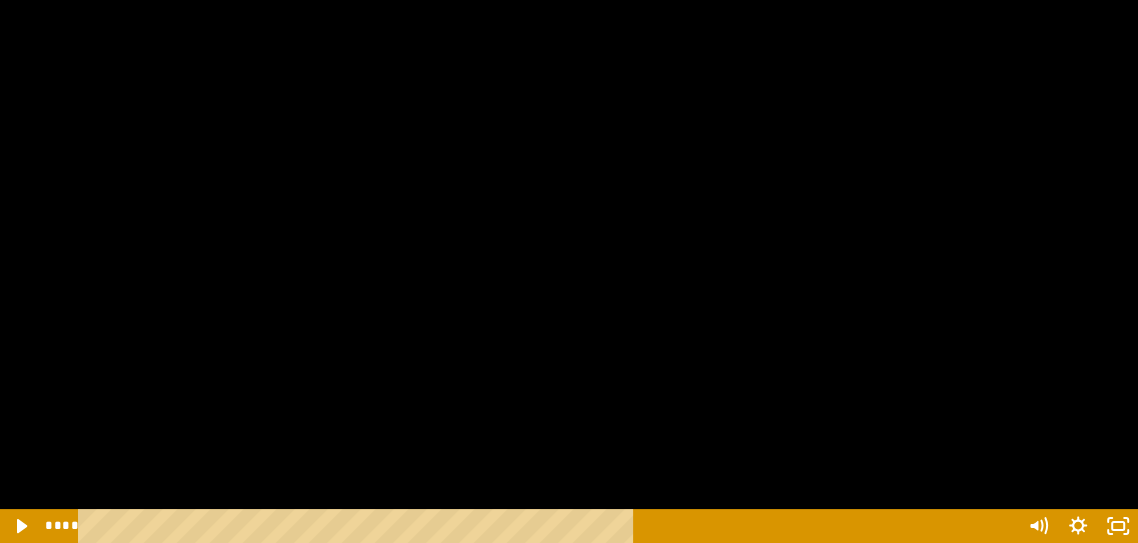 scroll, scrollTop: 500, scrollLeft: 0, axis: vertical 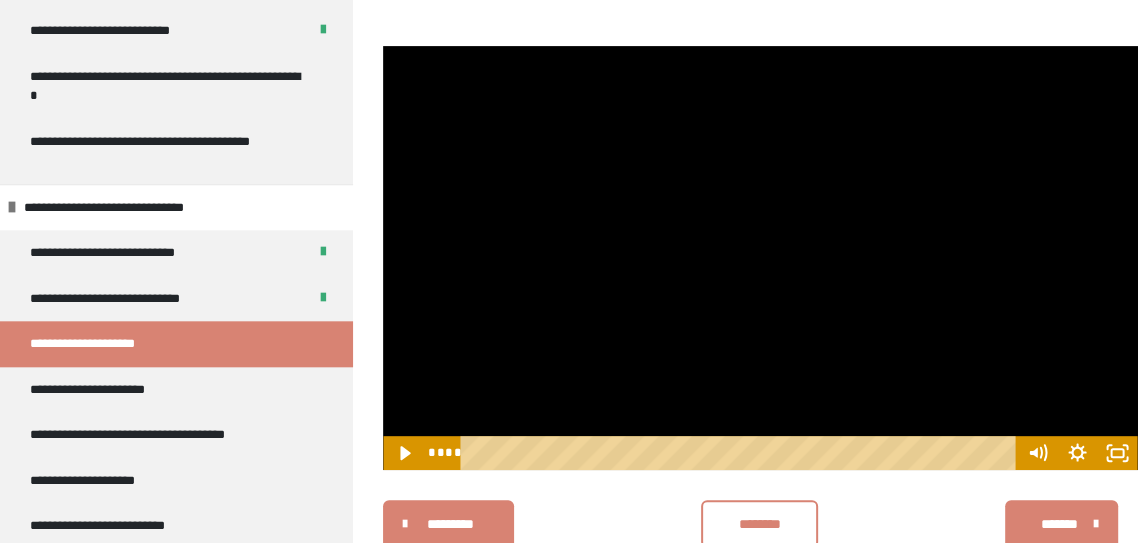 click at bounding box center (760, 258) 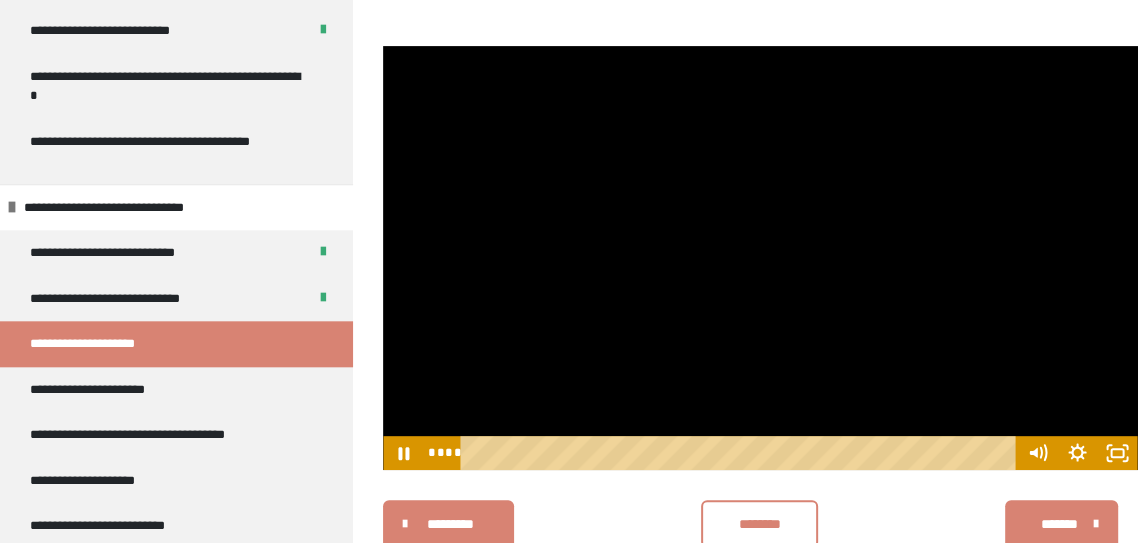 click at bounding box center [760, 258] 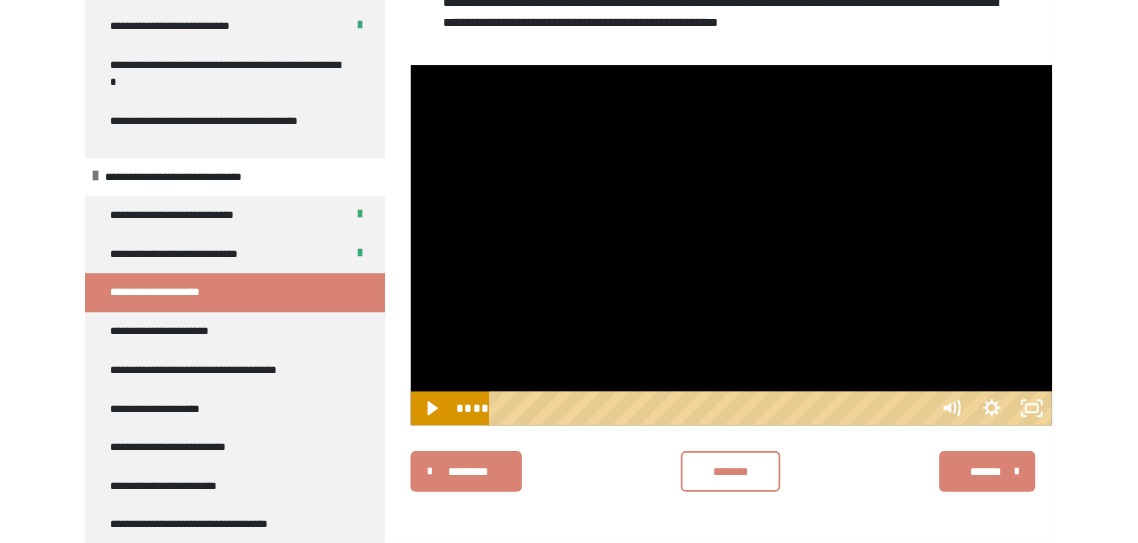 scroll, scrollTop: 420, scrollLeft: 0, axis: vertical 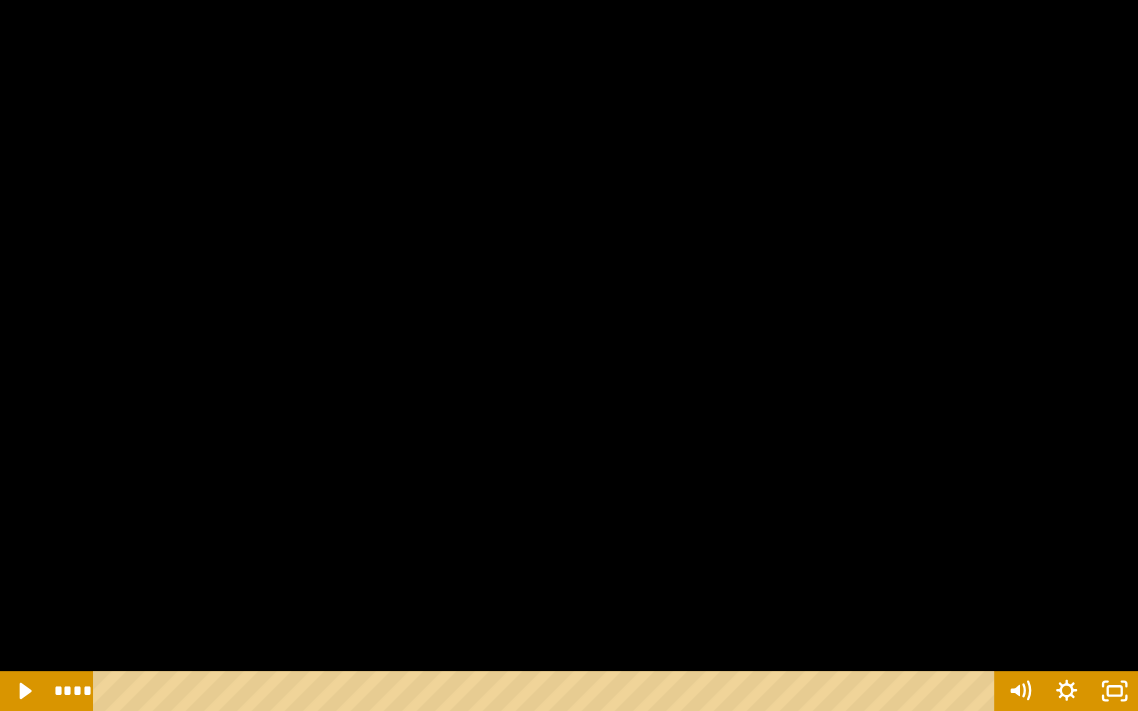 click at bounding box center (569, 355) 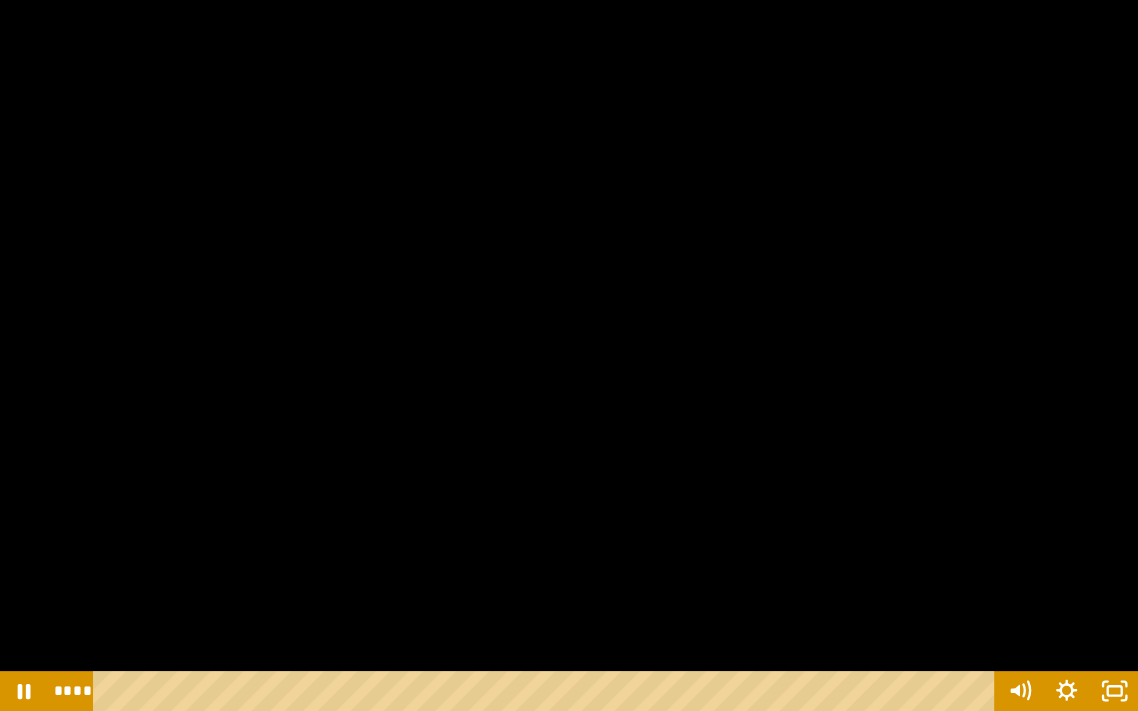 click on "****" at bounding box center (547, 691) 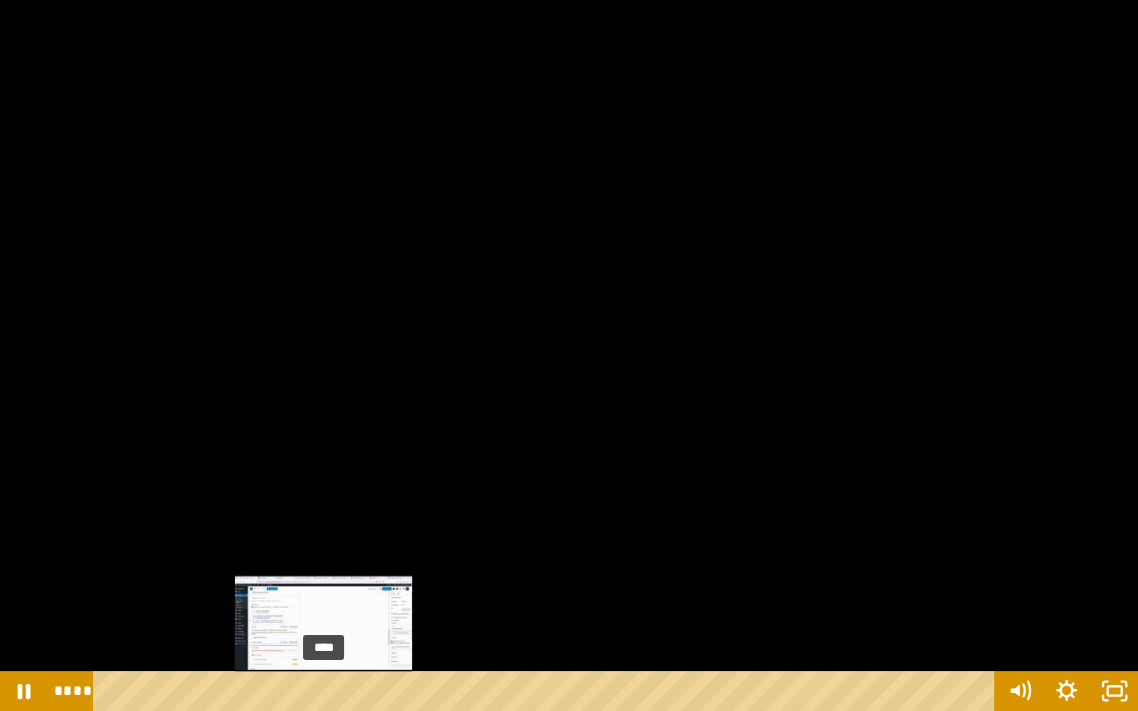 click at bounding box center [569, 355] 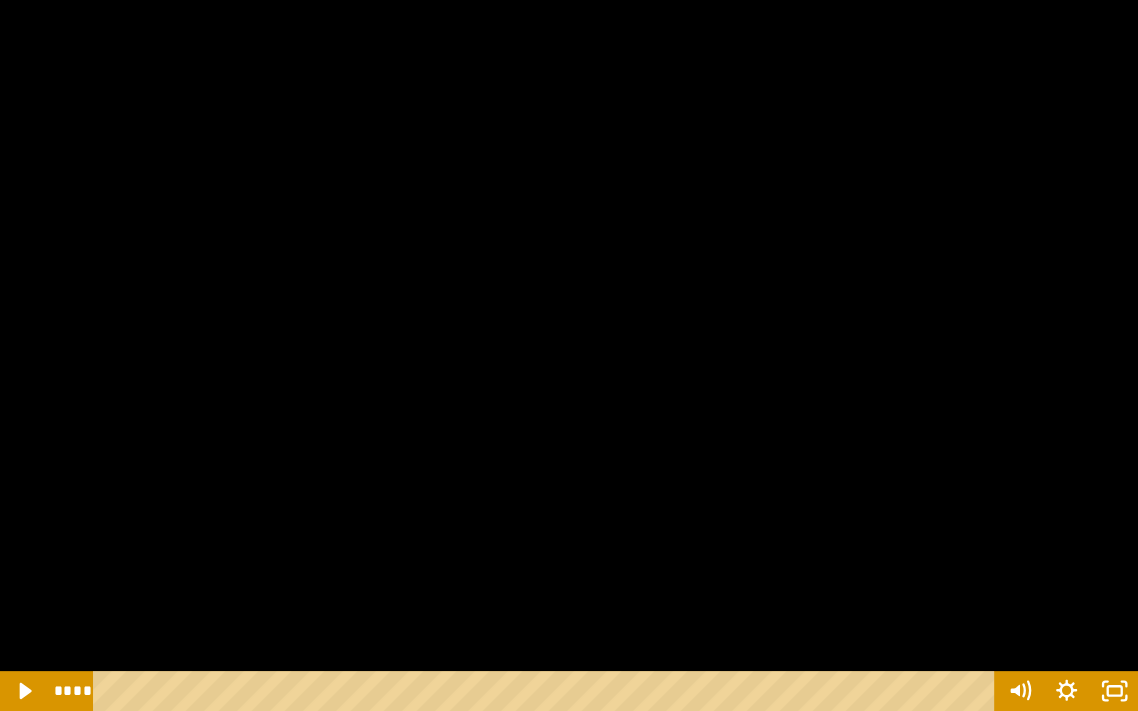 click at bounding box center (569, 355) 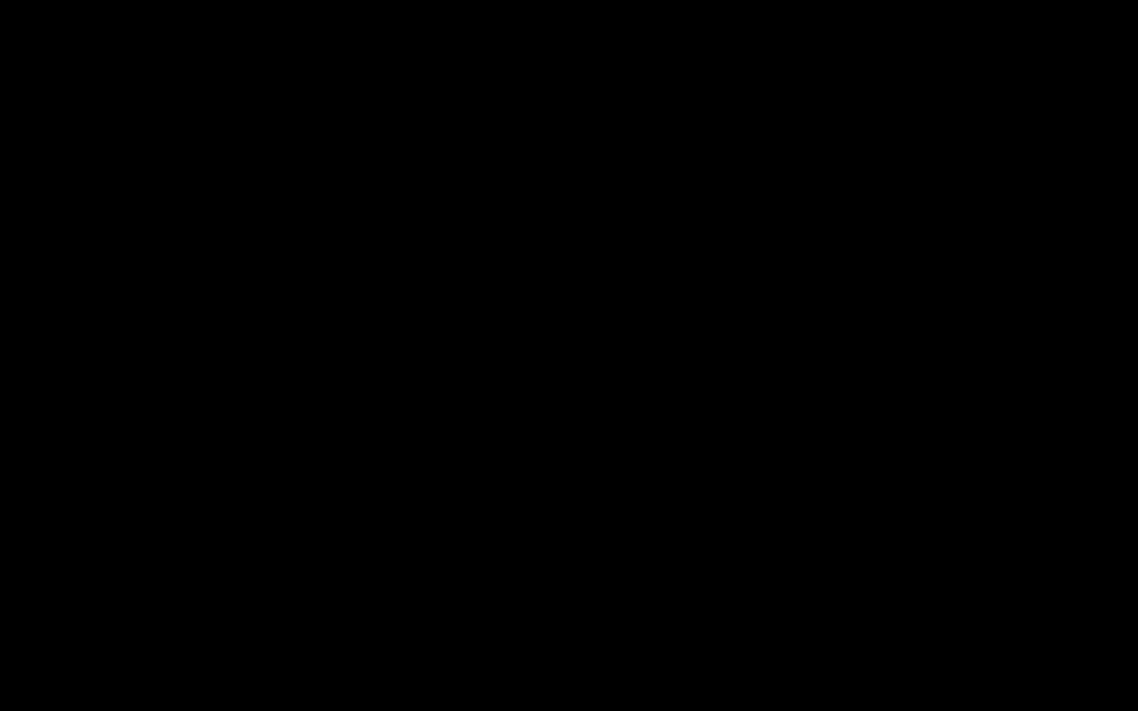 click at bounding box center (569, 355) 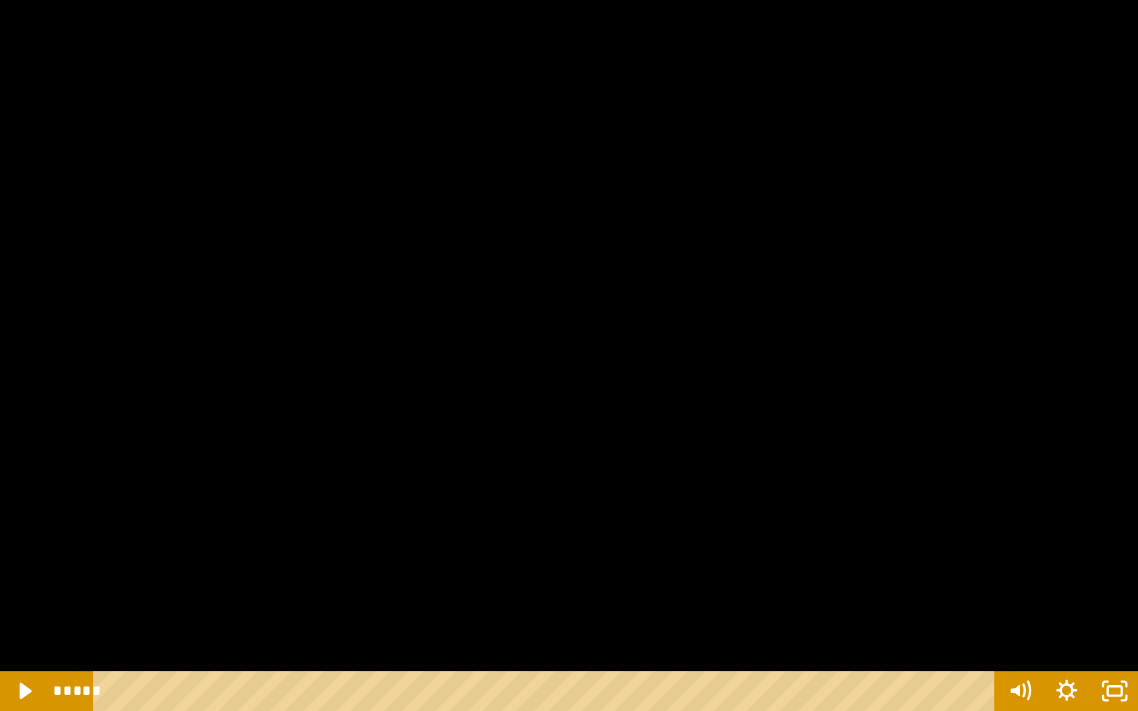click at bounding box center (569, 355) 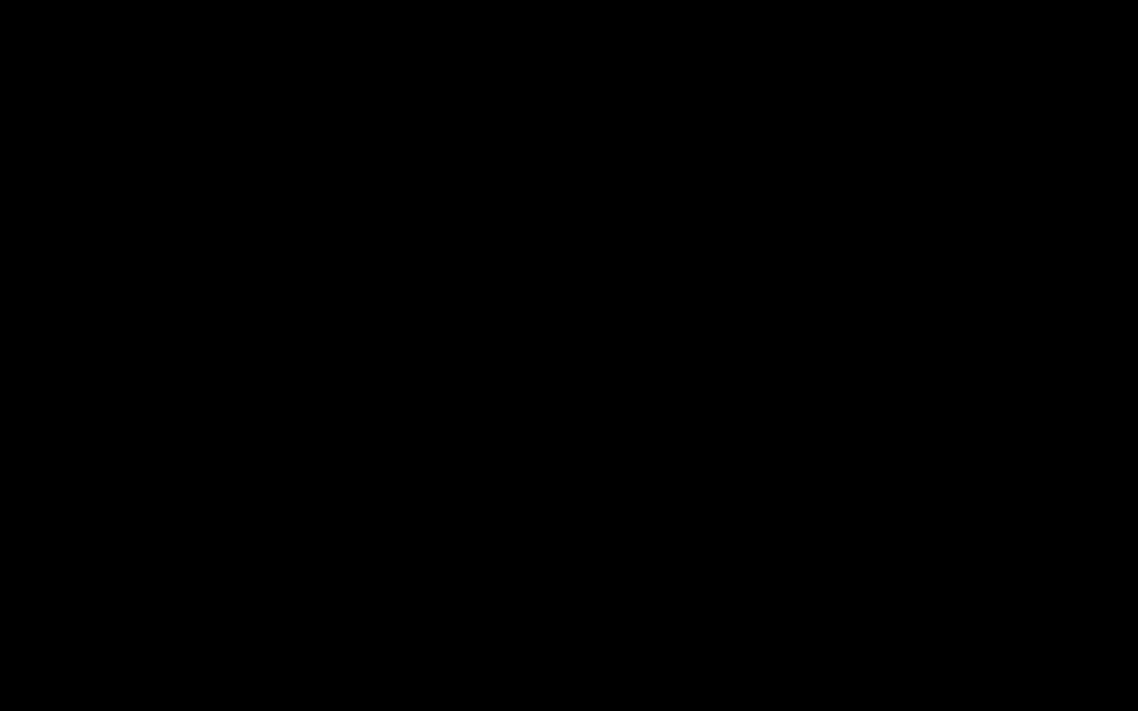 click at bounding box center [569, 355] 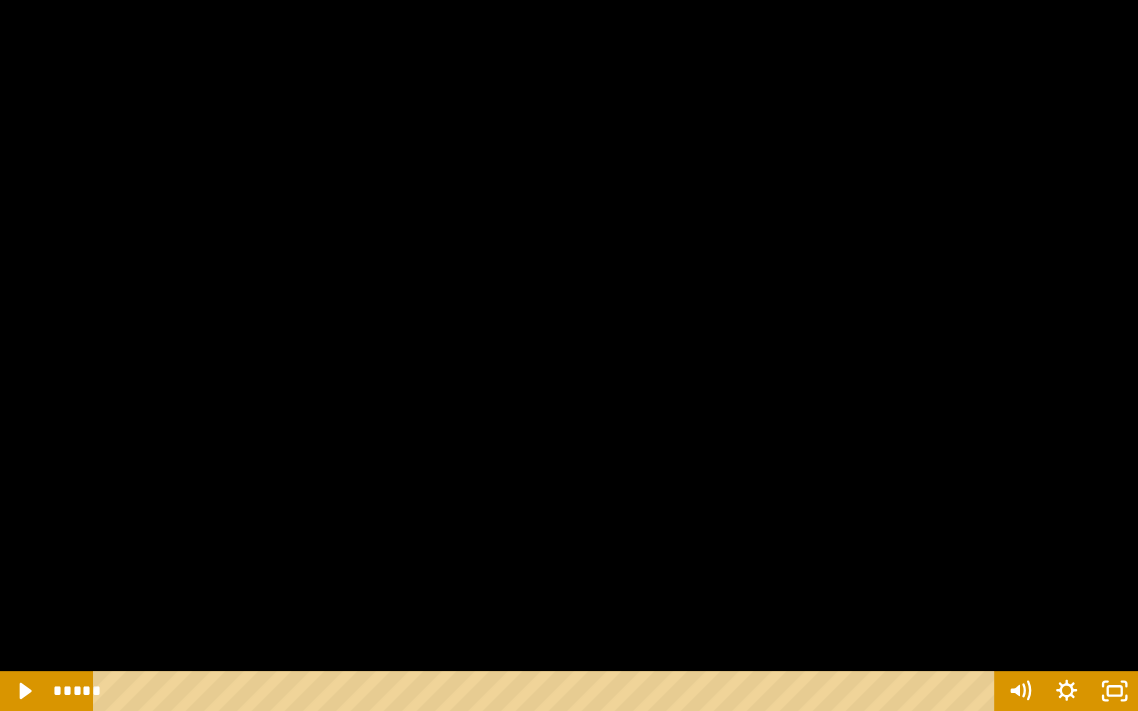 click at bounding box center (569, 355) 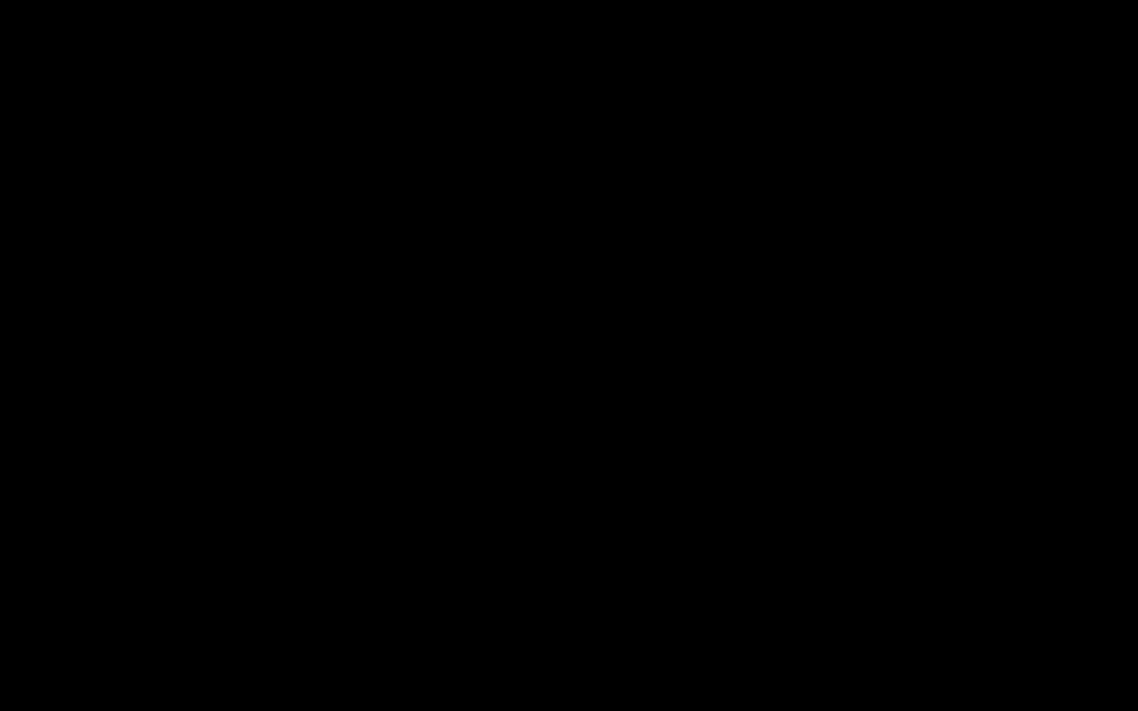 click at bounding box center [569, 355] 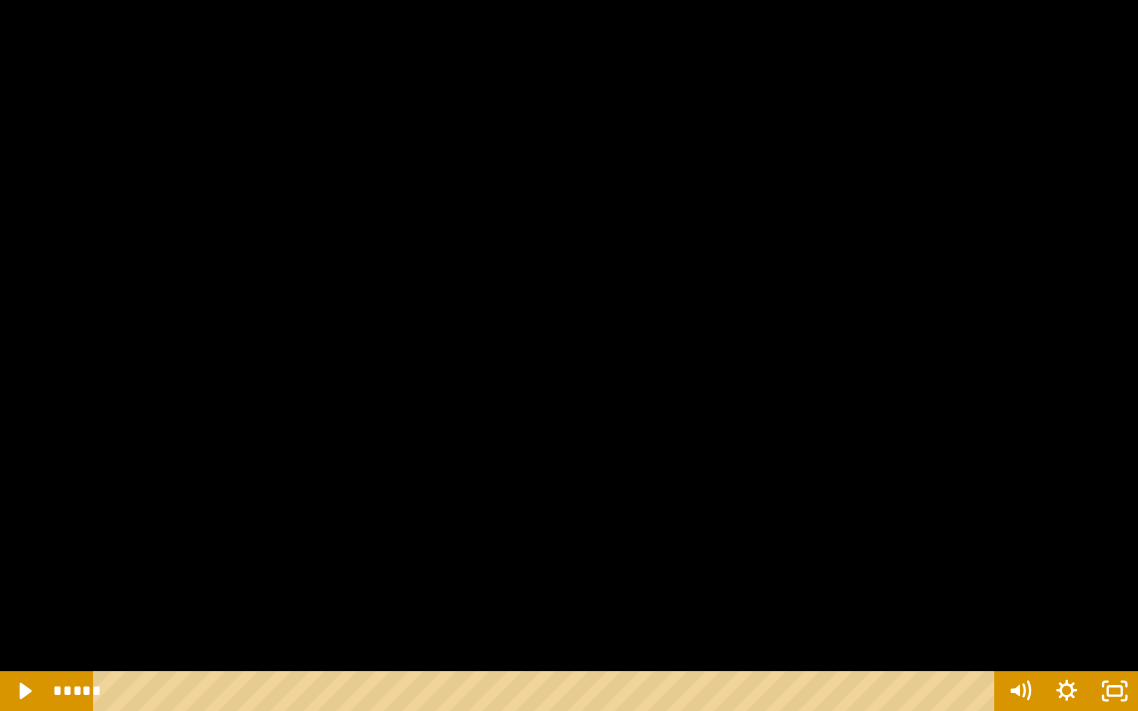 click at bounding box center [569, 355] 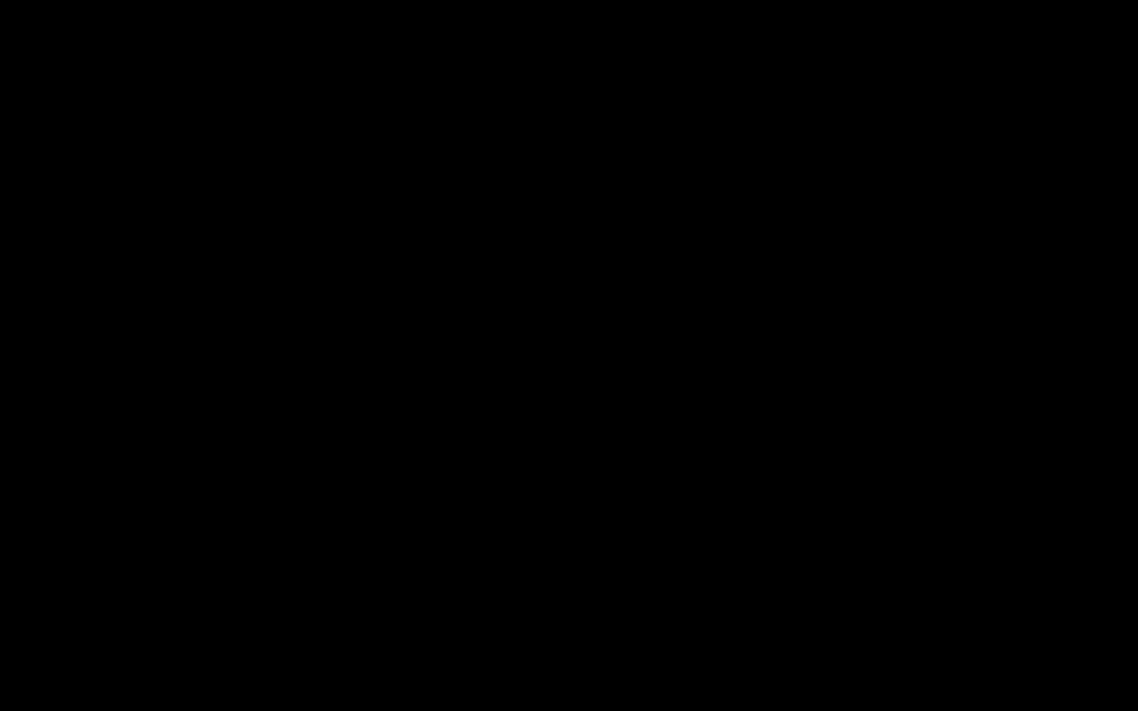 click at bounding box center [569, 355] 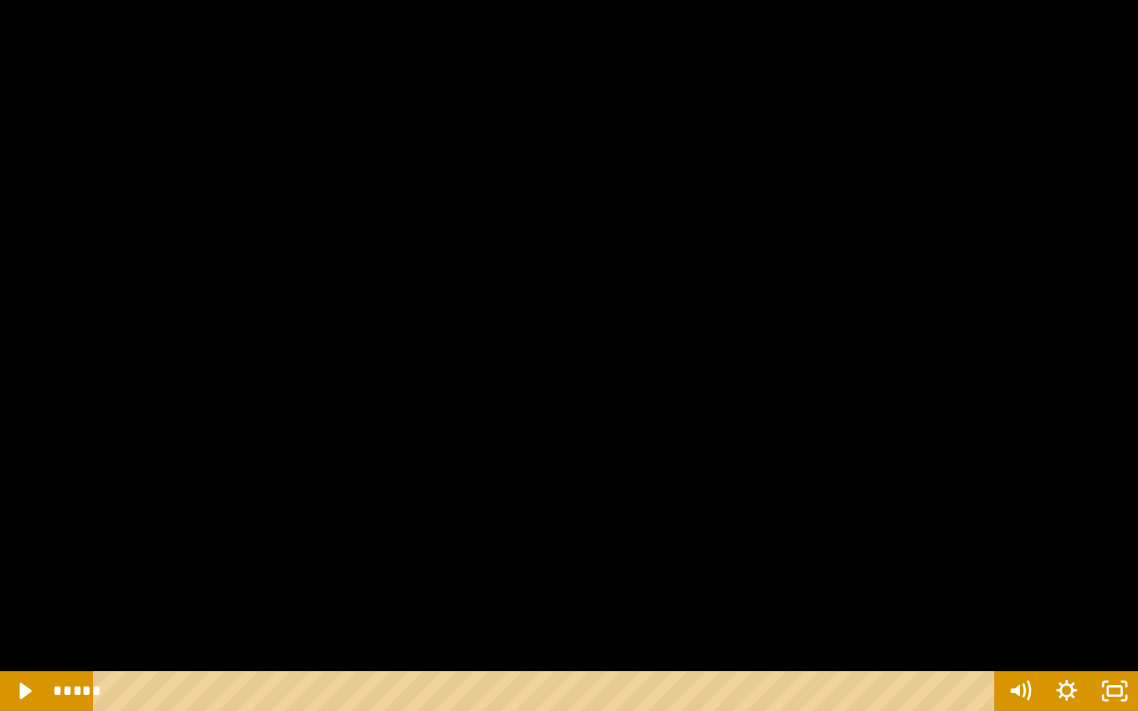 click at bounding box center (569, 355) 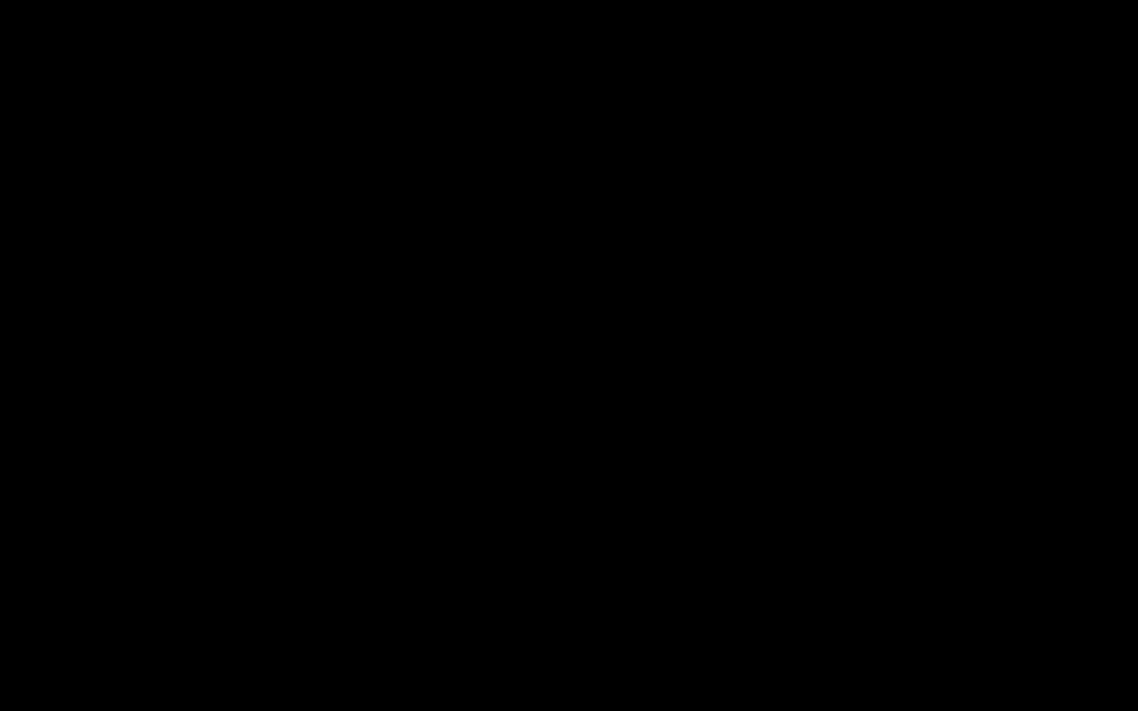 click at bounding box center [569, 355] 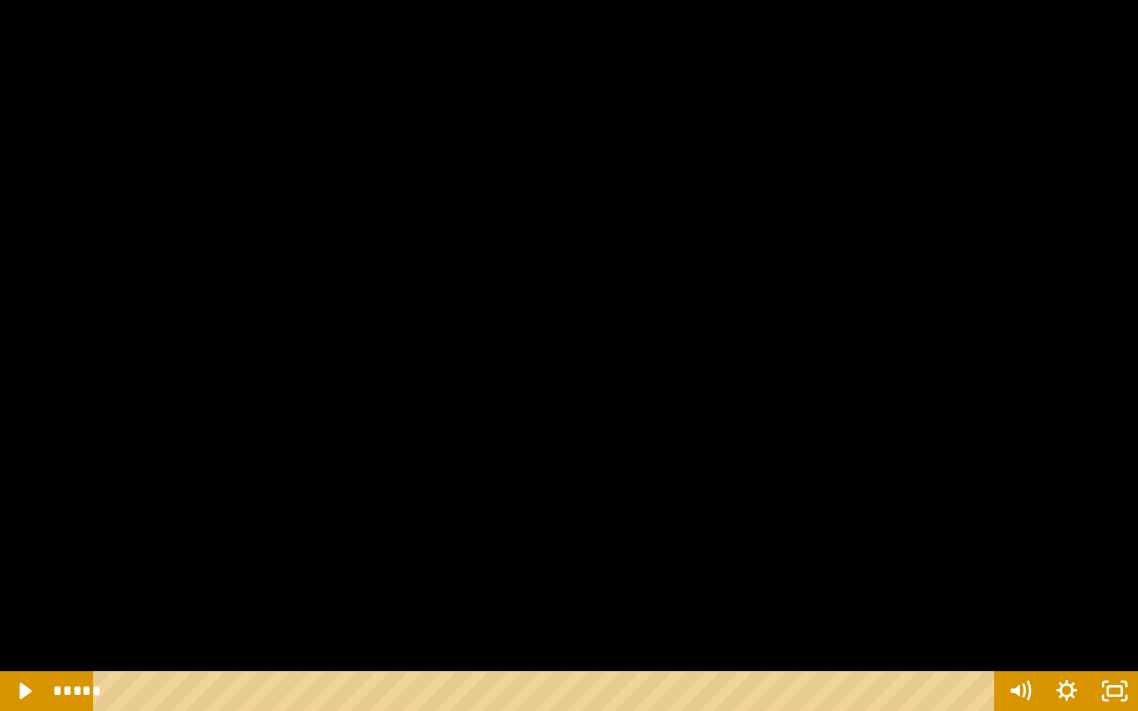 click at bounding box center (569, 355) 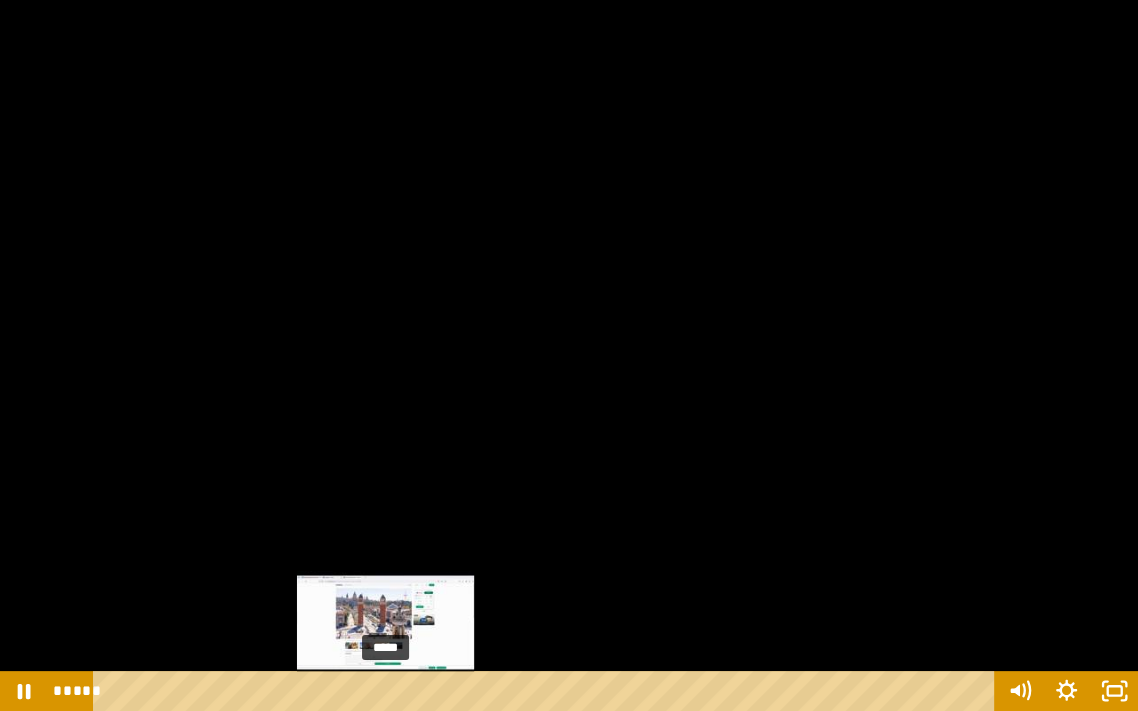 click at bounding box center [569, 355] 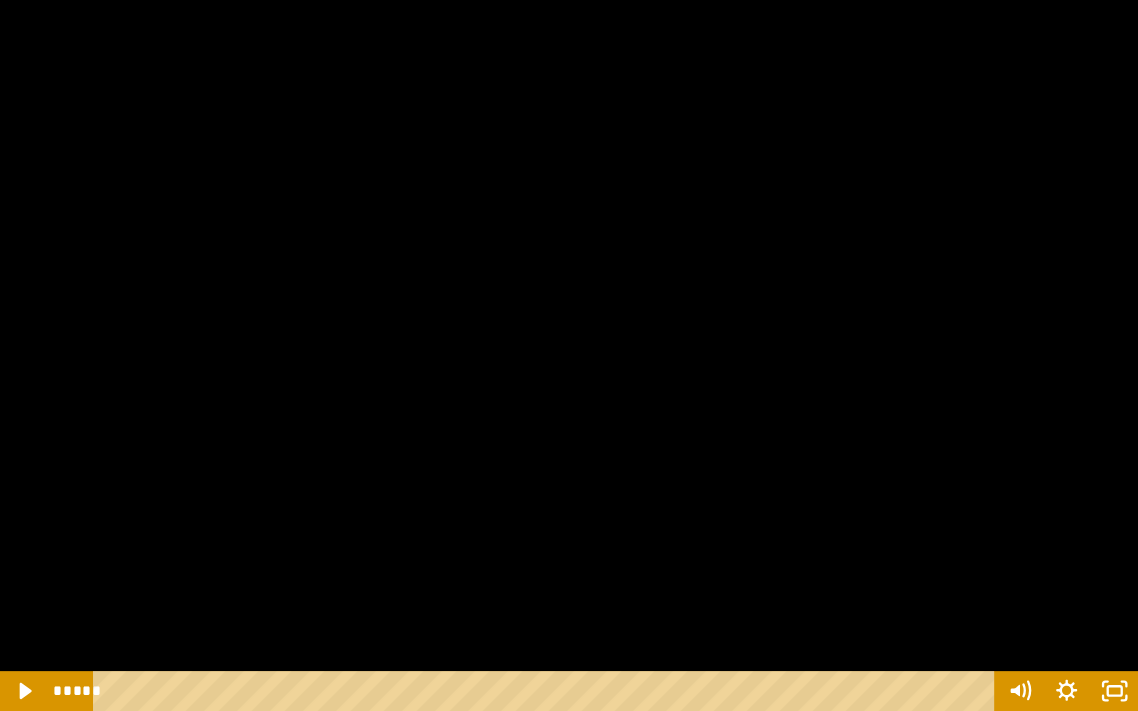 click at bounding box center (569, 355) 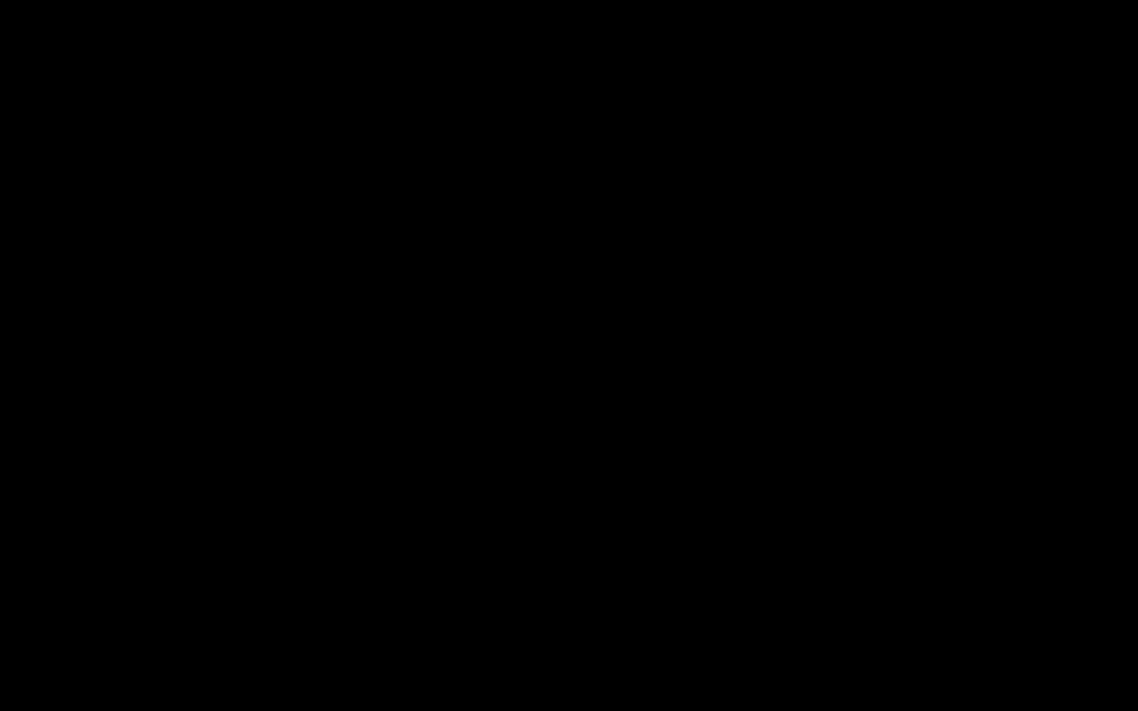 click at bounding box center [569, 355] 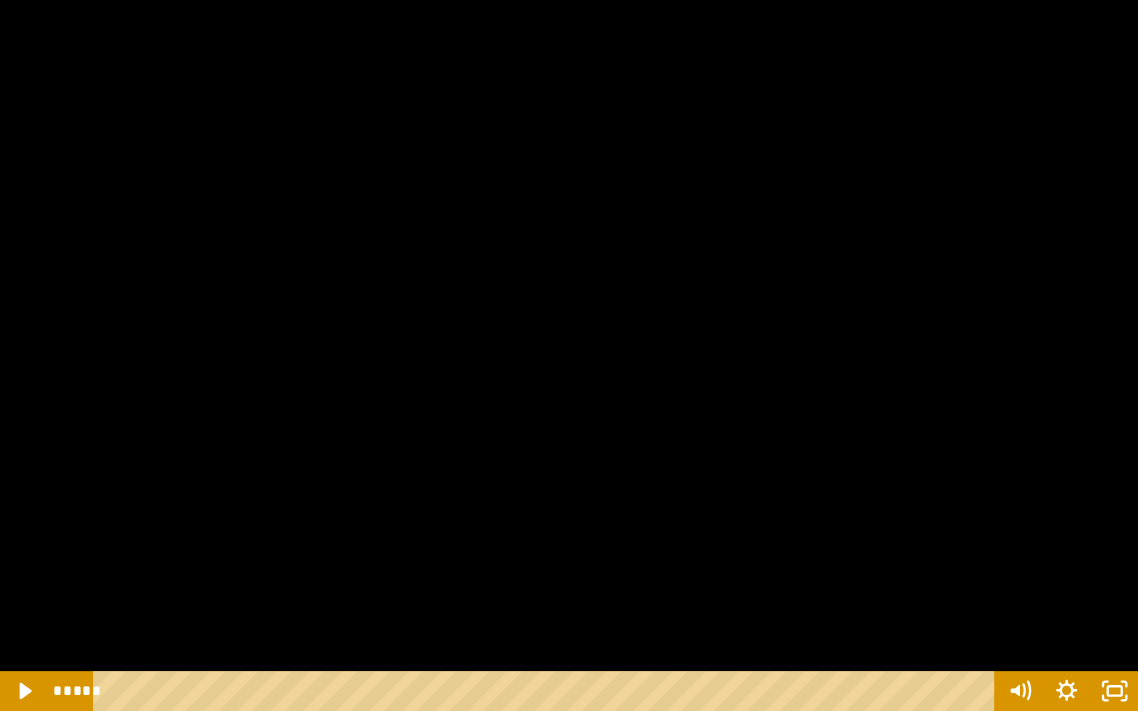 click at bounding box center (569, 355) 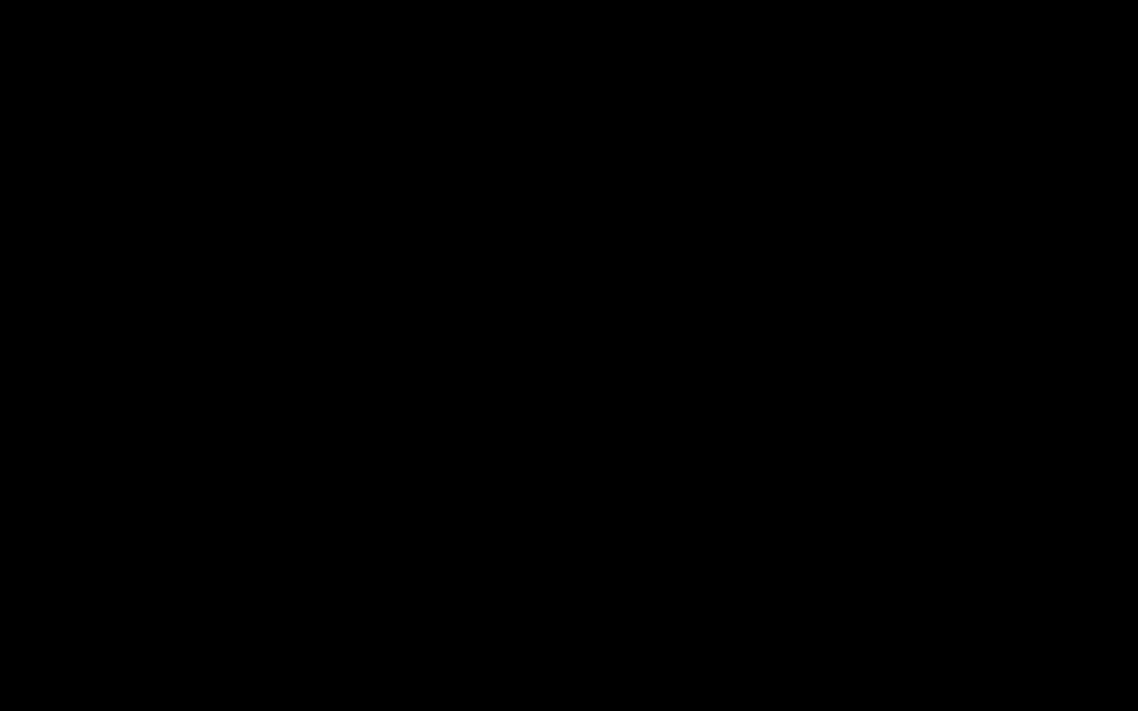 click at bounding box center (569, 355) 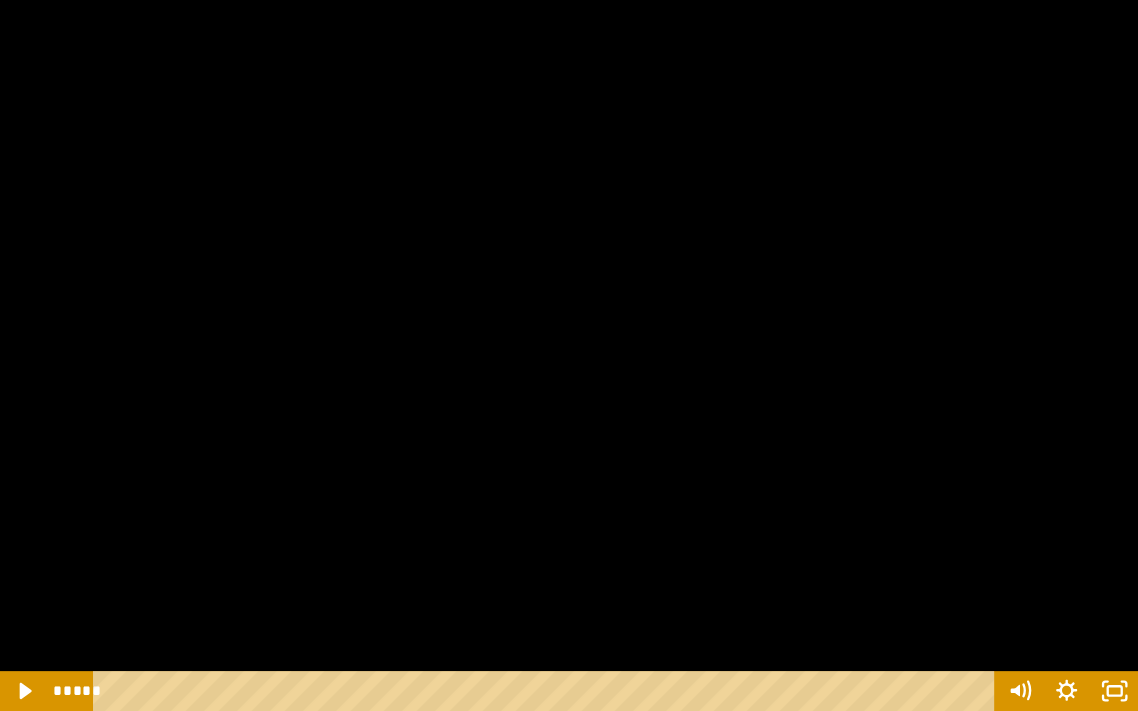 click at bounding box center [569, 355] 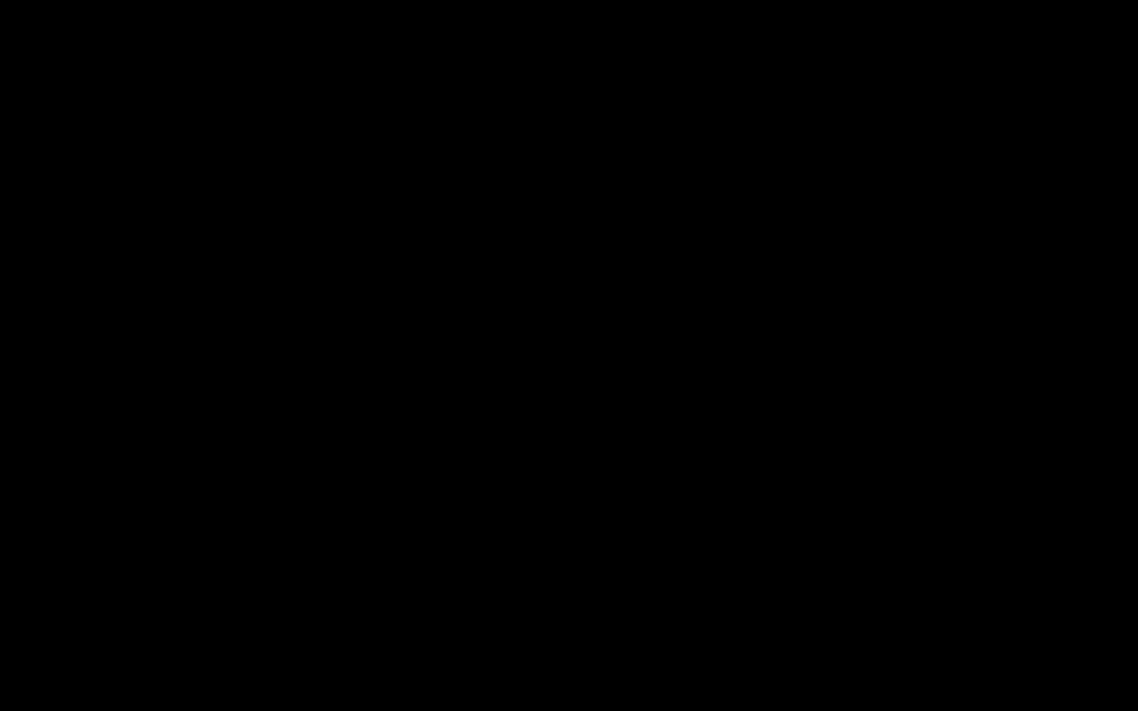 click at bounding box center (569, 355) 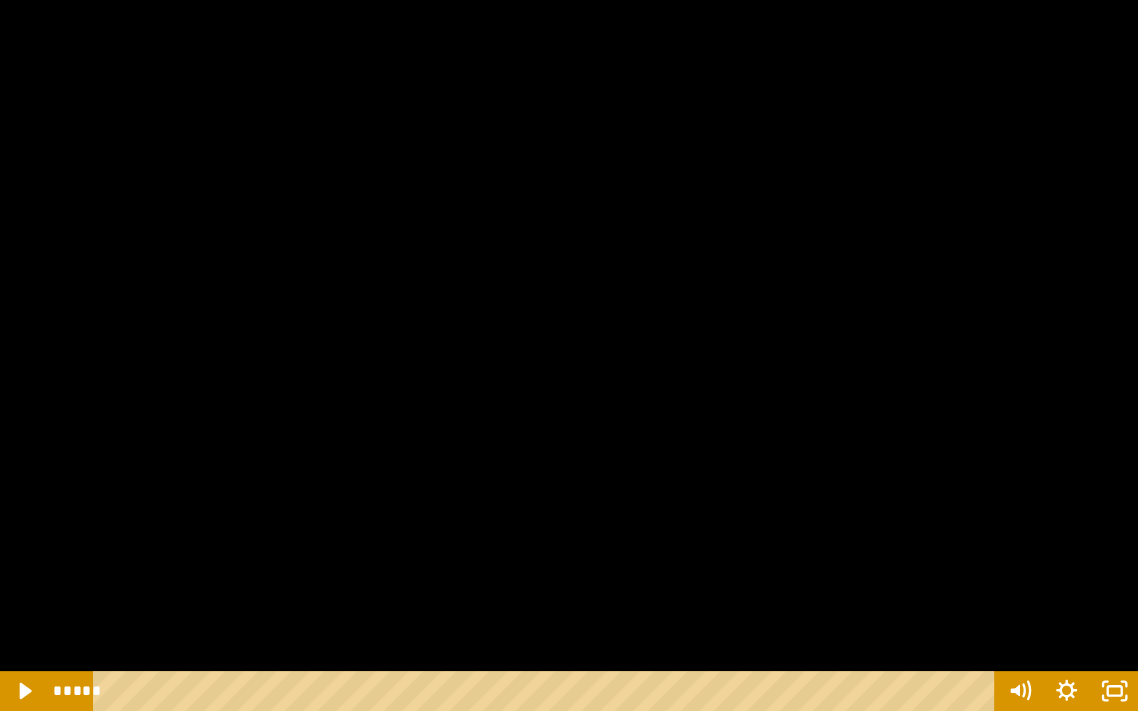 click at bounding box center [569, 355] 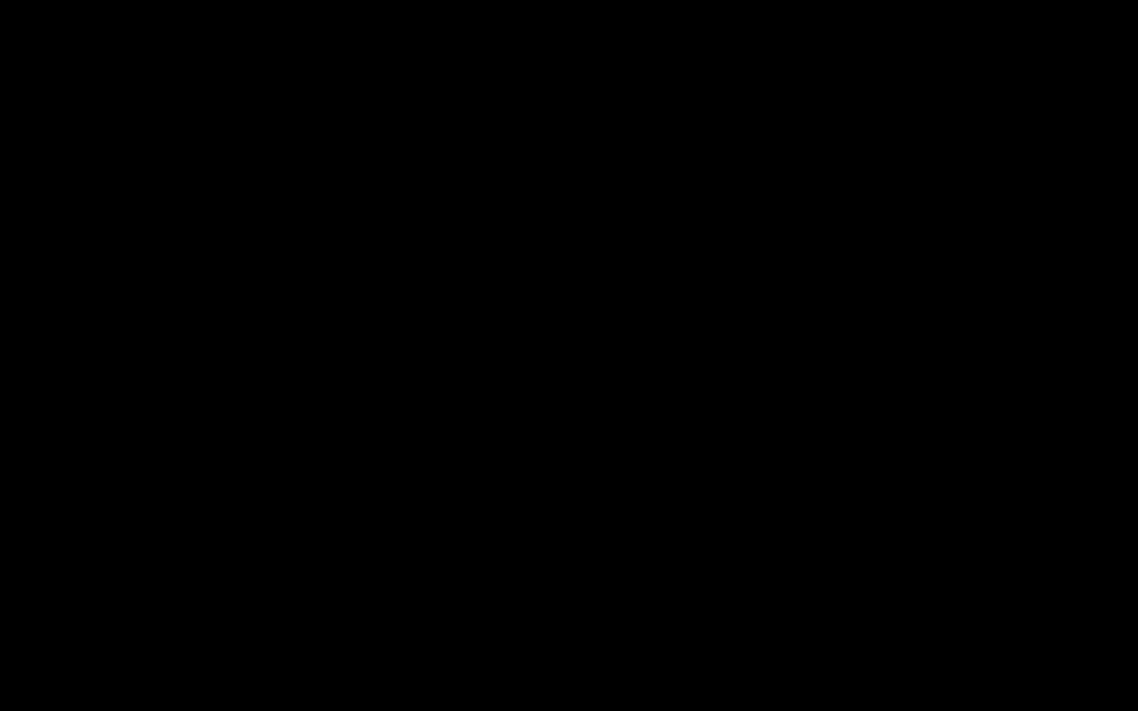 click at bounding box center [569, 355] 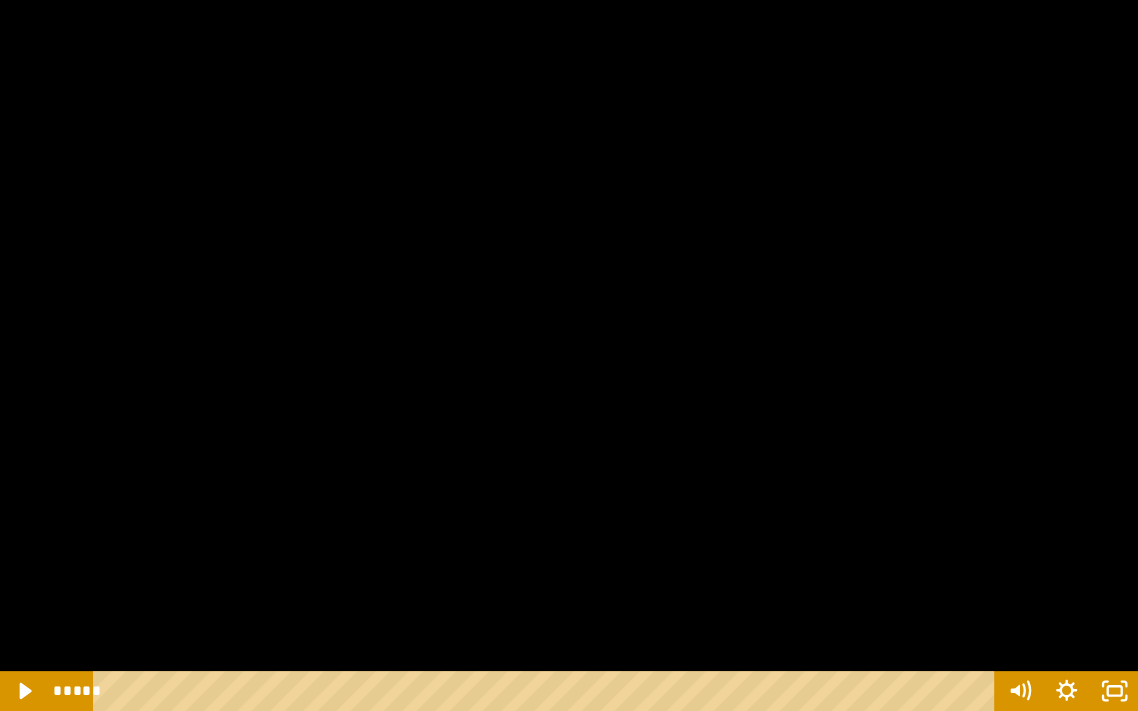 click at bounding box center (569, 355) 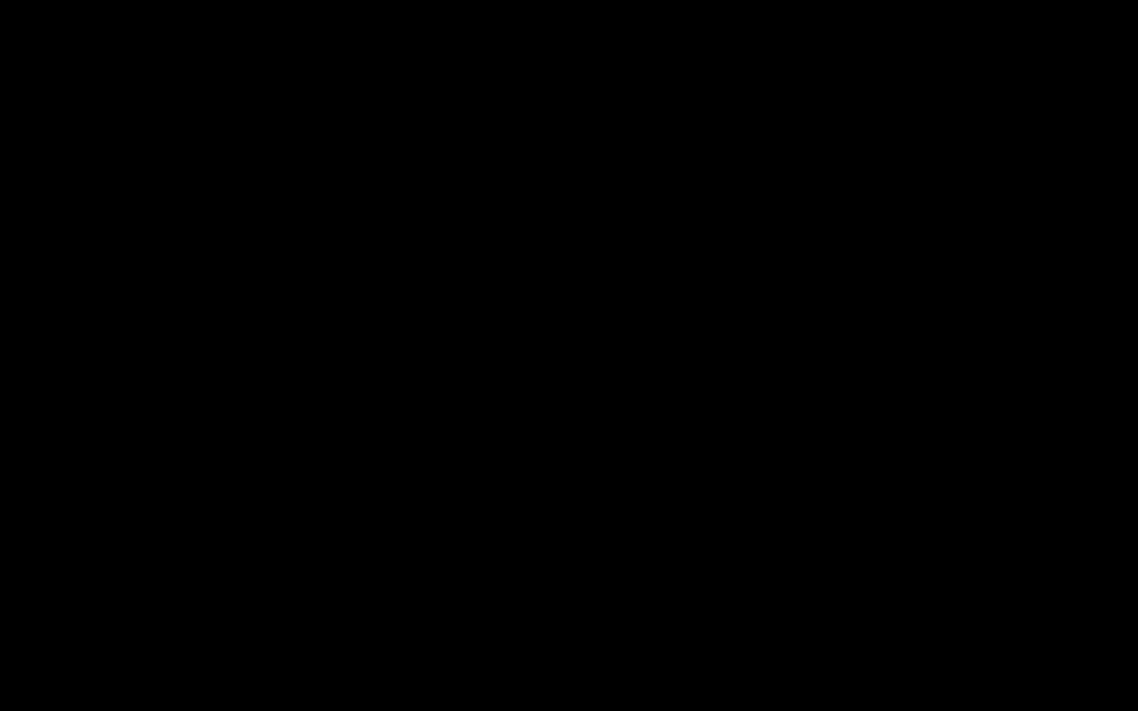 click at bounding box center (569, 355) 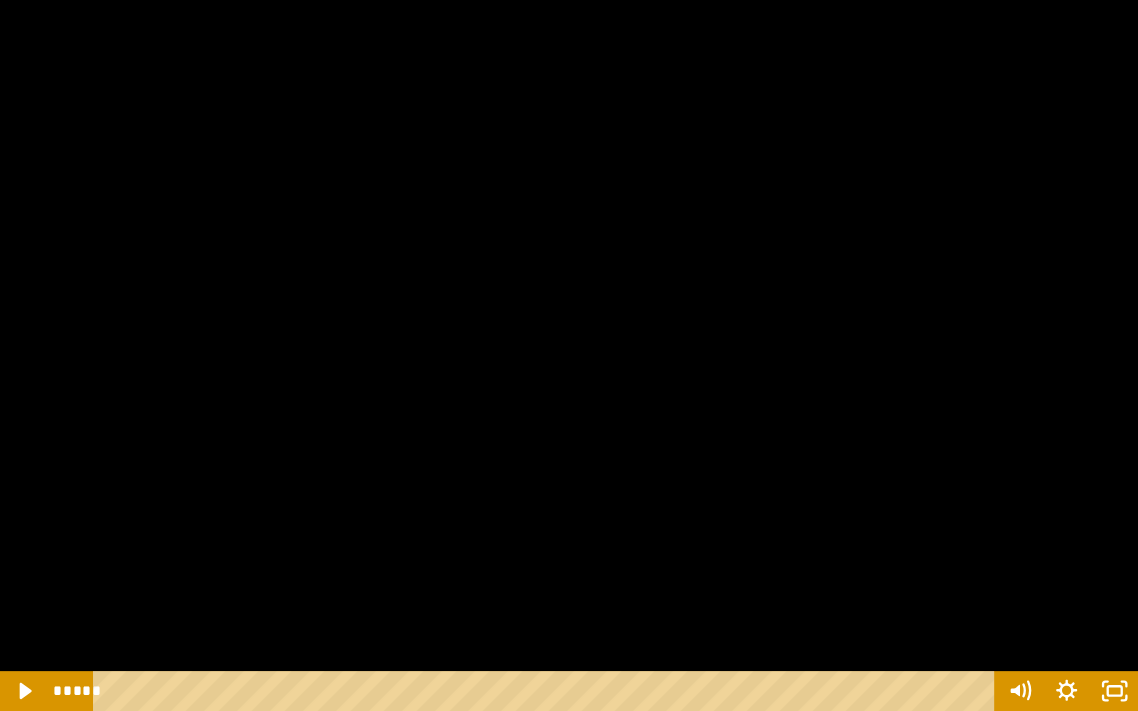 click at bounding box center (569, 355) 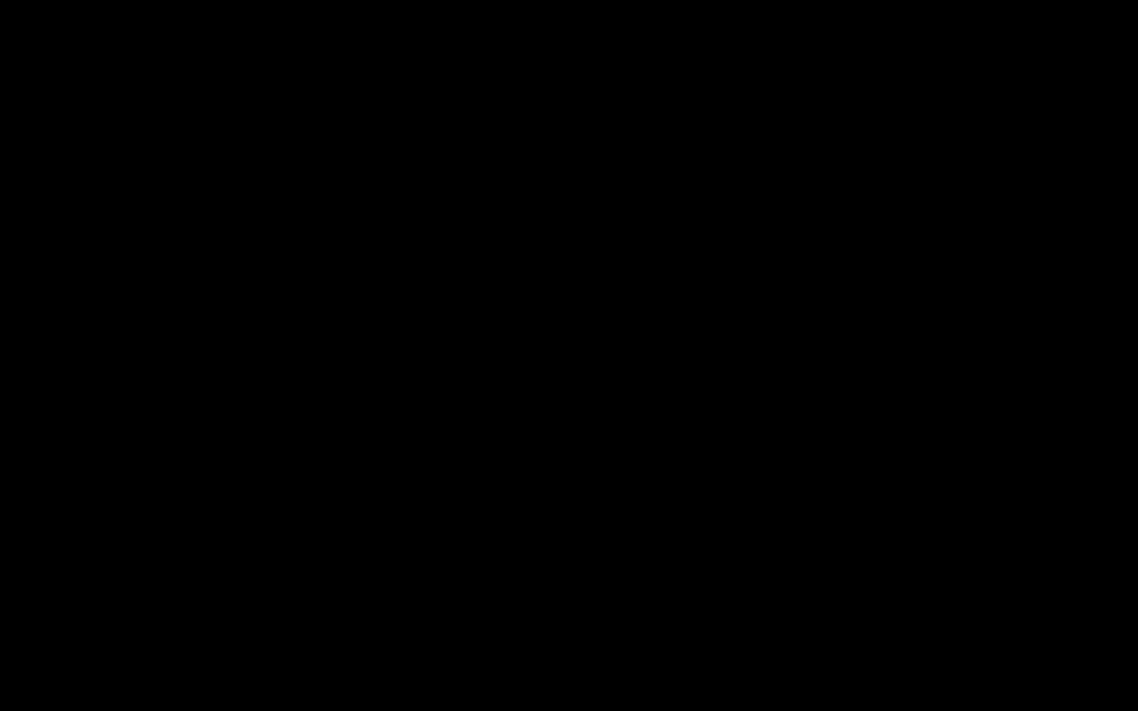 click at bounding box center [569, 355] 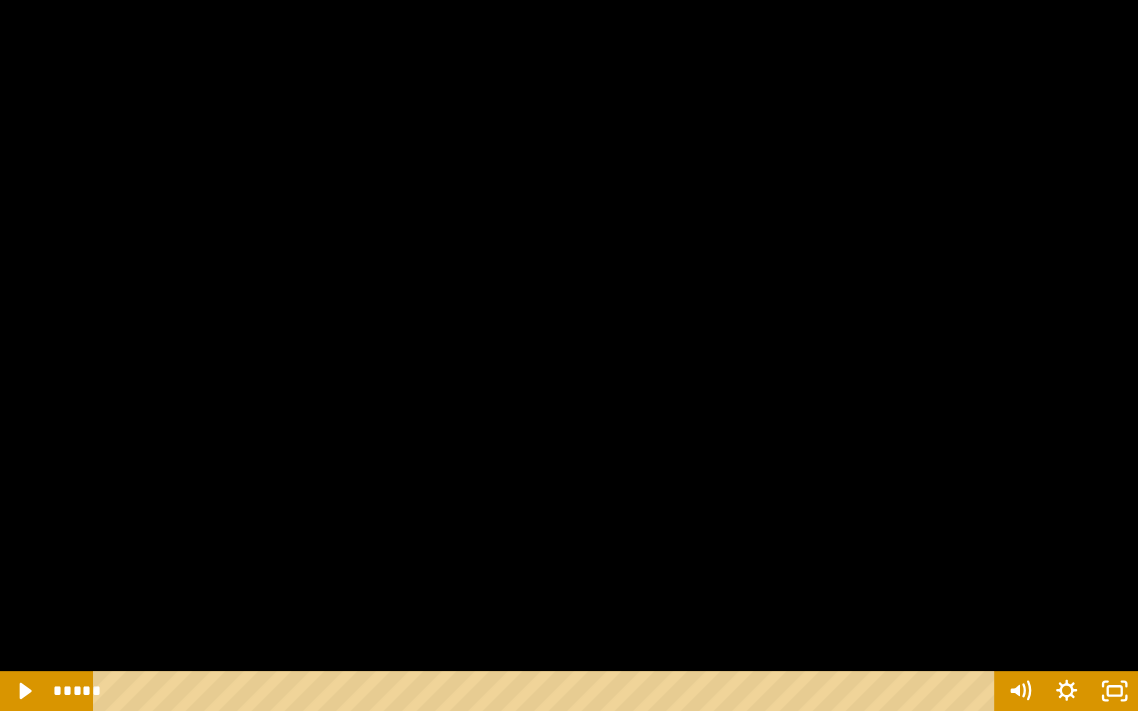 click on "*****" at bounding box center (547, 691) 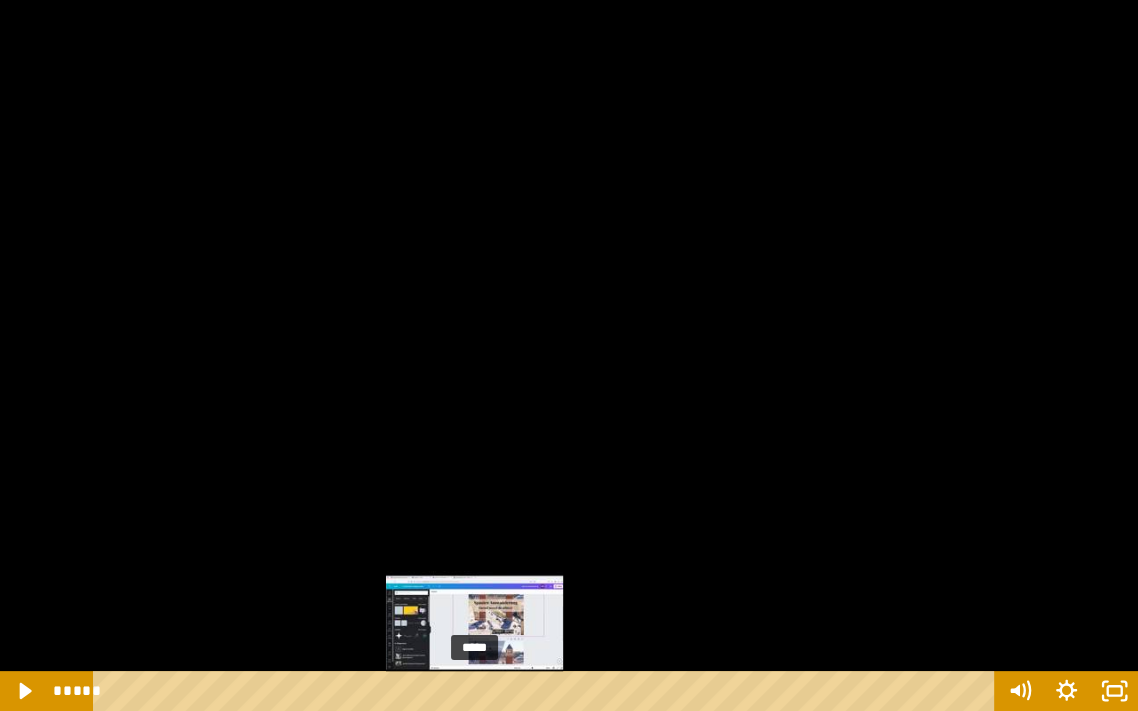 click at bounding box center [569, 355] 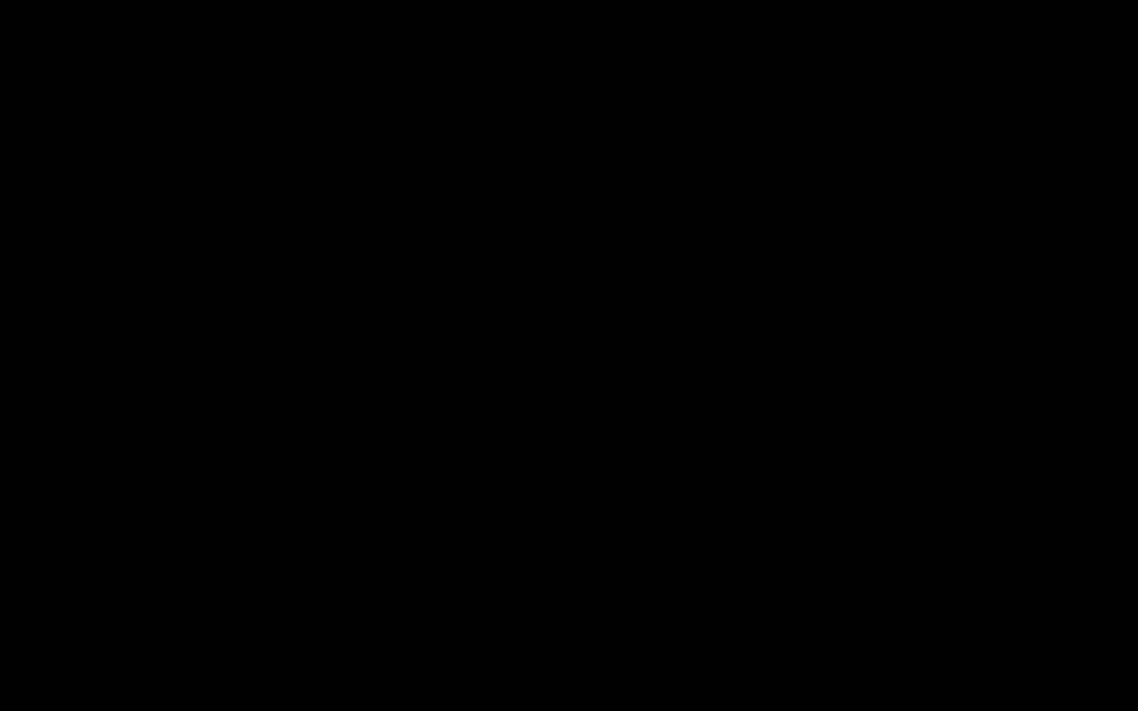click at bounding box center (569, 355) 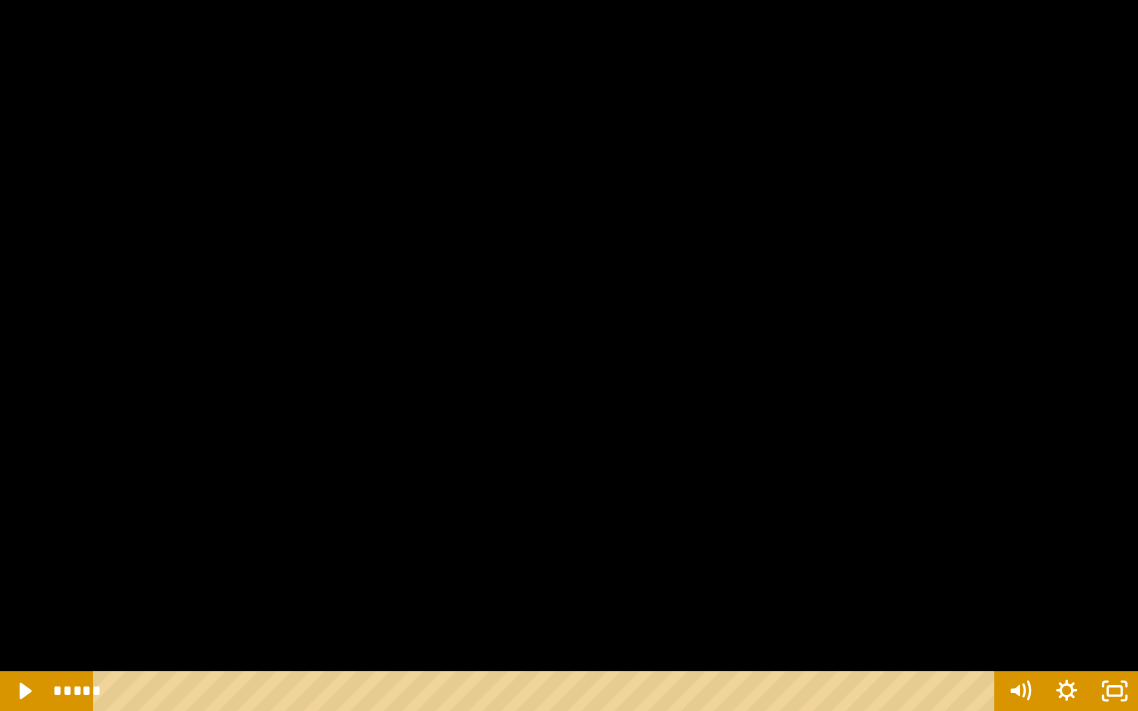 click at bounding box center [569, 355] 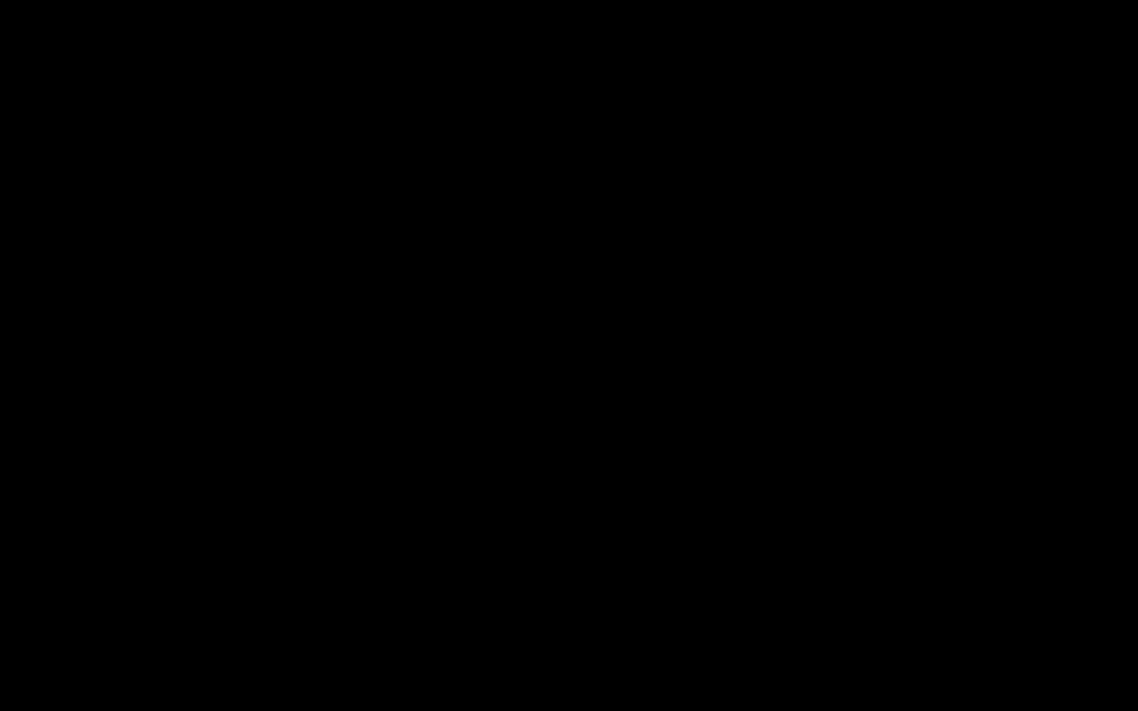 click at bounding box center (569, 355) 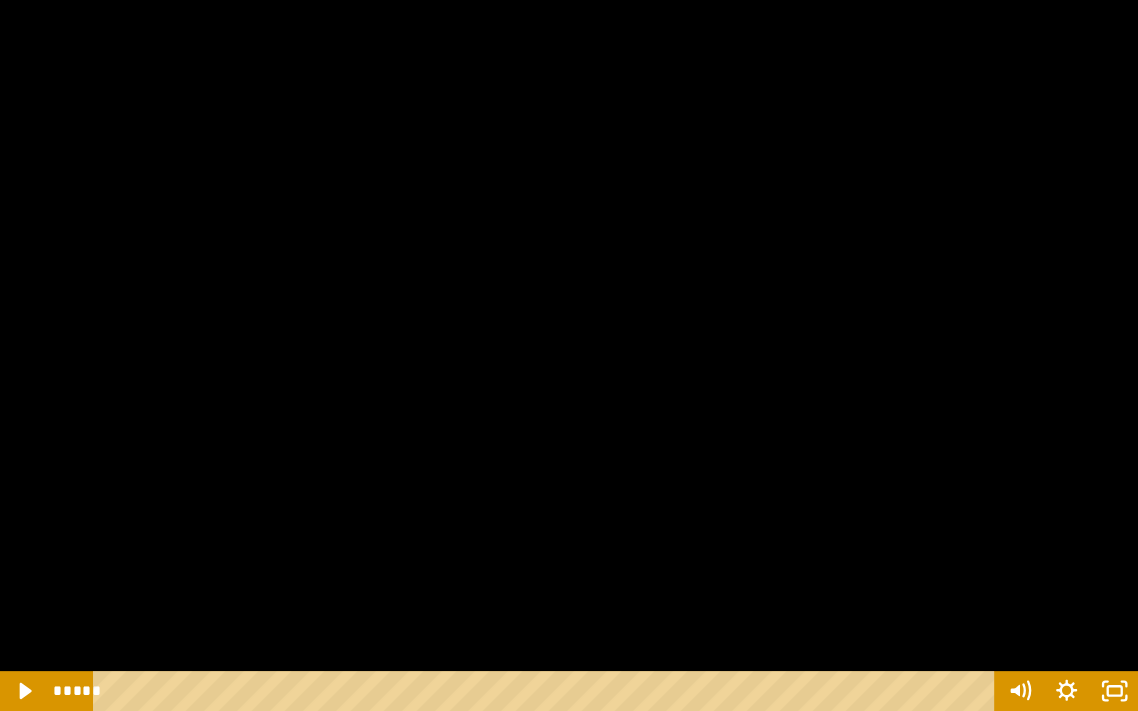 click at bounding box center [569, 355] 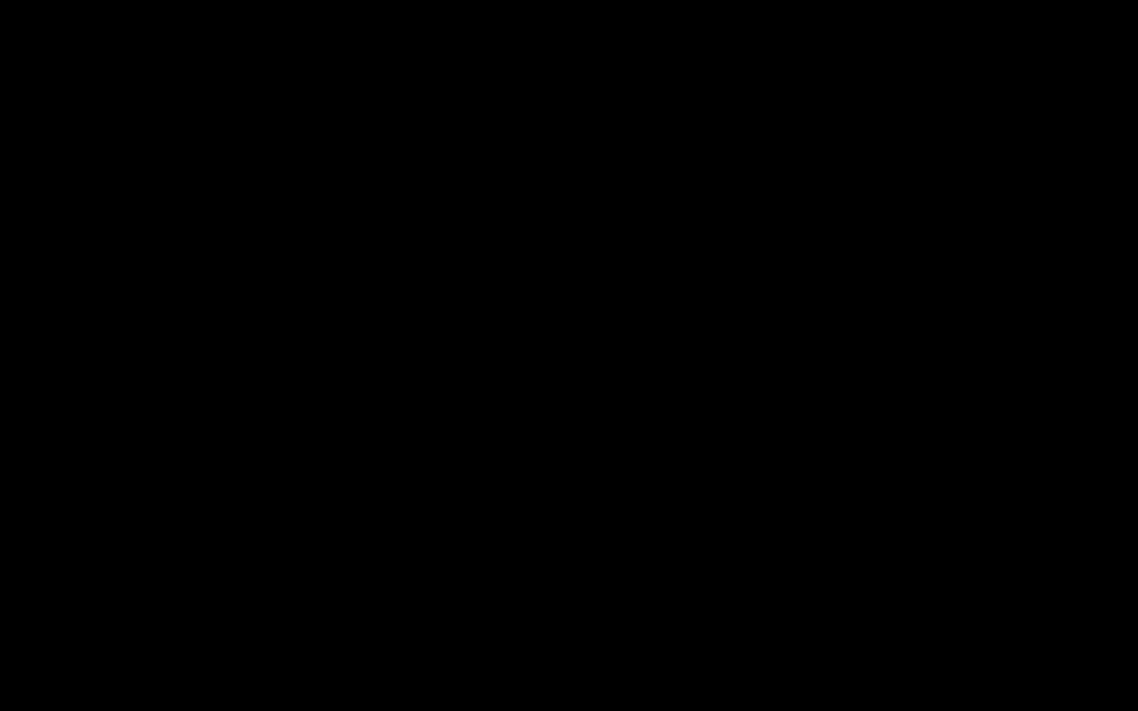 click at bounding box center (569, 355) 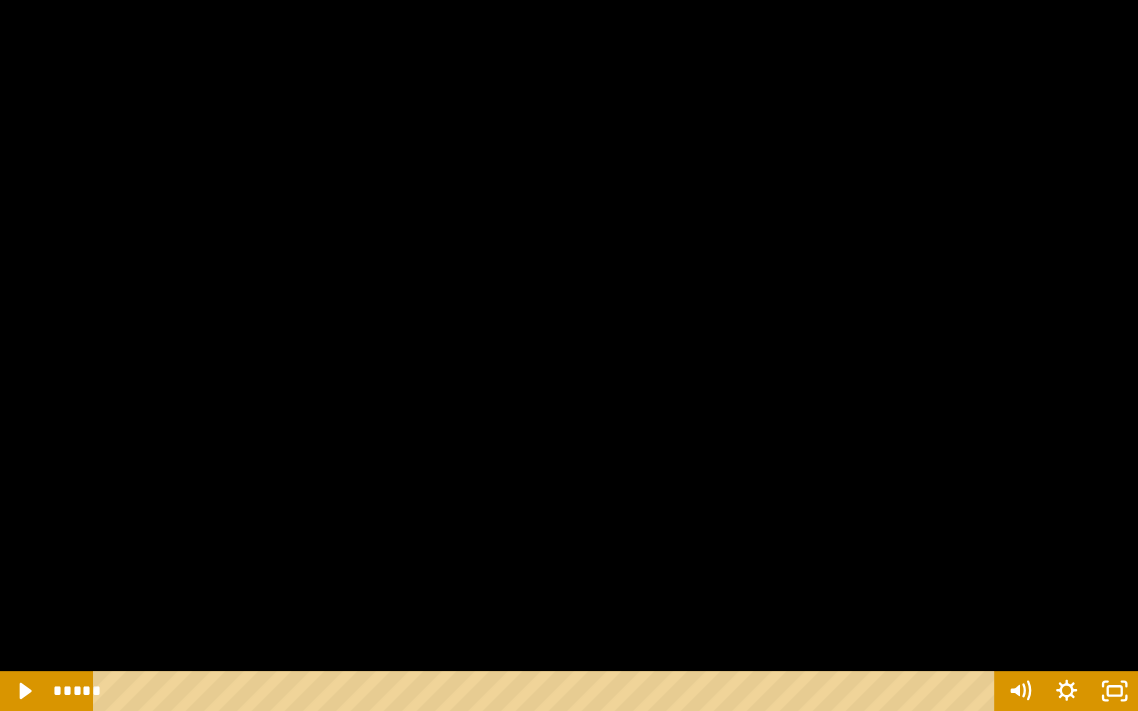 click at bounding box center [569, 355] 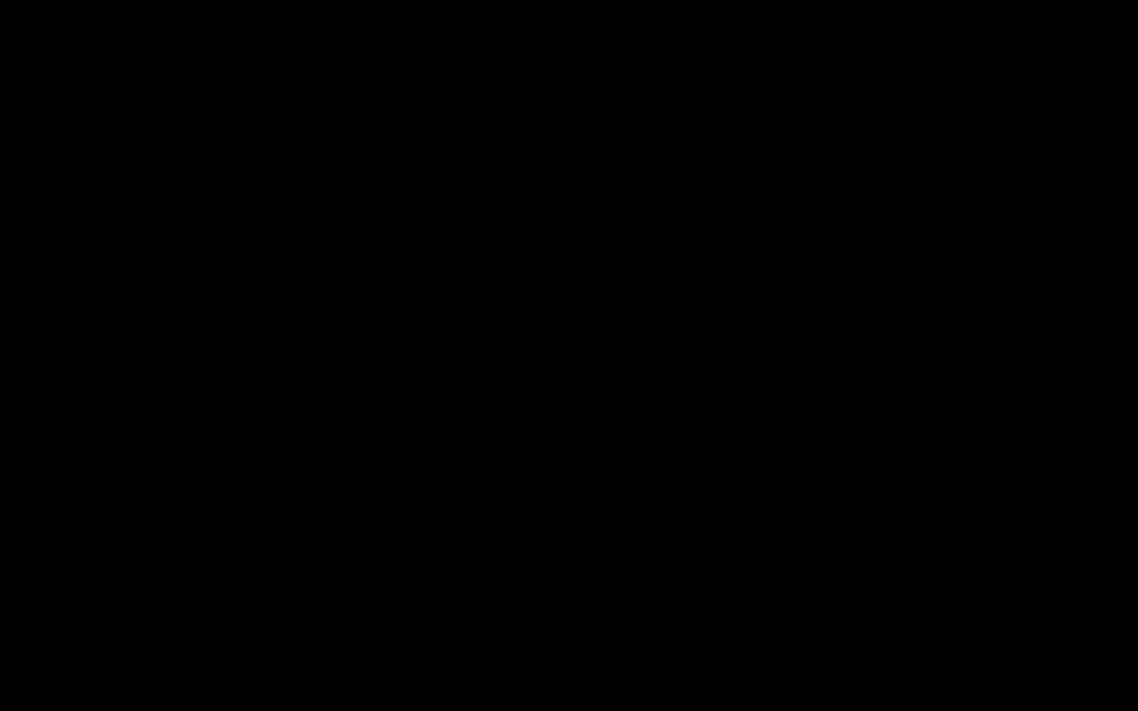 click at bounding box center [569, 355] 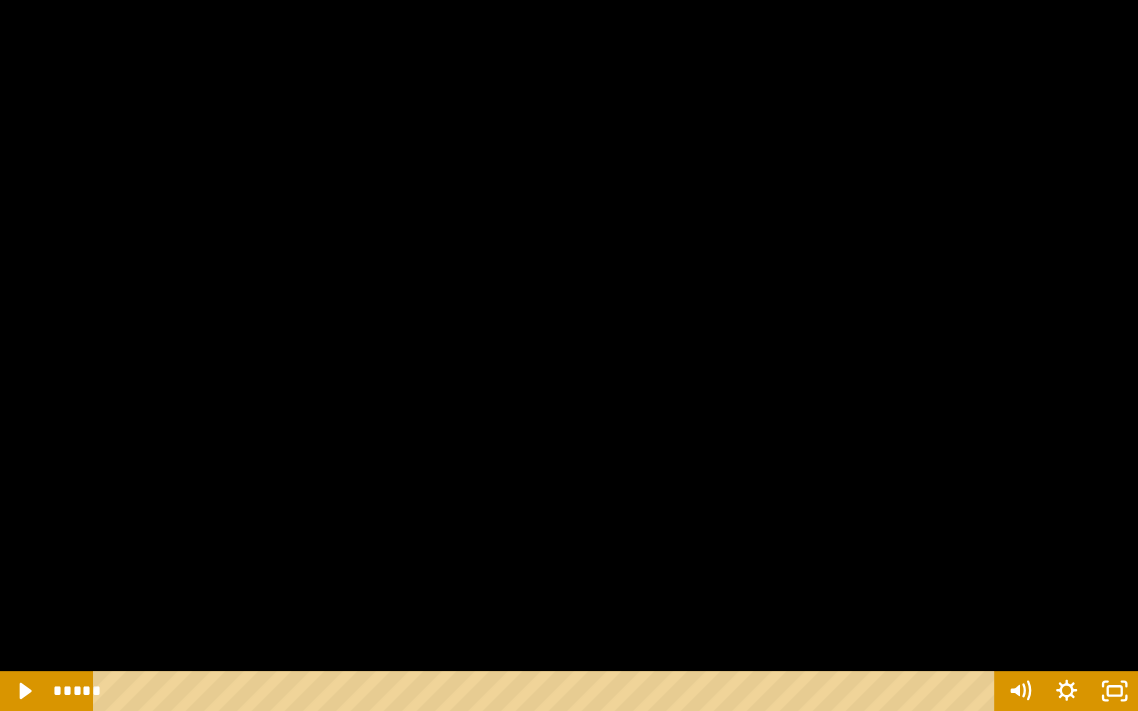 click at bounding box center [569, 355] 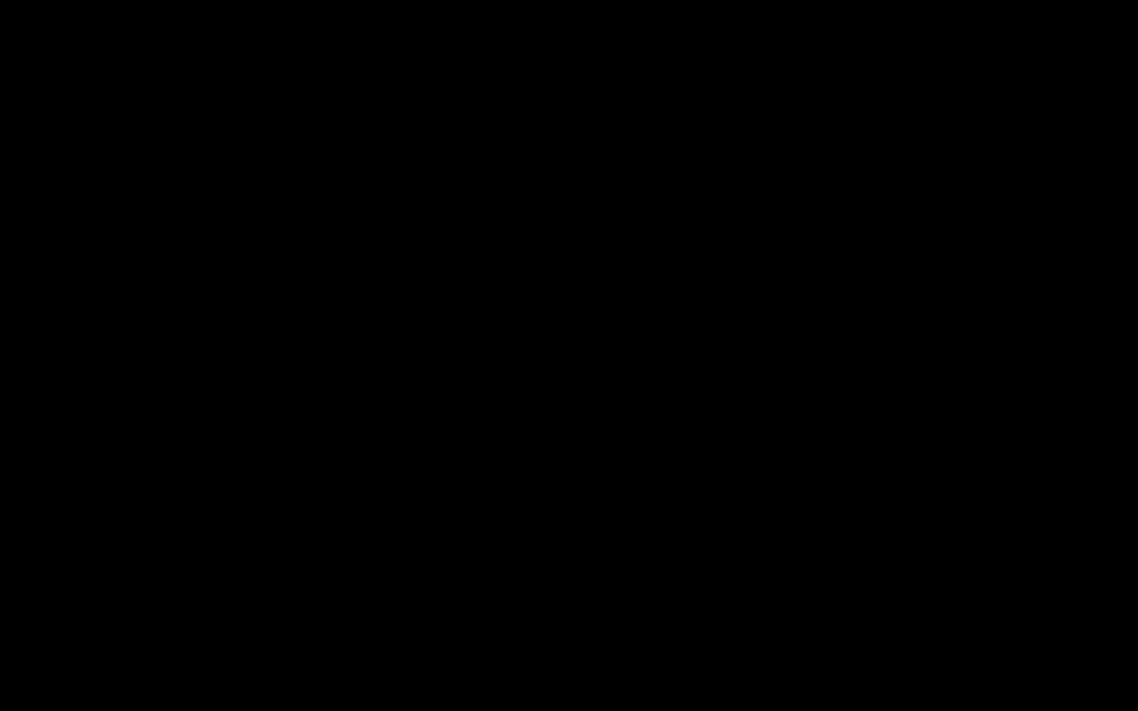 click at bounding box center [569, 355] 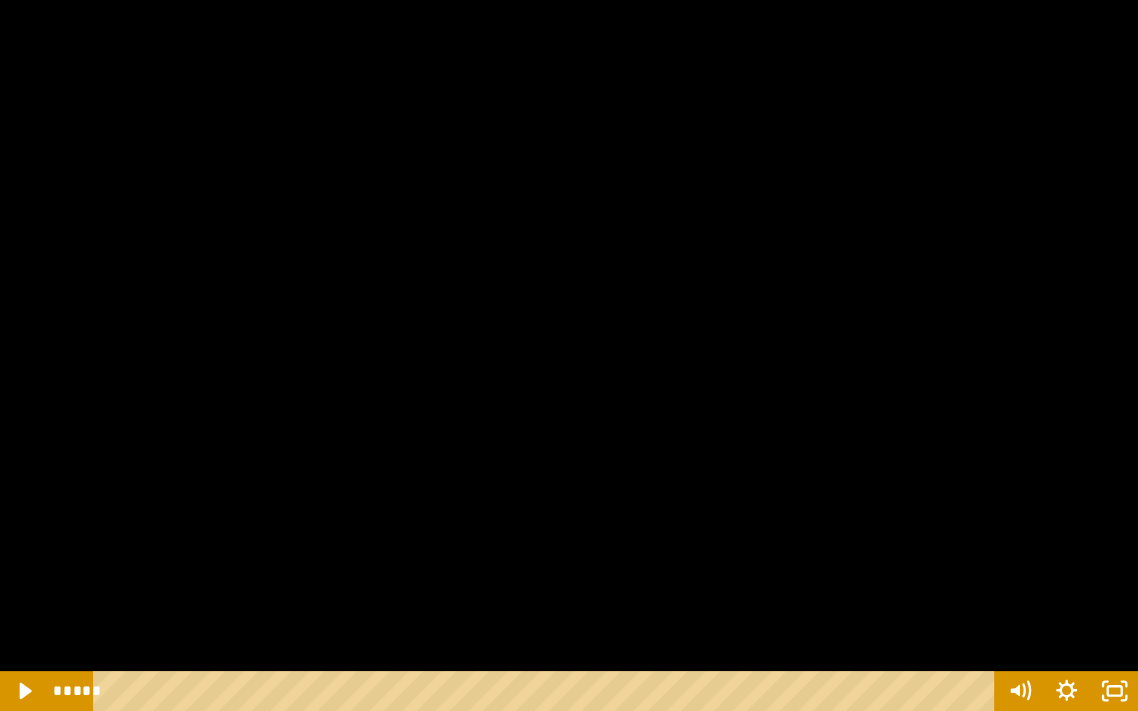 click at bounding box center [569, 355] 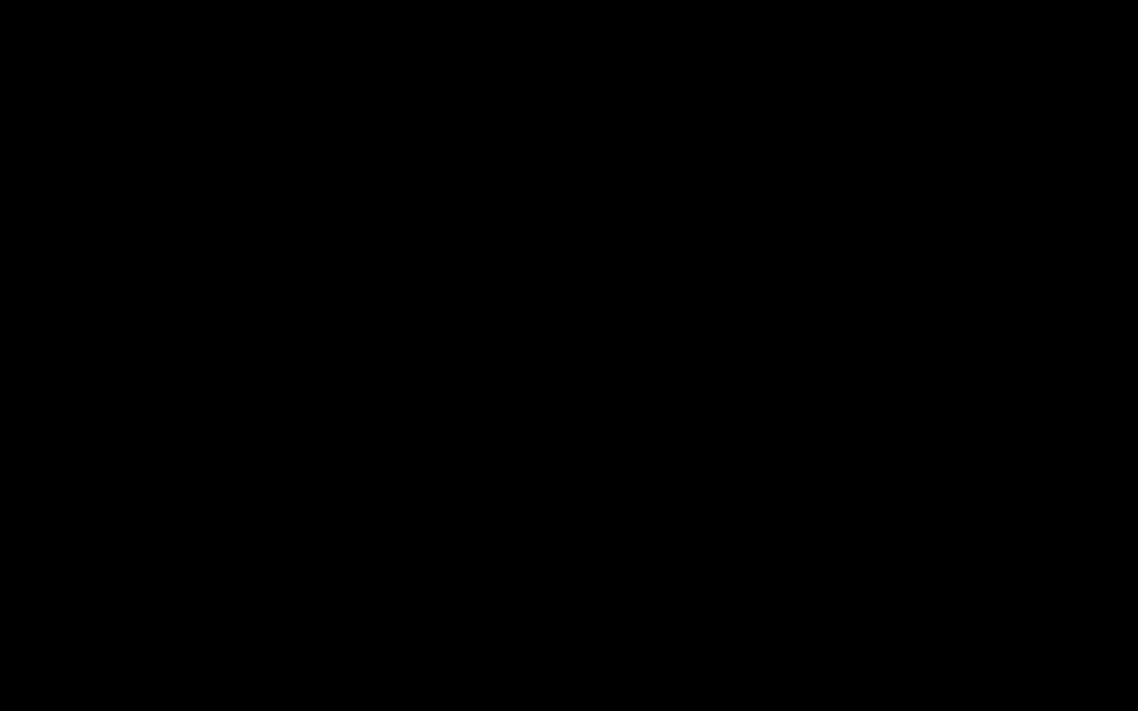 click at bounding box center (569, 355) 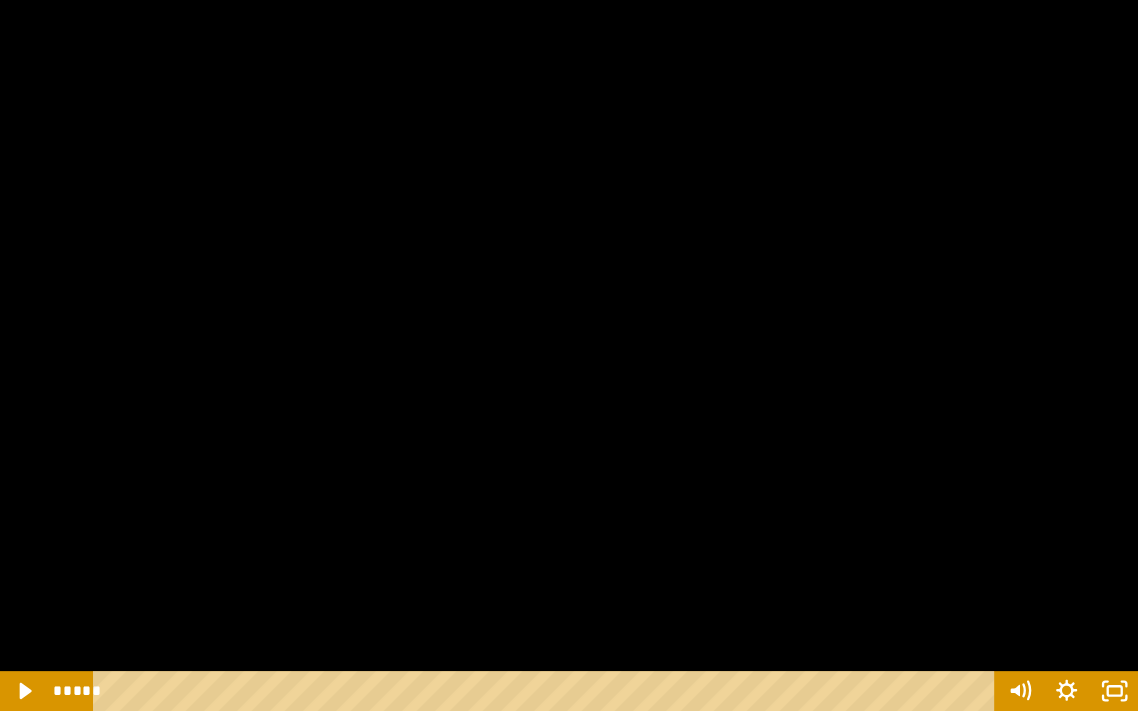 click at bounding box center (569, 355) 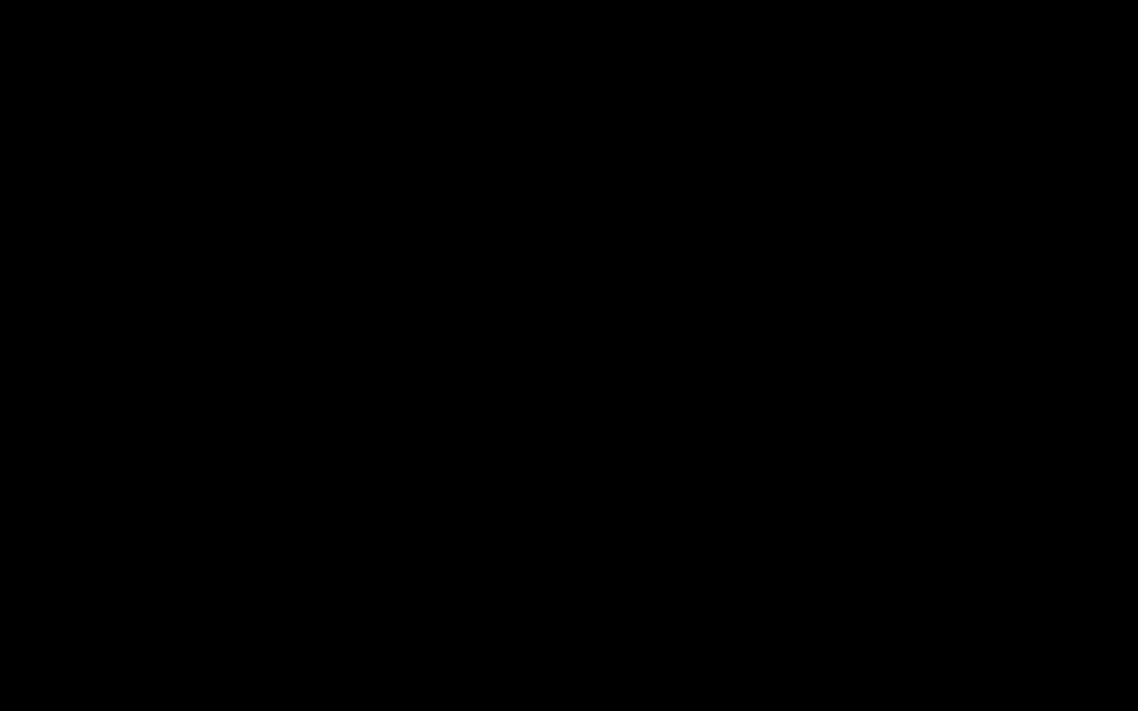 click at bounding box center [569, 355] 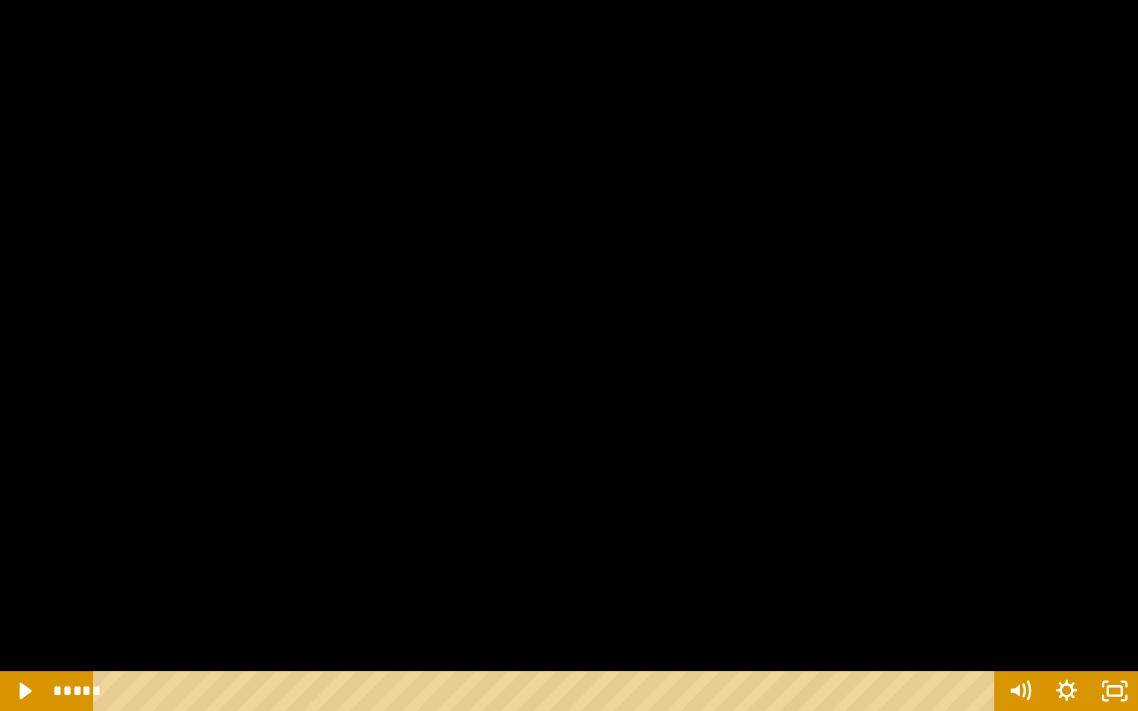 click at bounding box center (569, 355) 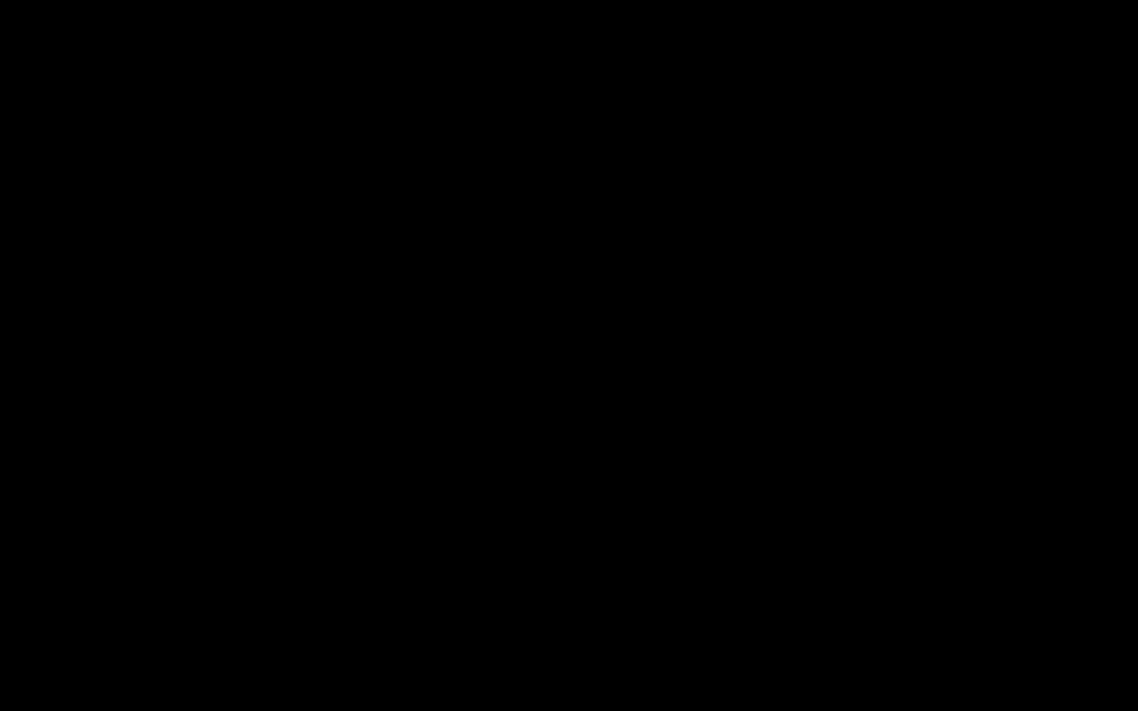 click at bounding box center (569, 355) 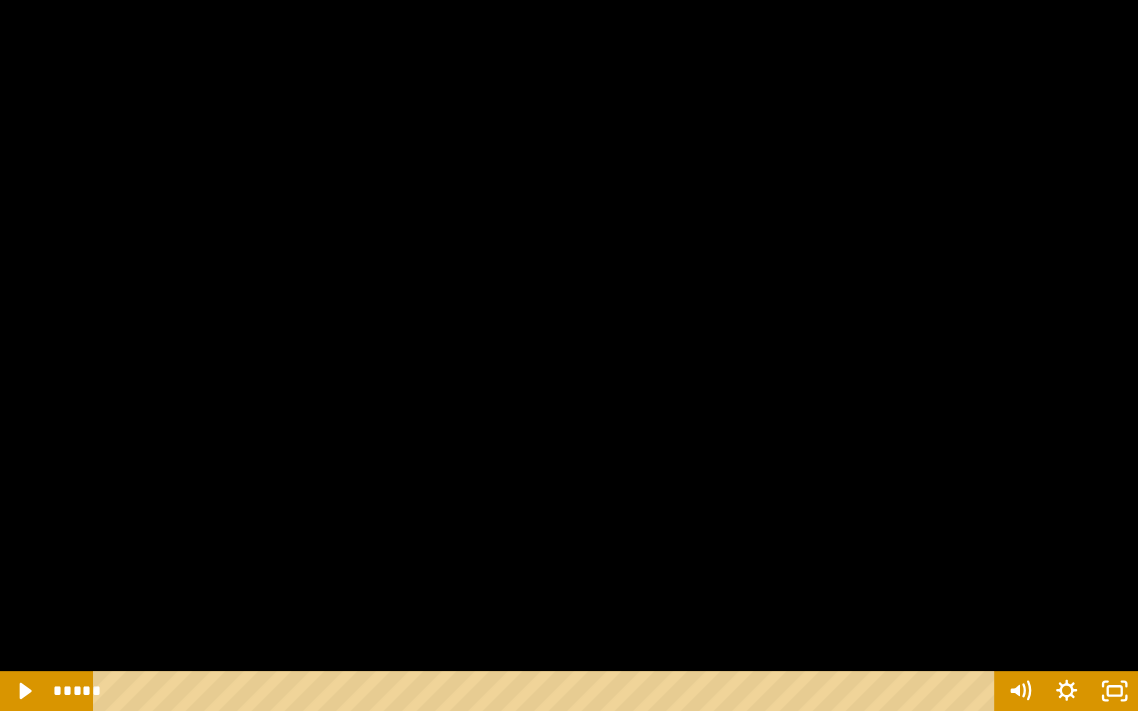 click on "*****" at bounding box center (547, 691) 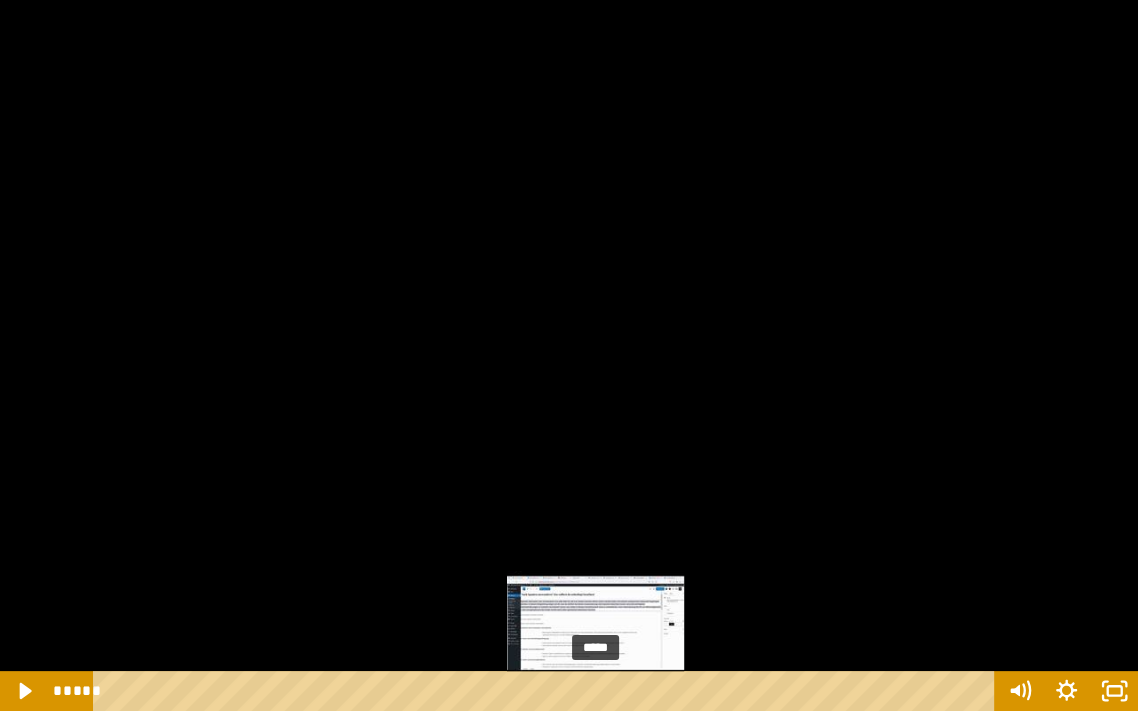 click at bounding box center [569, 355] 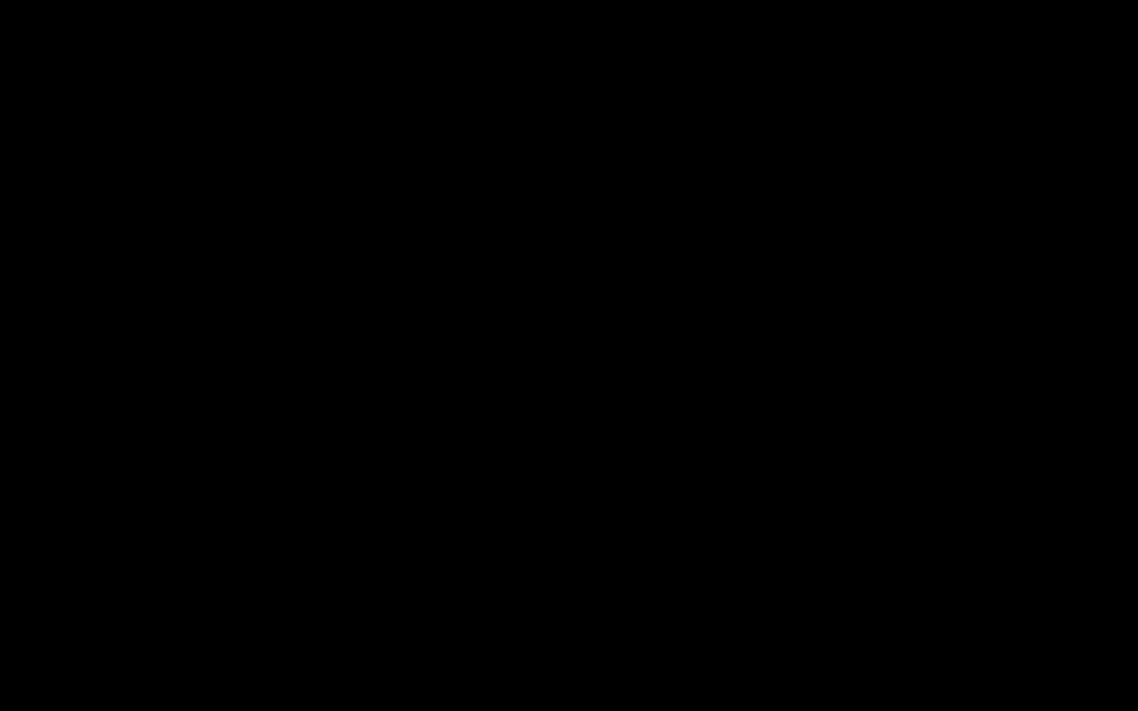 click at bounding box center (569, 355) 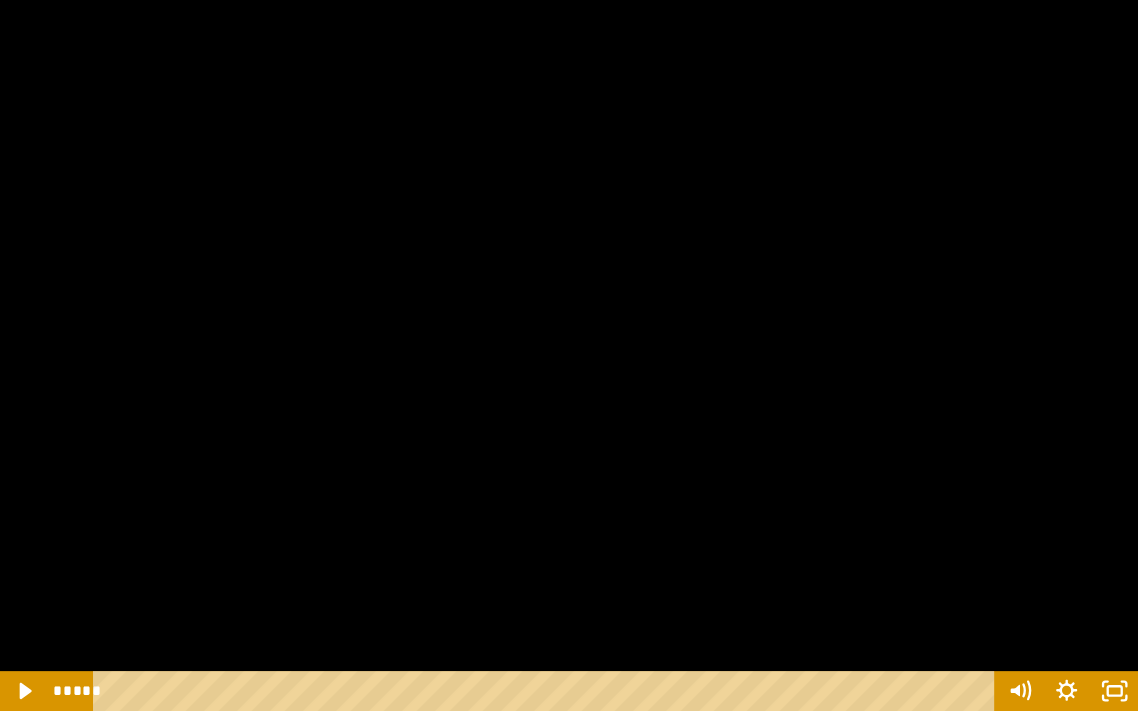 click at bounding box center (569, 355) 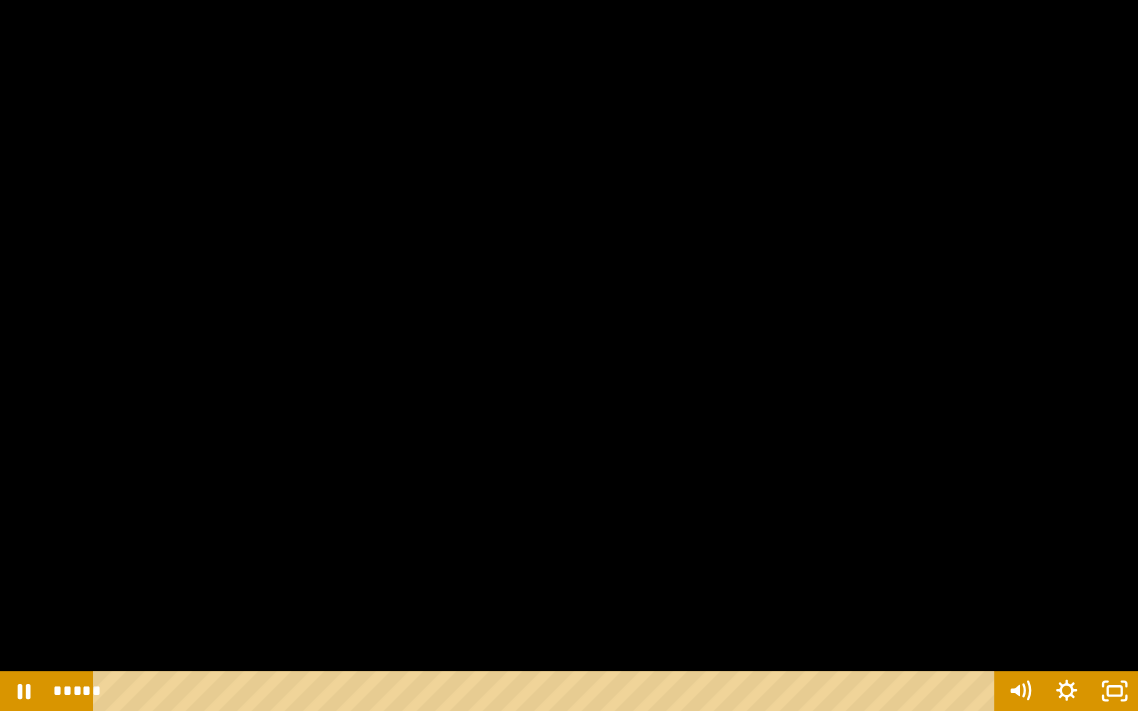 click at bounding box center [569, 355] 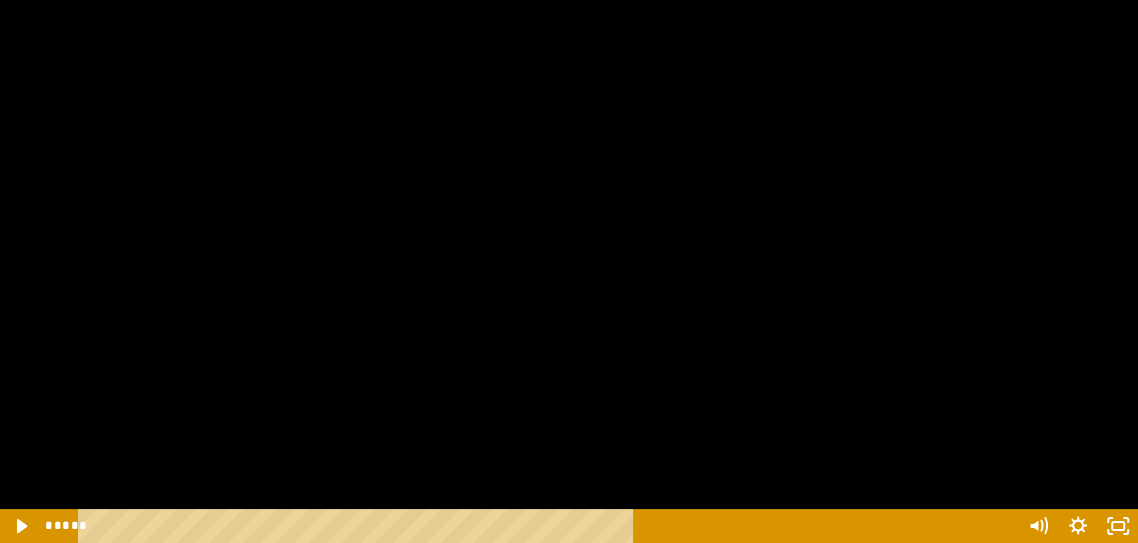 scroll, scrollTop: 516, scrollLeft: 0, axis: vertical 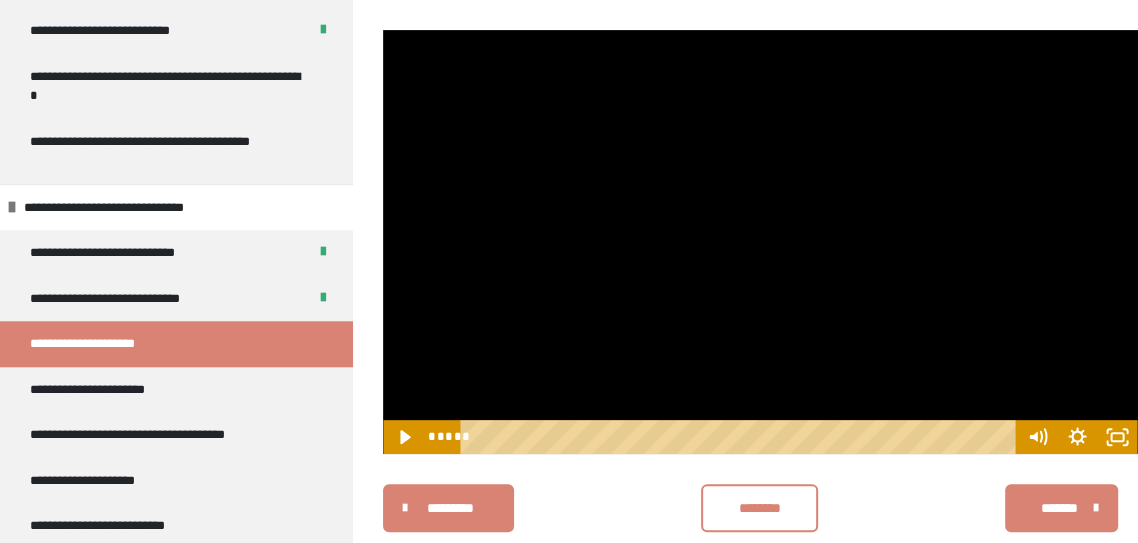 click at bounding box center [760, 242] 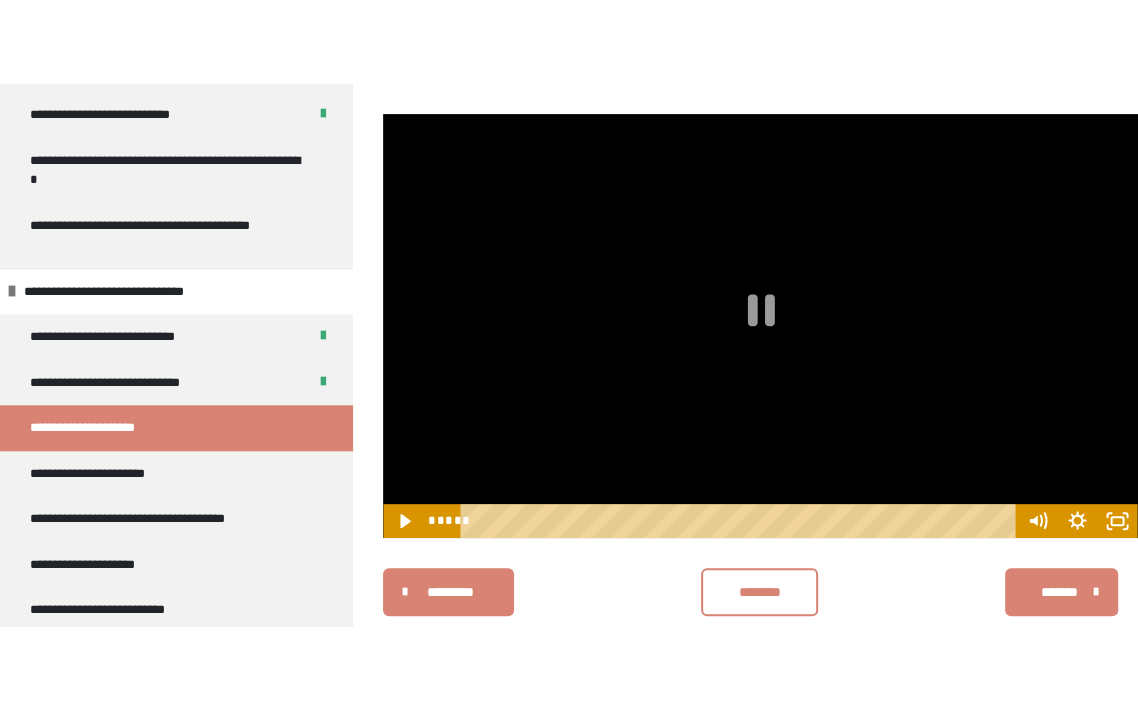 scroll, scrollTop: 420, scrollLeft: 0, axis: vertical 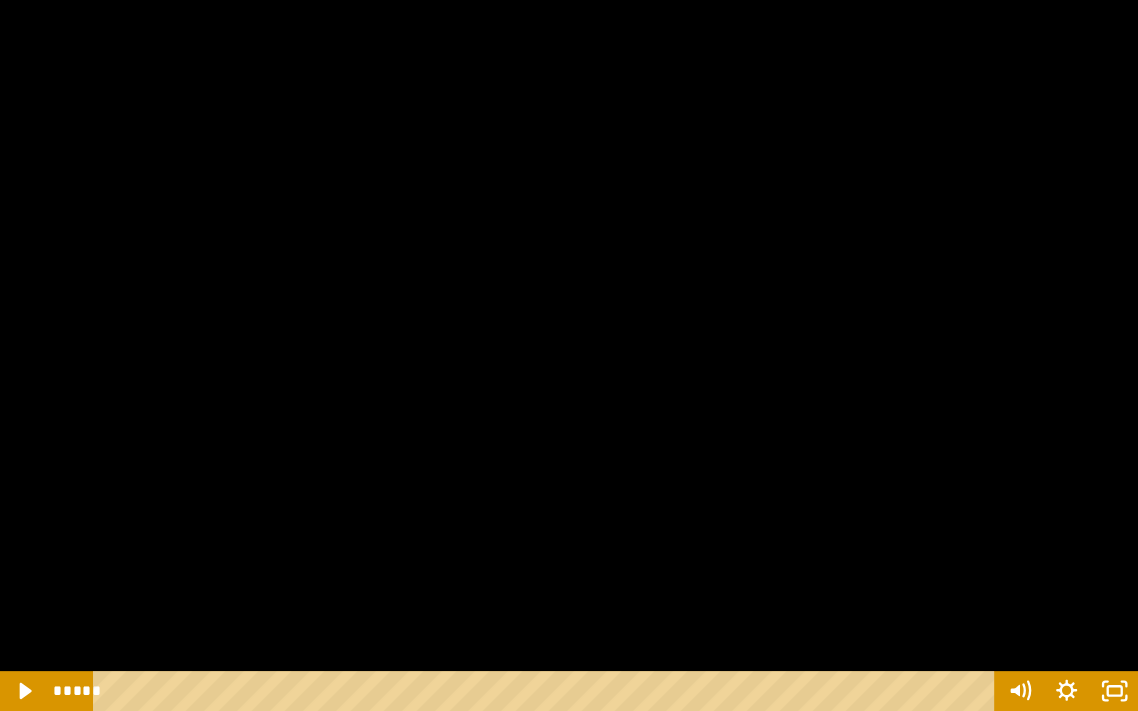click at bounding box center (569, 355) 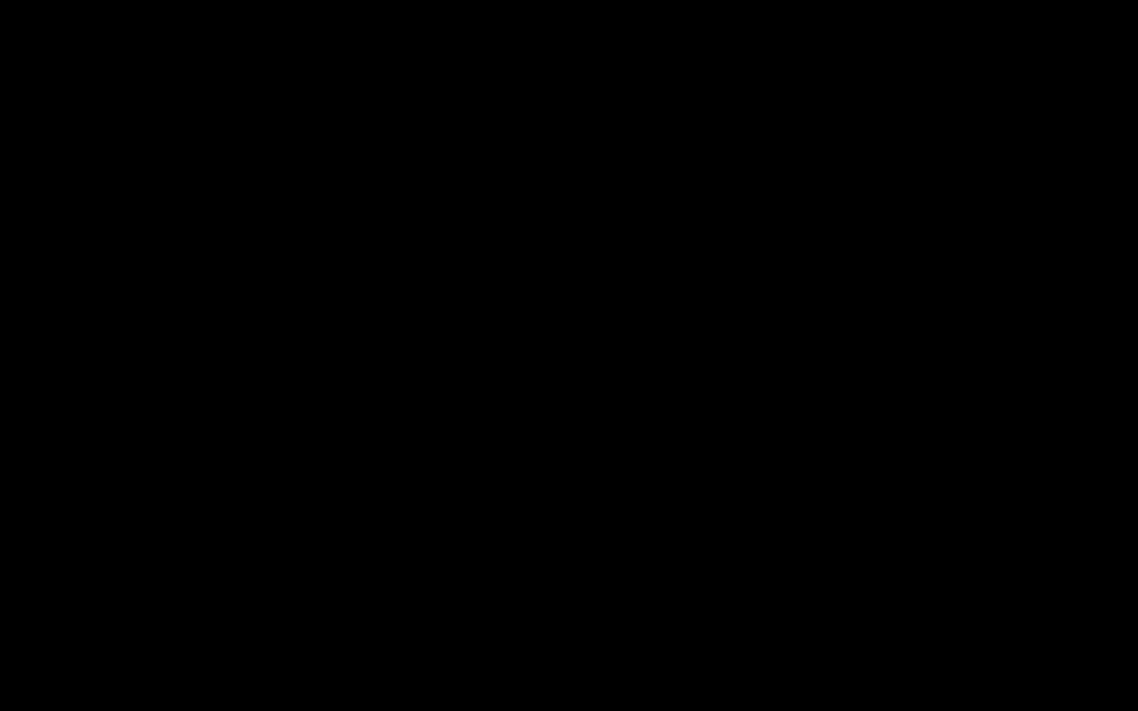 click at bounding box center [569, 355] 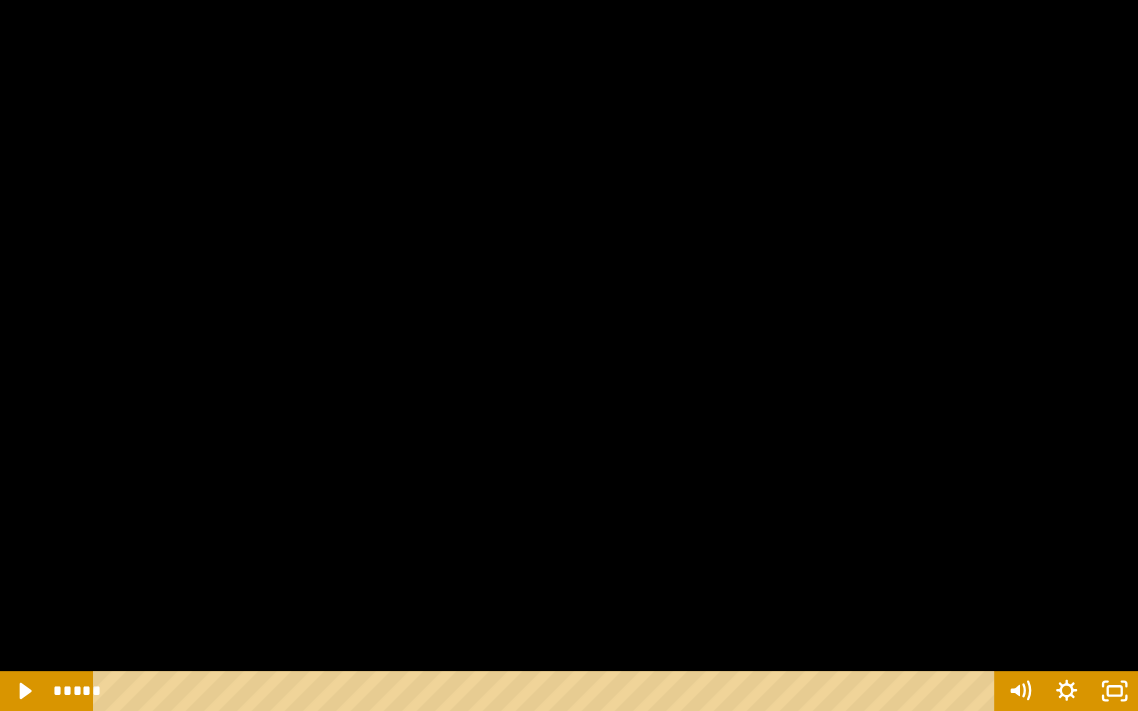 click at bounding box center [569, 355] 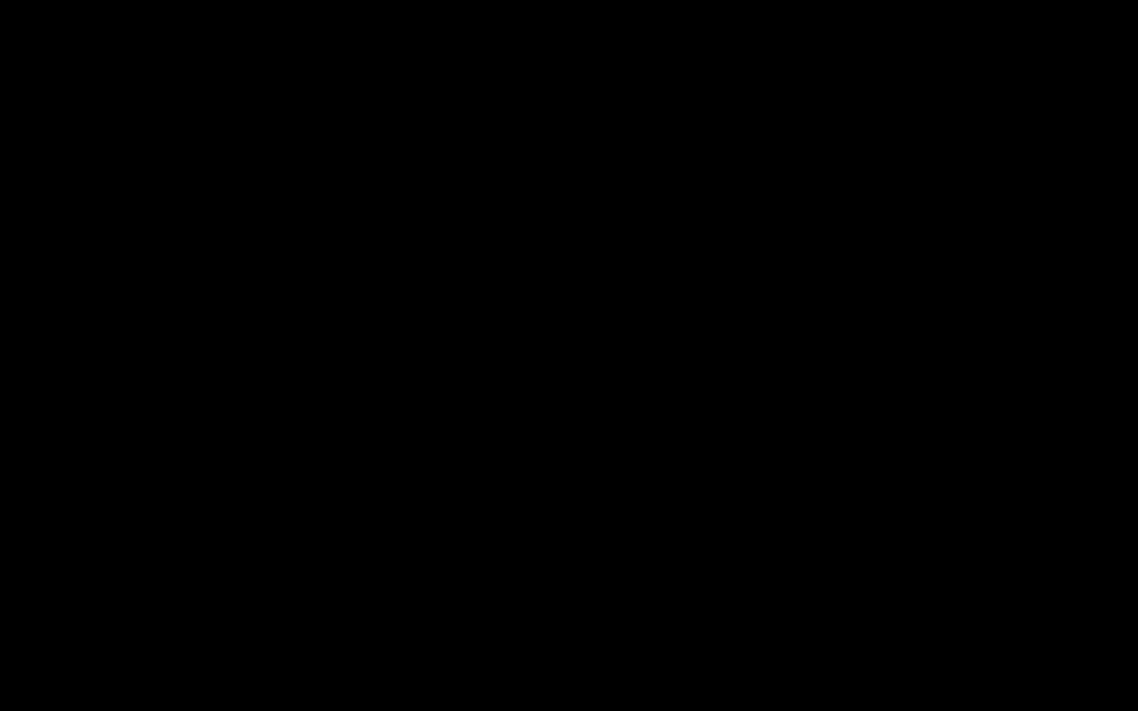 click at bounding box center [569, 355] 